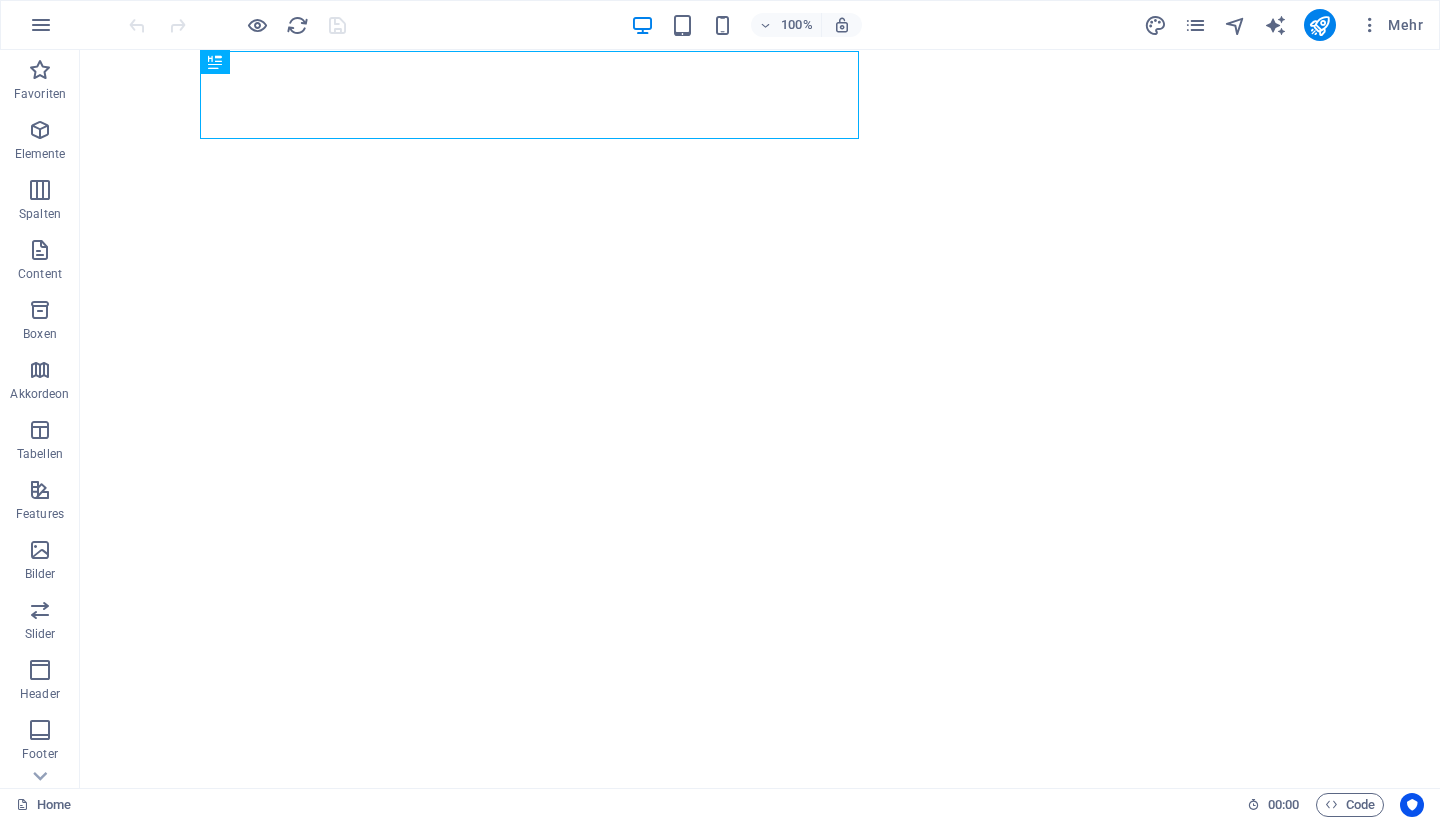 scroll, scrollTop: 0, scrollLeft: 0, axis: both 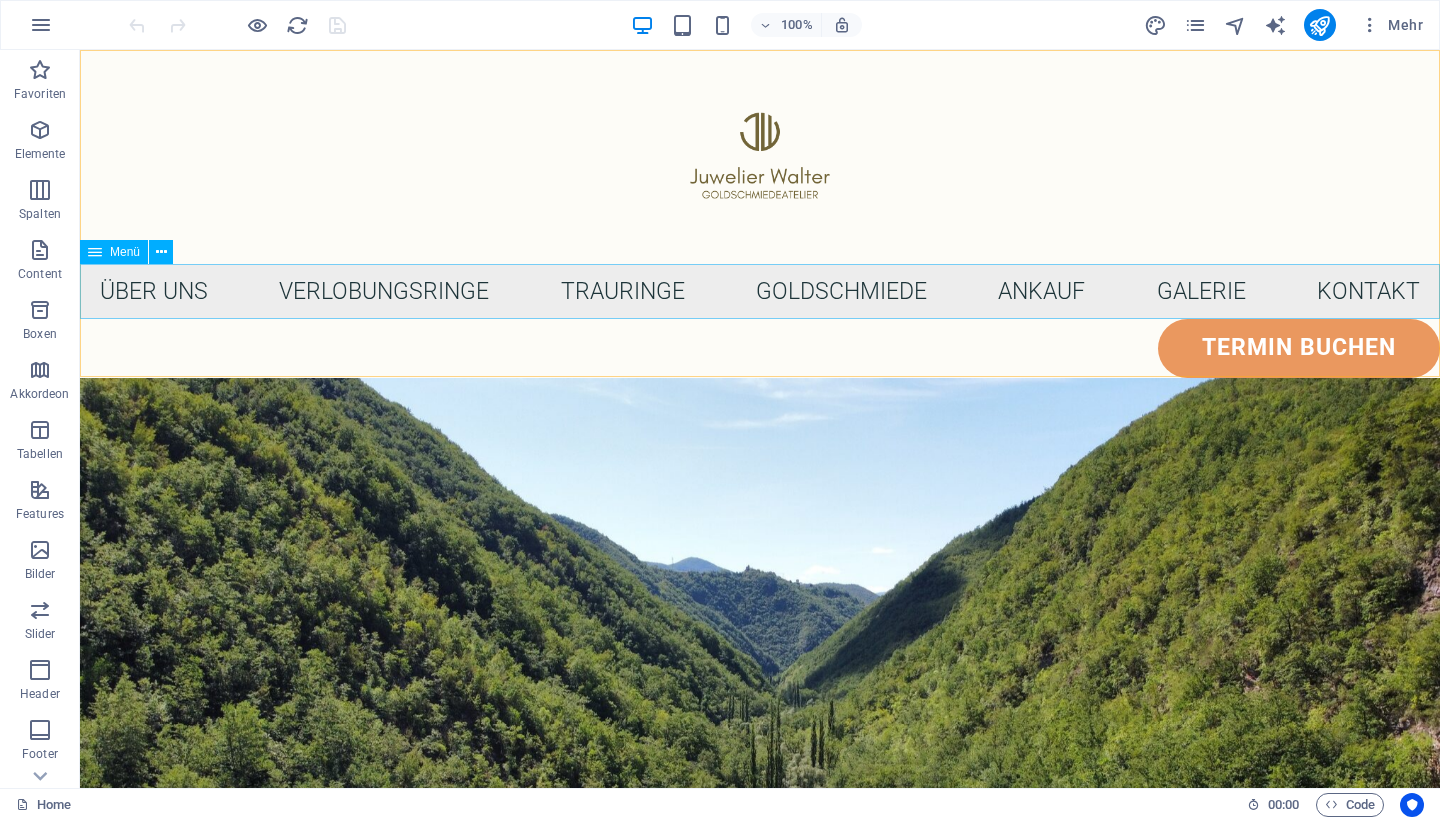 click on "Über uns Verlobungsringe Trauringe Goldschmiede Ankauf Galerie Kontakt" at bounding box center [760, 291] 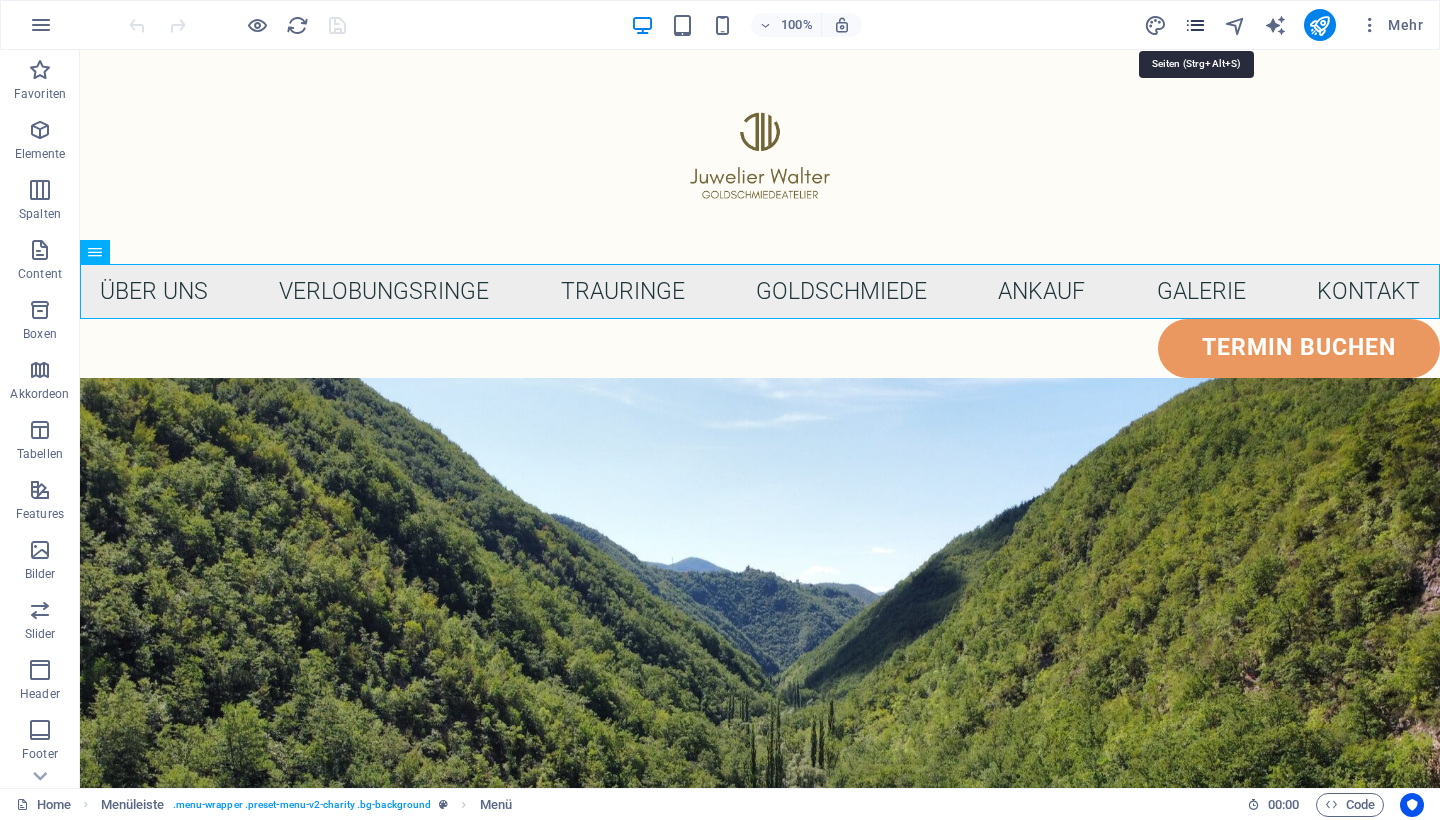 click at bounding box center (1195, 25) 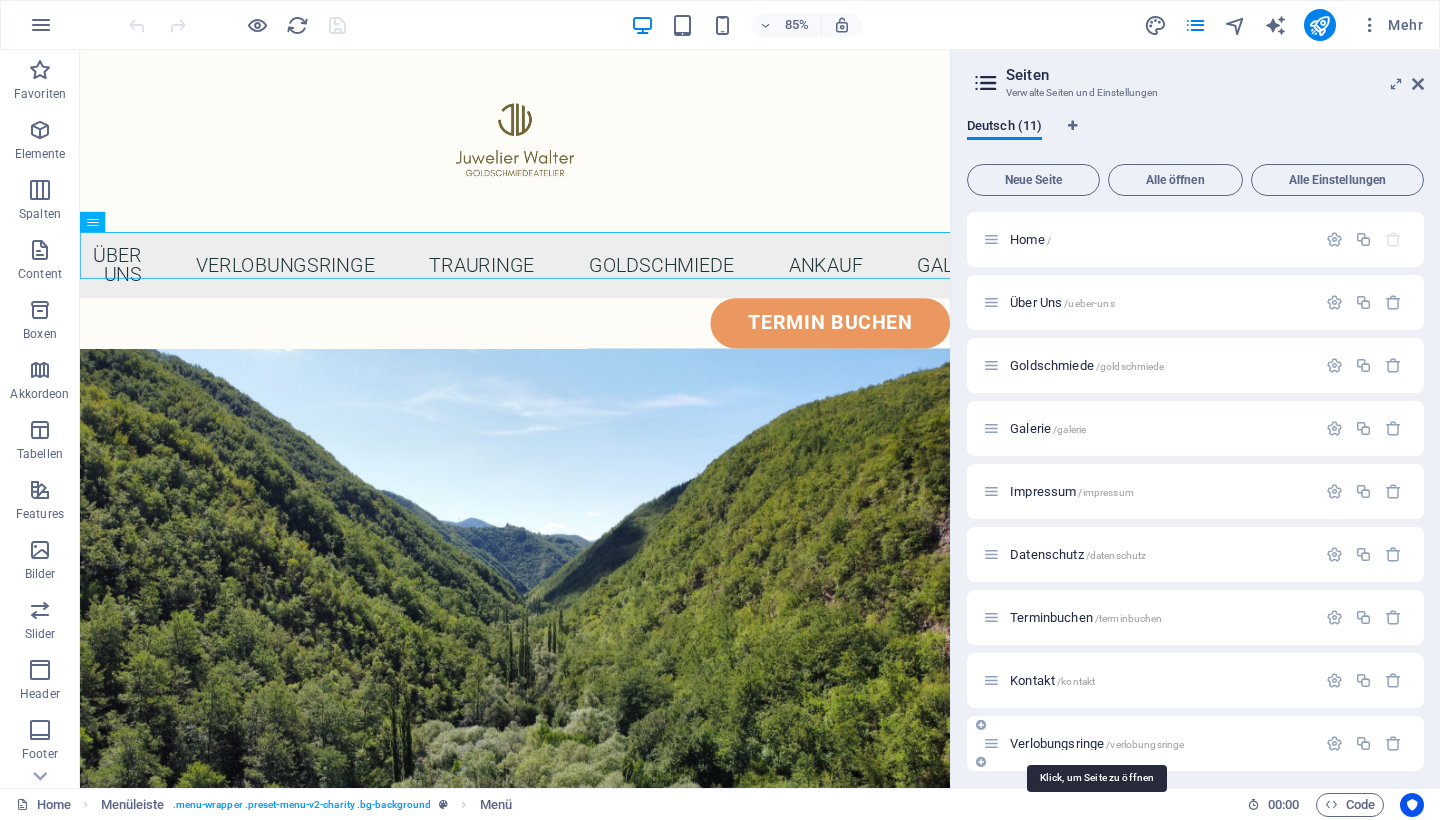 click on "Verlobungsringe /verlobungsringe" at bounding box center (1097, 743) 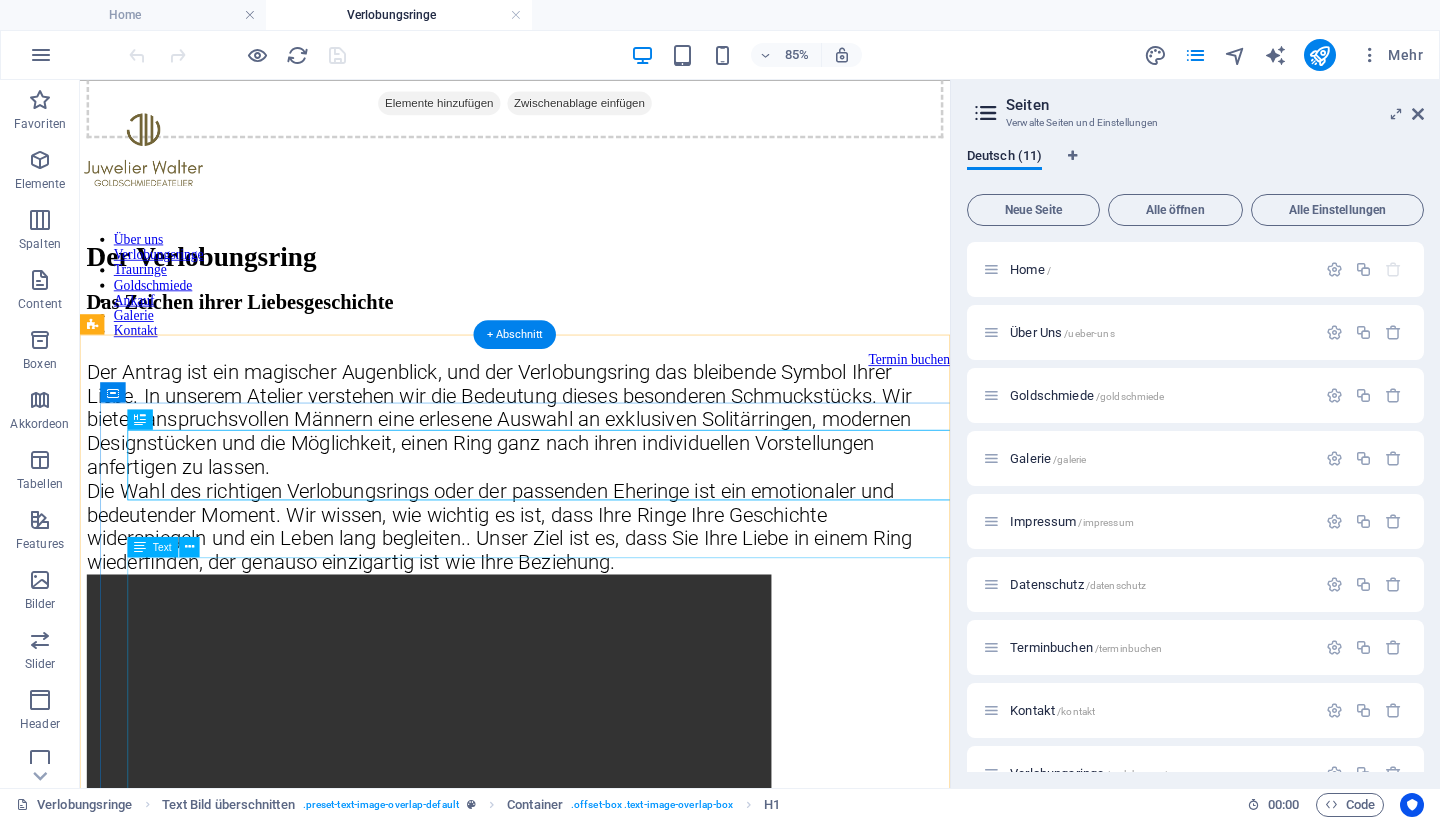 scroll, scrollTop: 121, scrollLeft: 0, axis: vertical 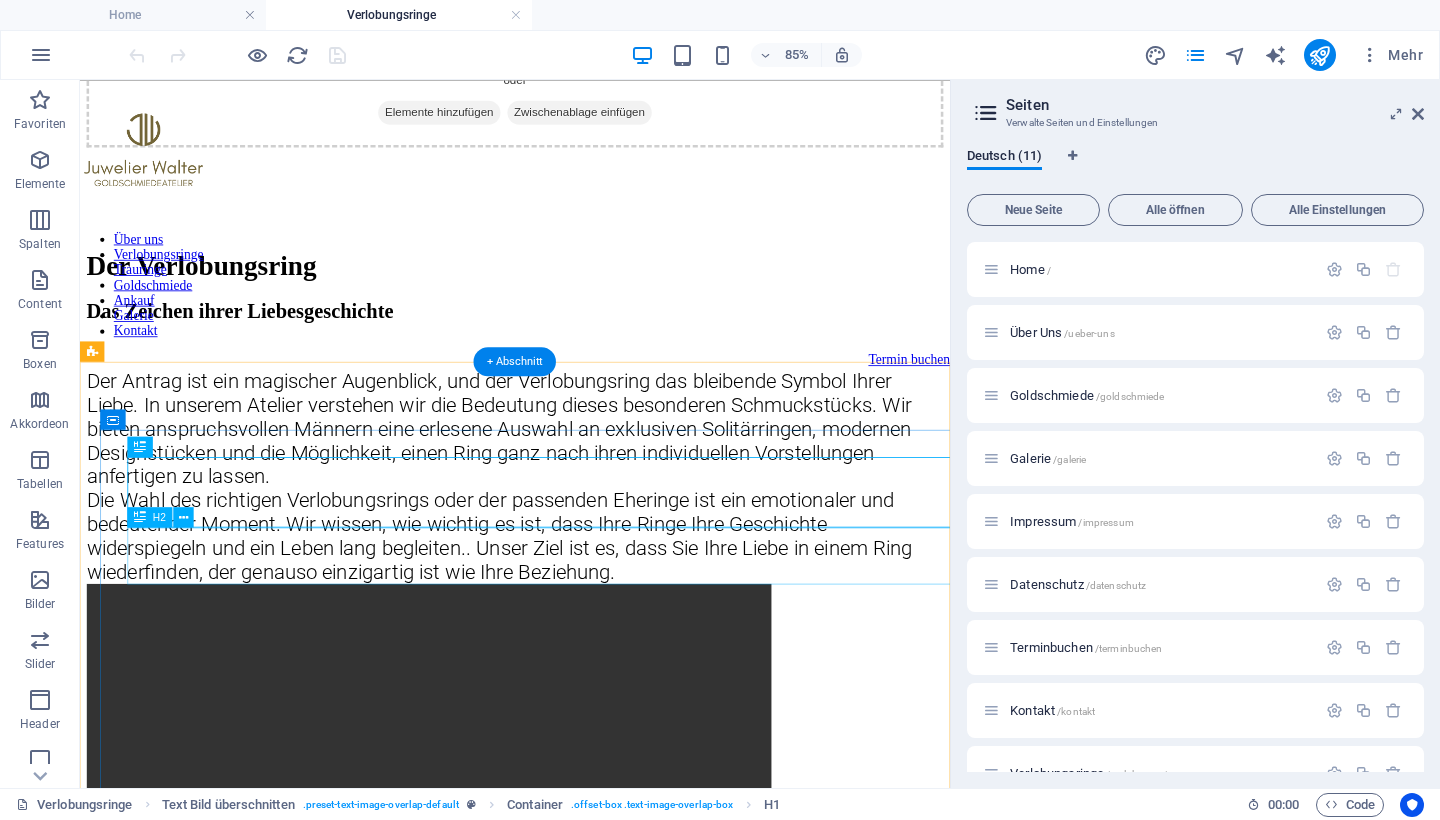 click on "Das Zeichen ihrer Liebesgeschichte" at bounding box center [592, 352] 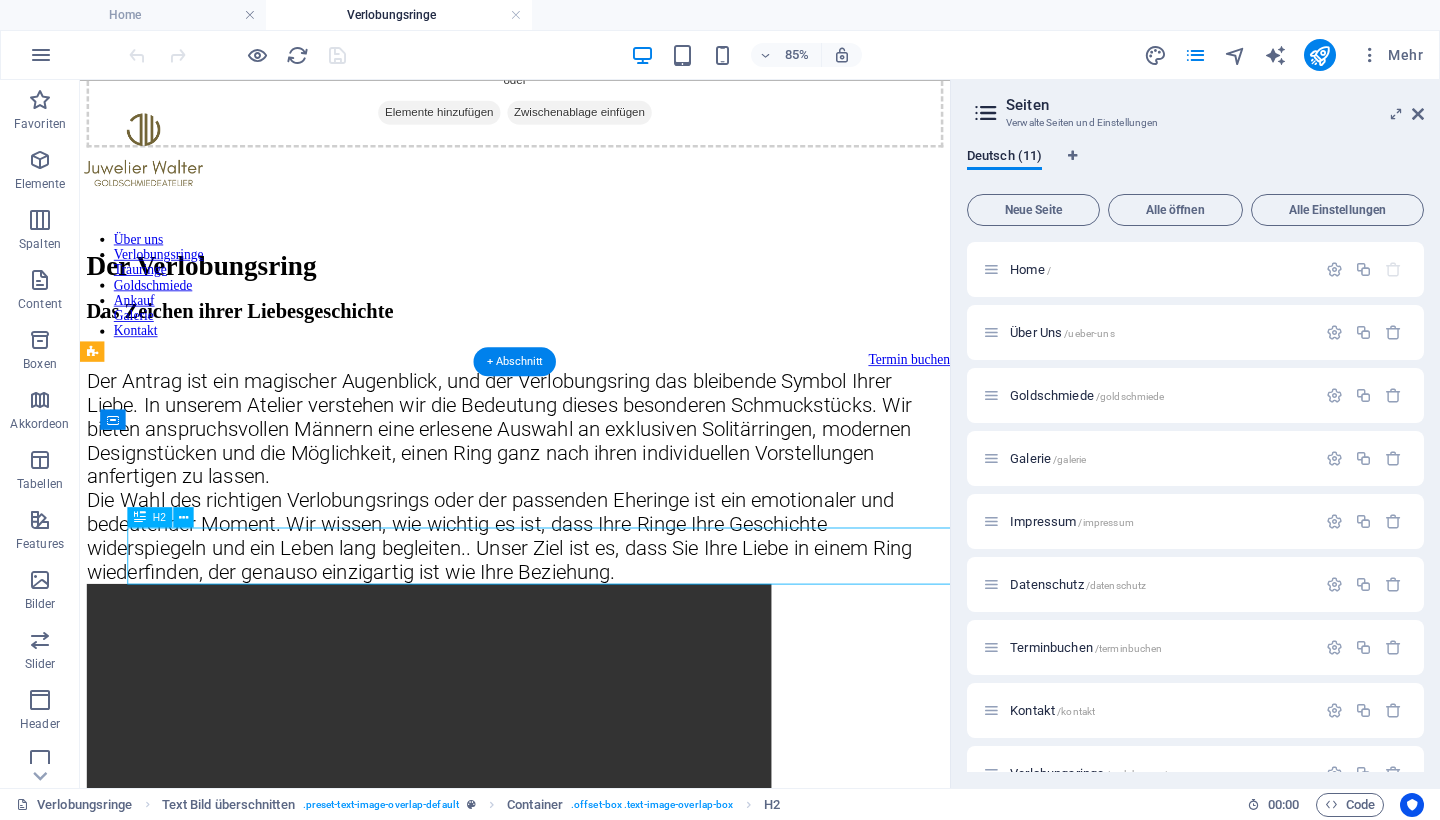 click on "Das Zeichen ihrer Liebesgeschichte" at bounding box center [592, 352] 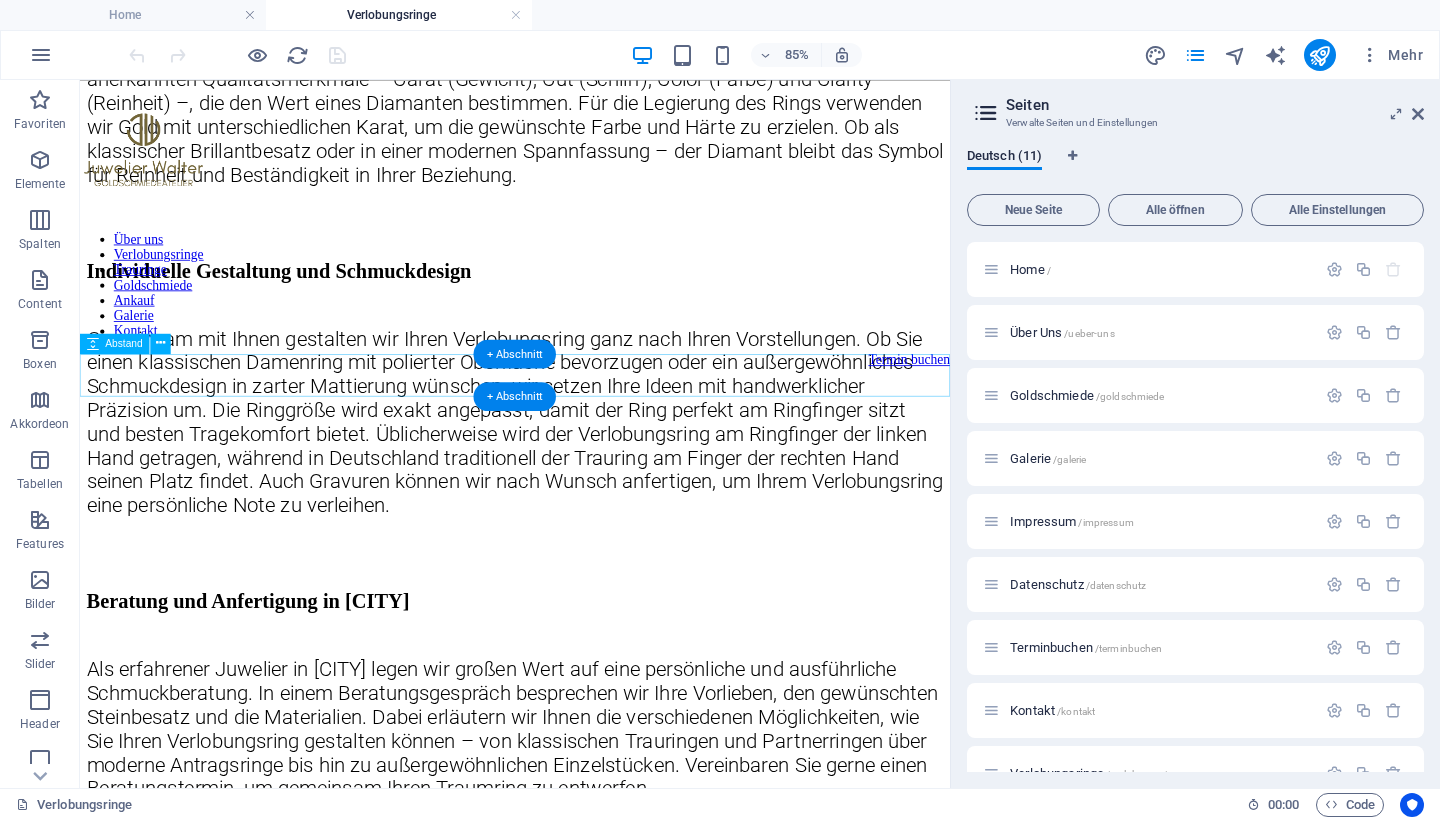 scroll, scrollTop: 1824, scrollLeft: 0, axis: vertical 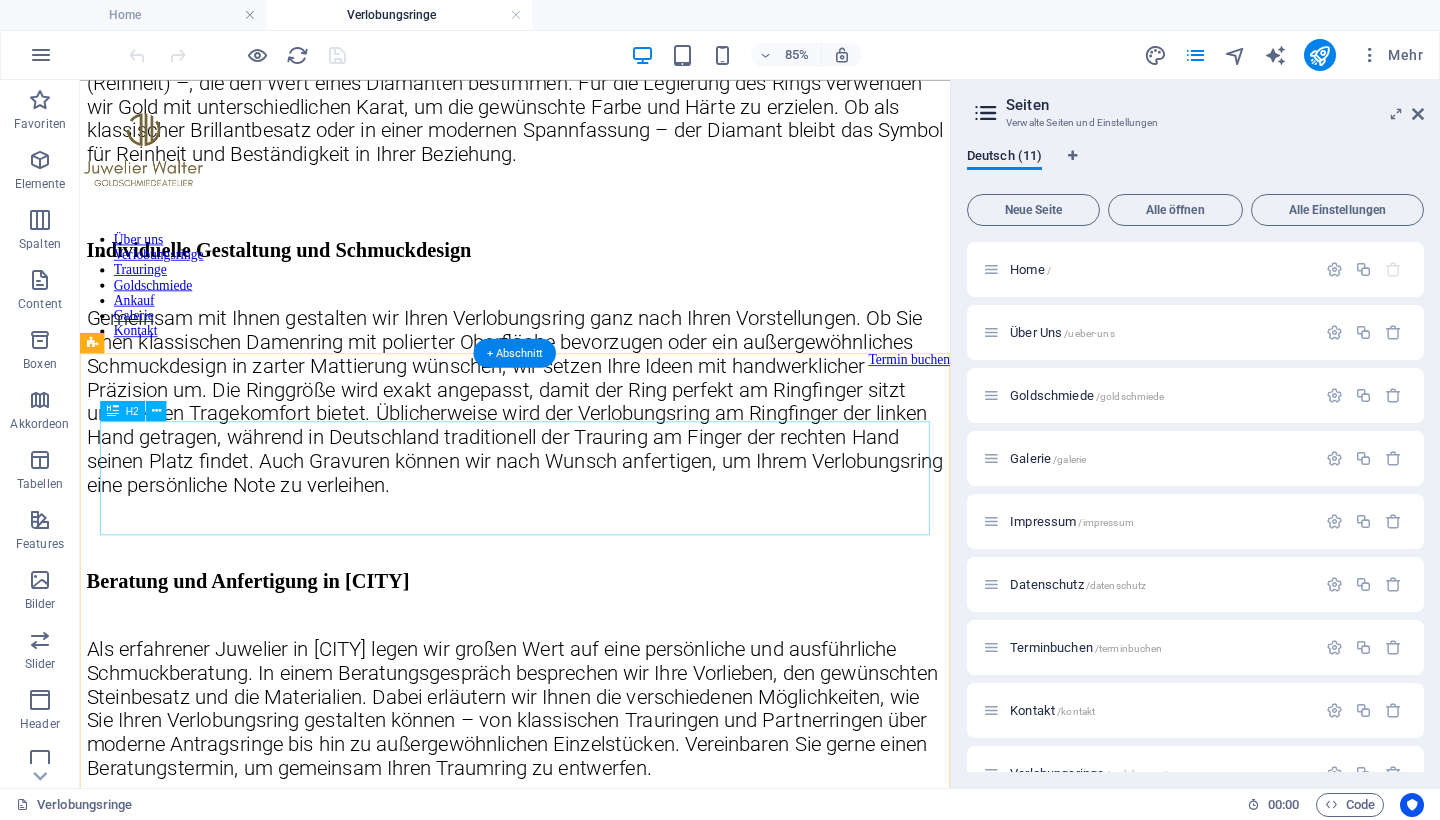 click on "Materialien und Edelmetalle für Ihren Verlobungsring" at bounding box center (592, -432) 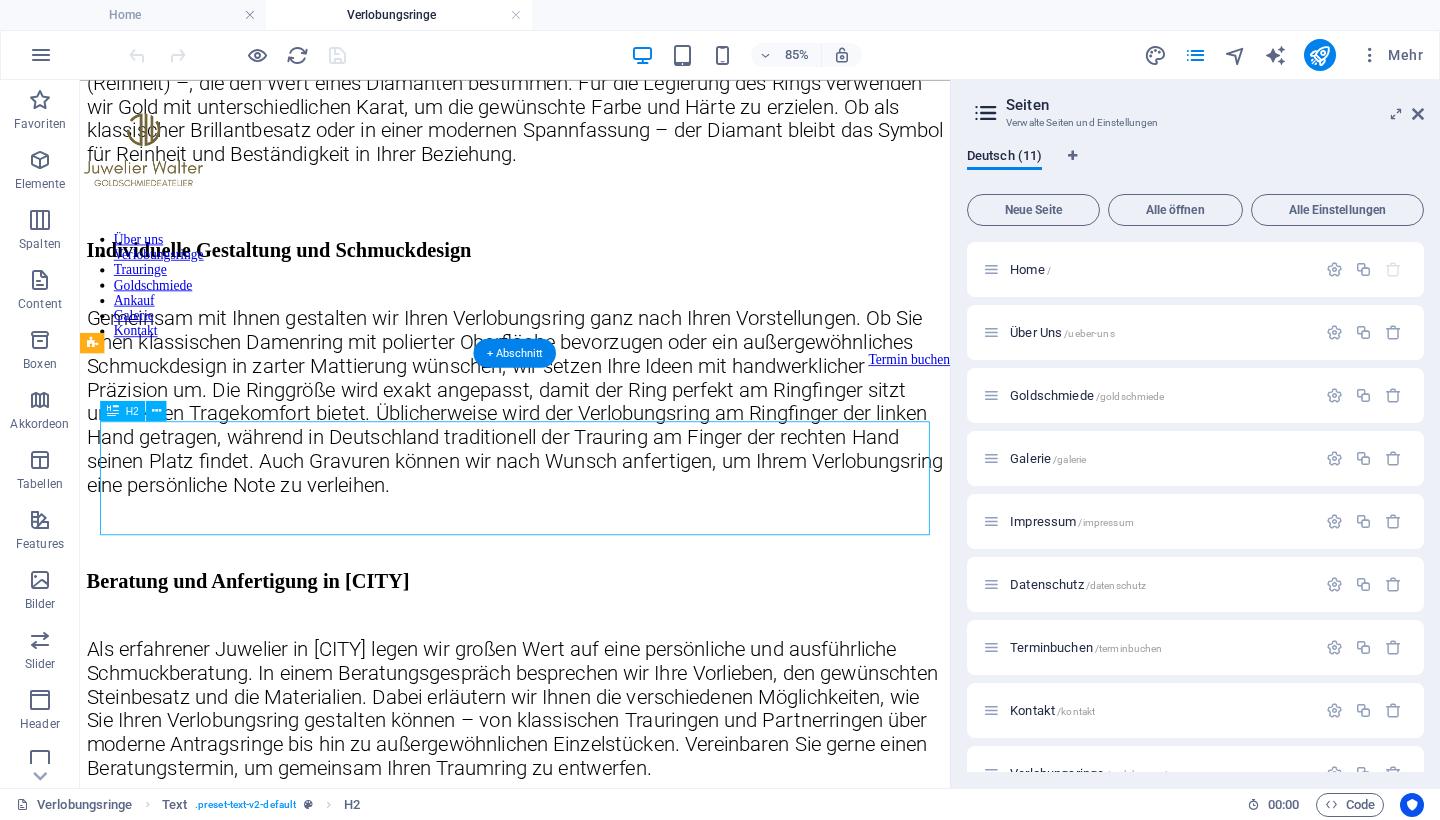click on "Materialien und Edelmetalle für Ihren Verlobungsring" at bounding box center (592, -432) 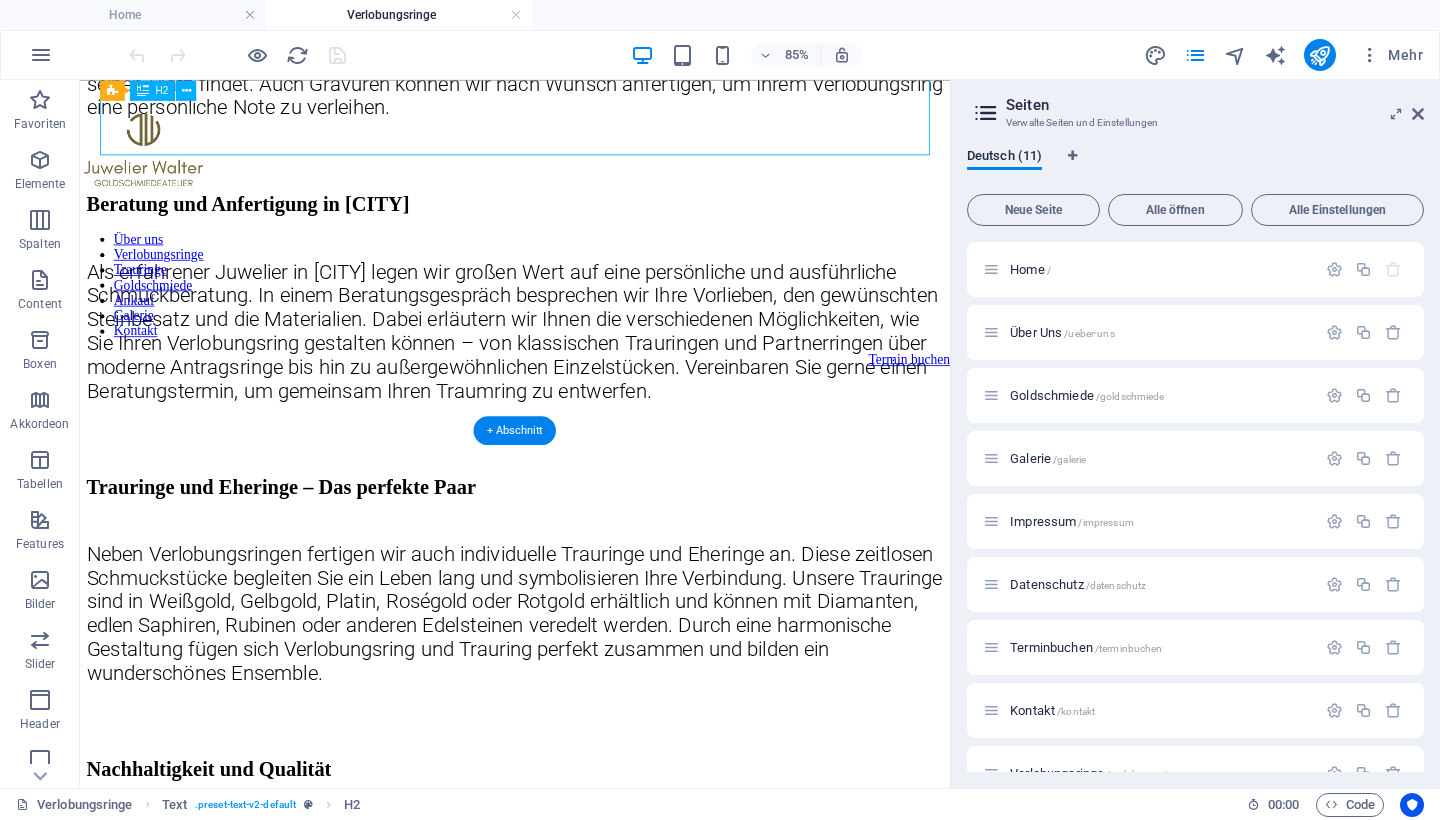 scroll, scrollTop: 2271, scrollLeft: 0, axis: vertical 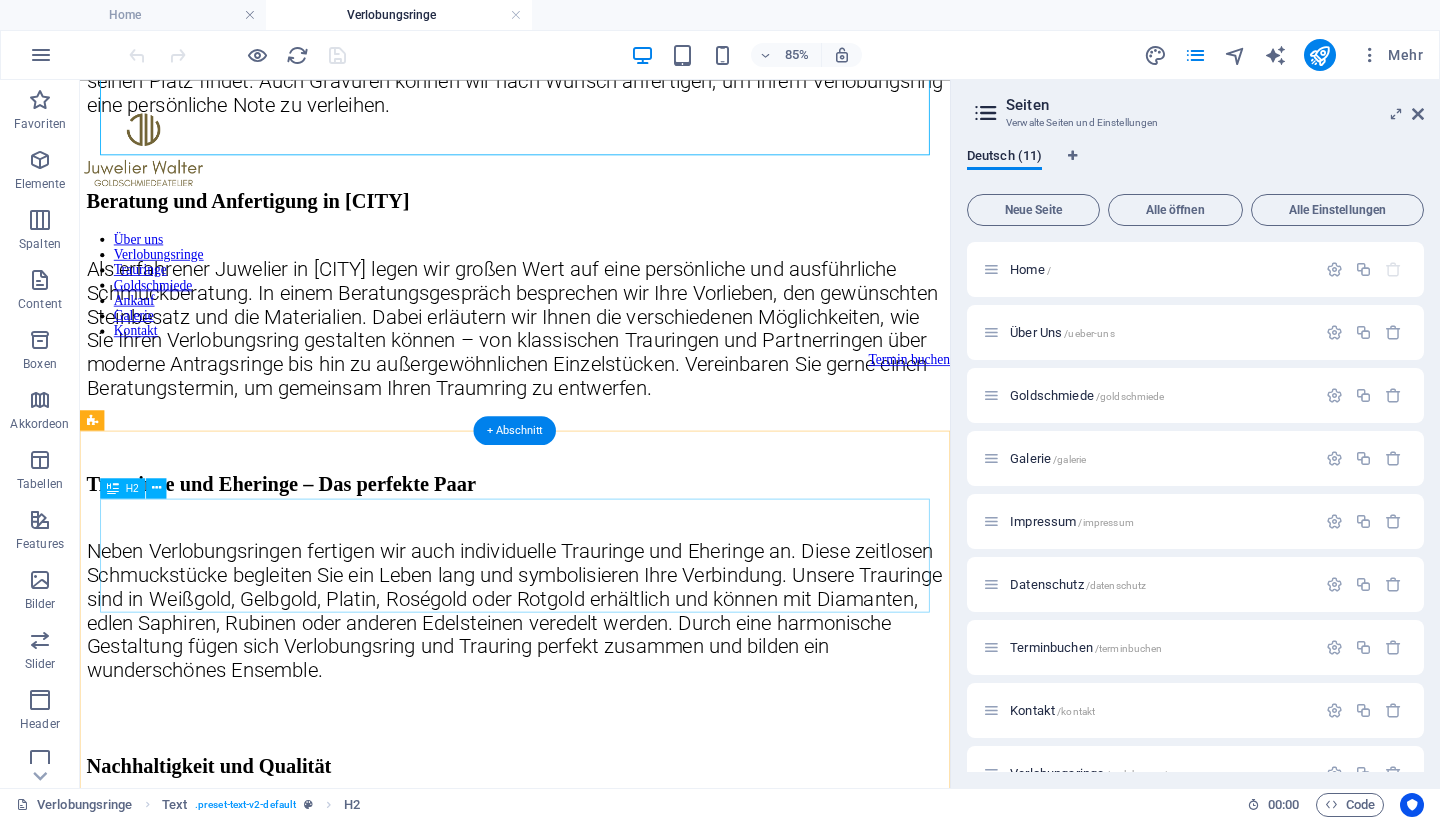 click on "Diamanten & Brillanten – Das Funkeln der Ewigkeit für Ihre Verlobung" at bounding box center [592, -612] 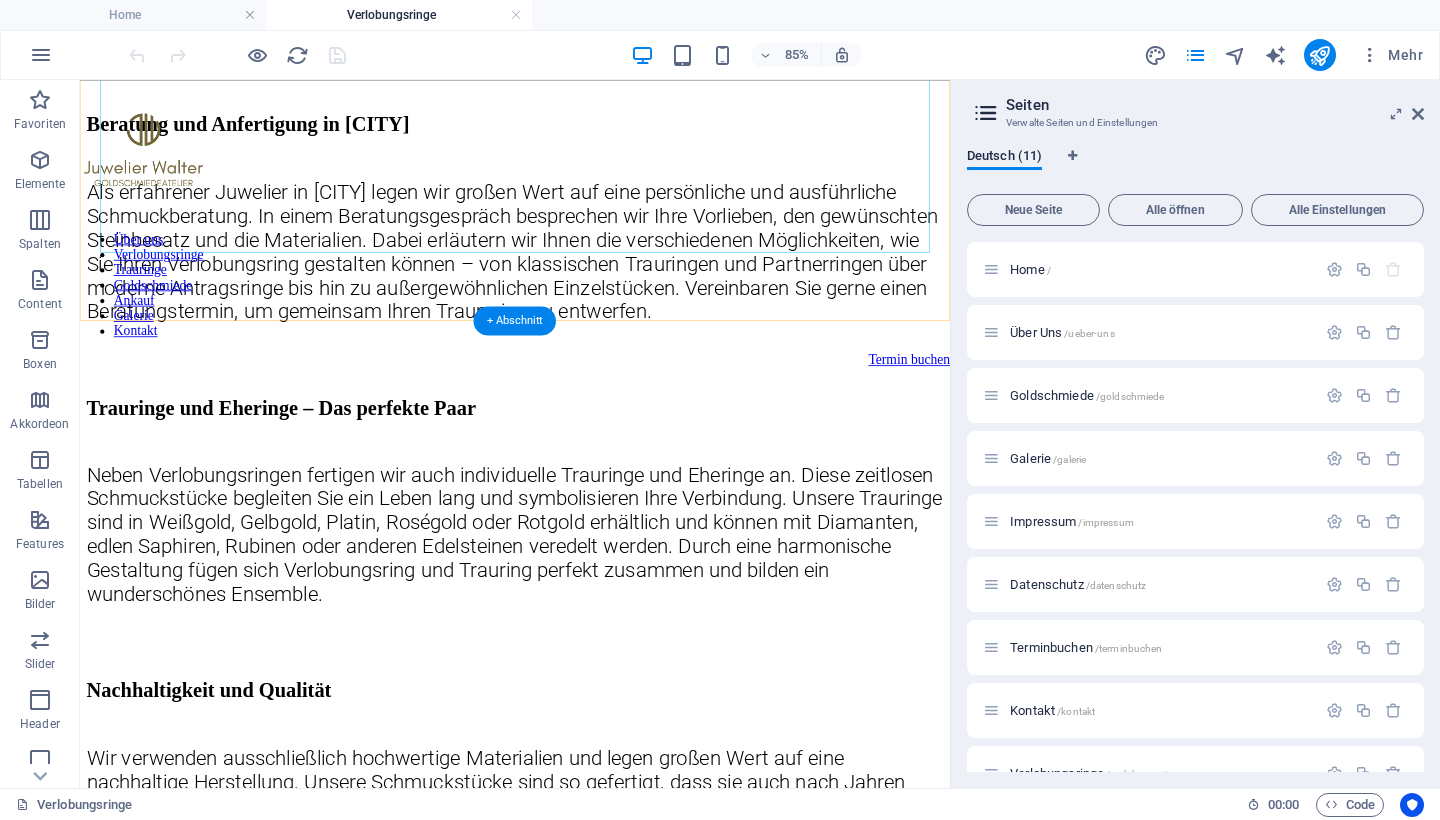 scroll, scrollTop: 2422, scrollLeft: 0, axis: vertical 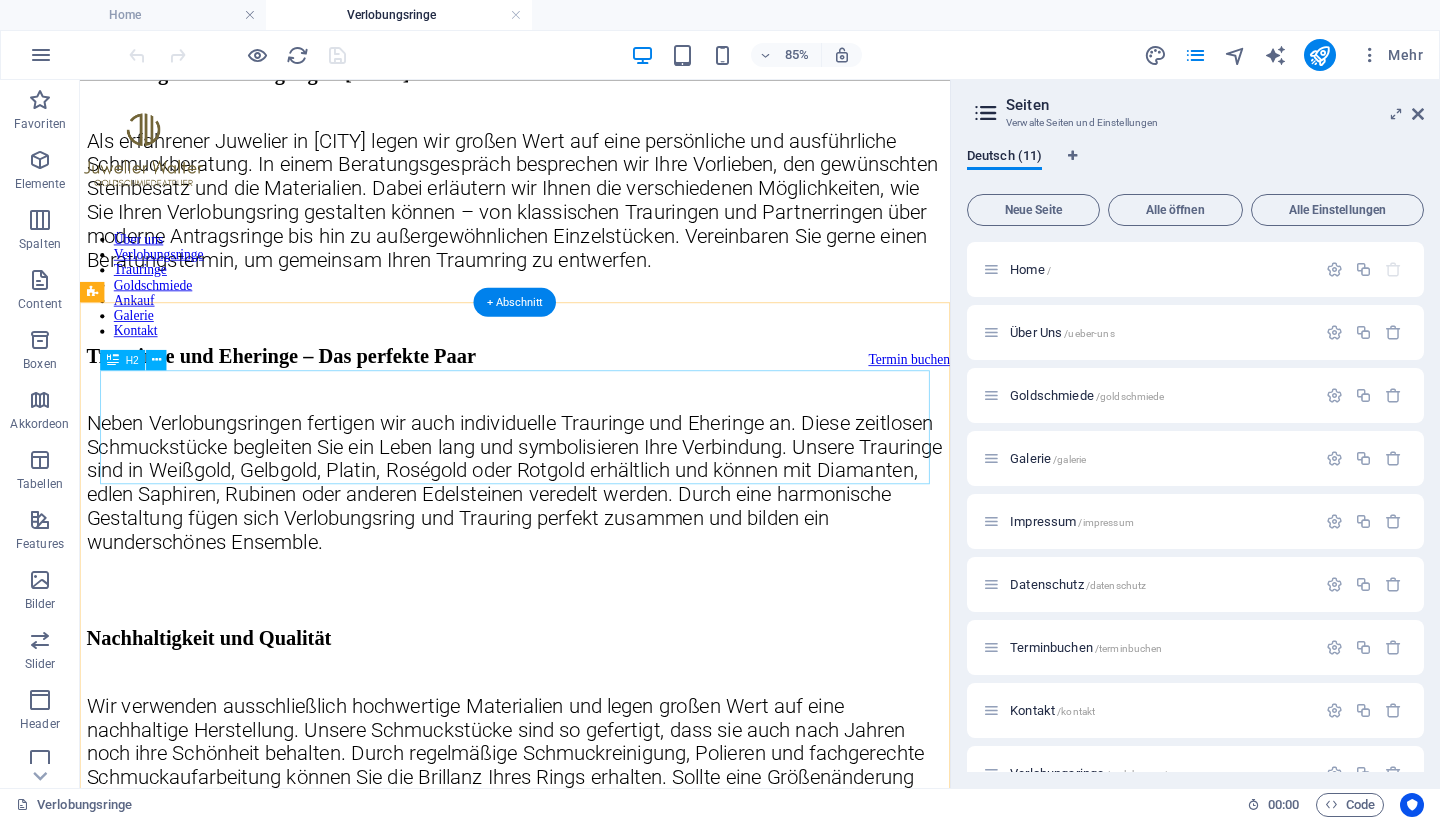 click on "Diamanten & Brillanten – Das Funkeln der Ewigkeit für Ihre Verlobung" at bounding box center (592, -763) 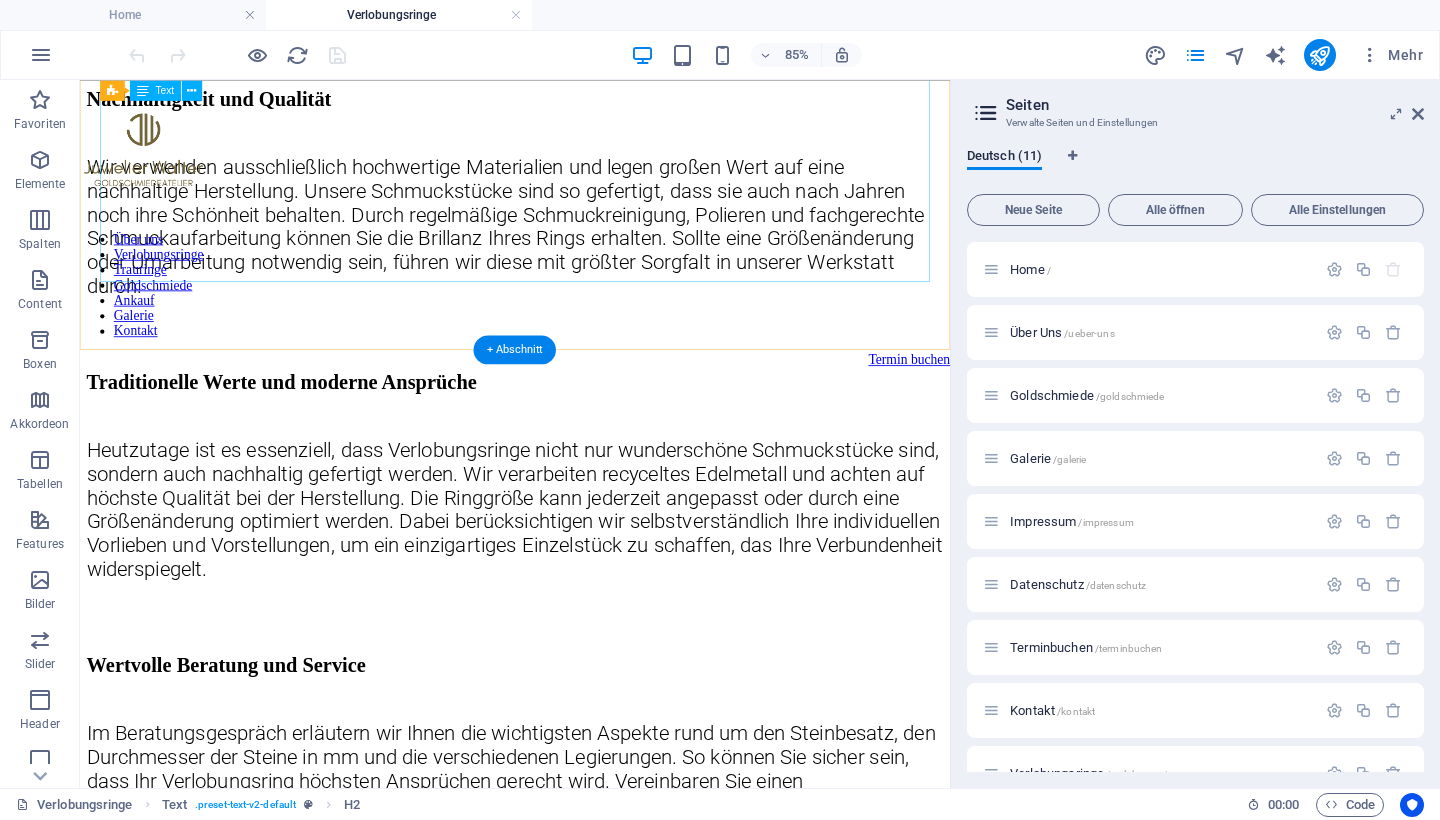 scroll, scrollTop: 3058, scrollLeft: 0, axis: vertical 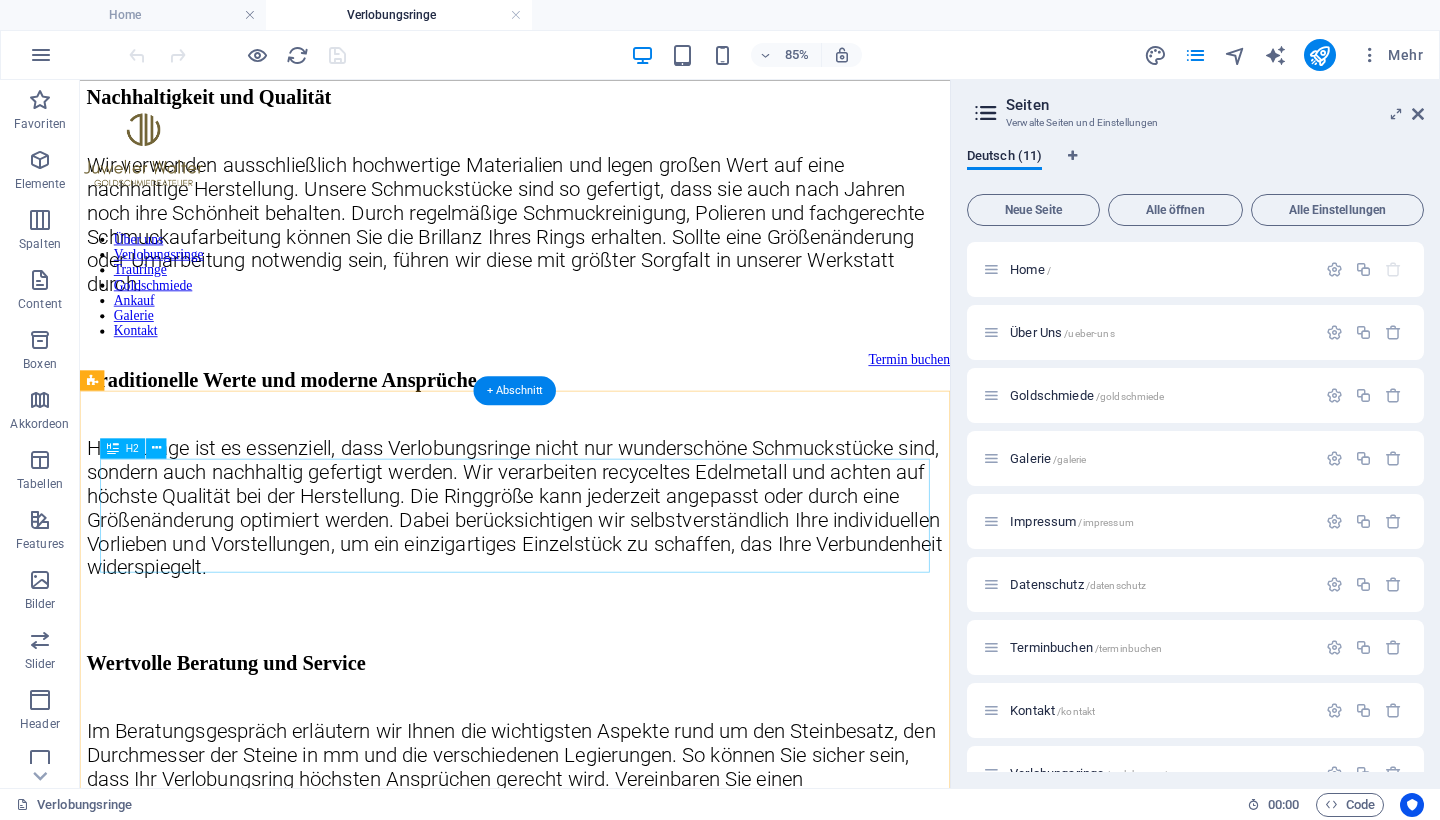 click on "Individuelle Gestaltung und Schmuckdesign" at bounding box center [592, -954] 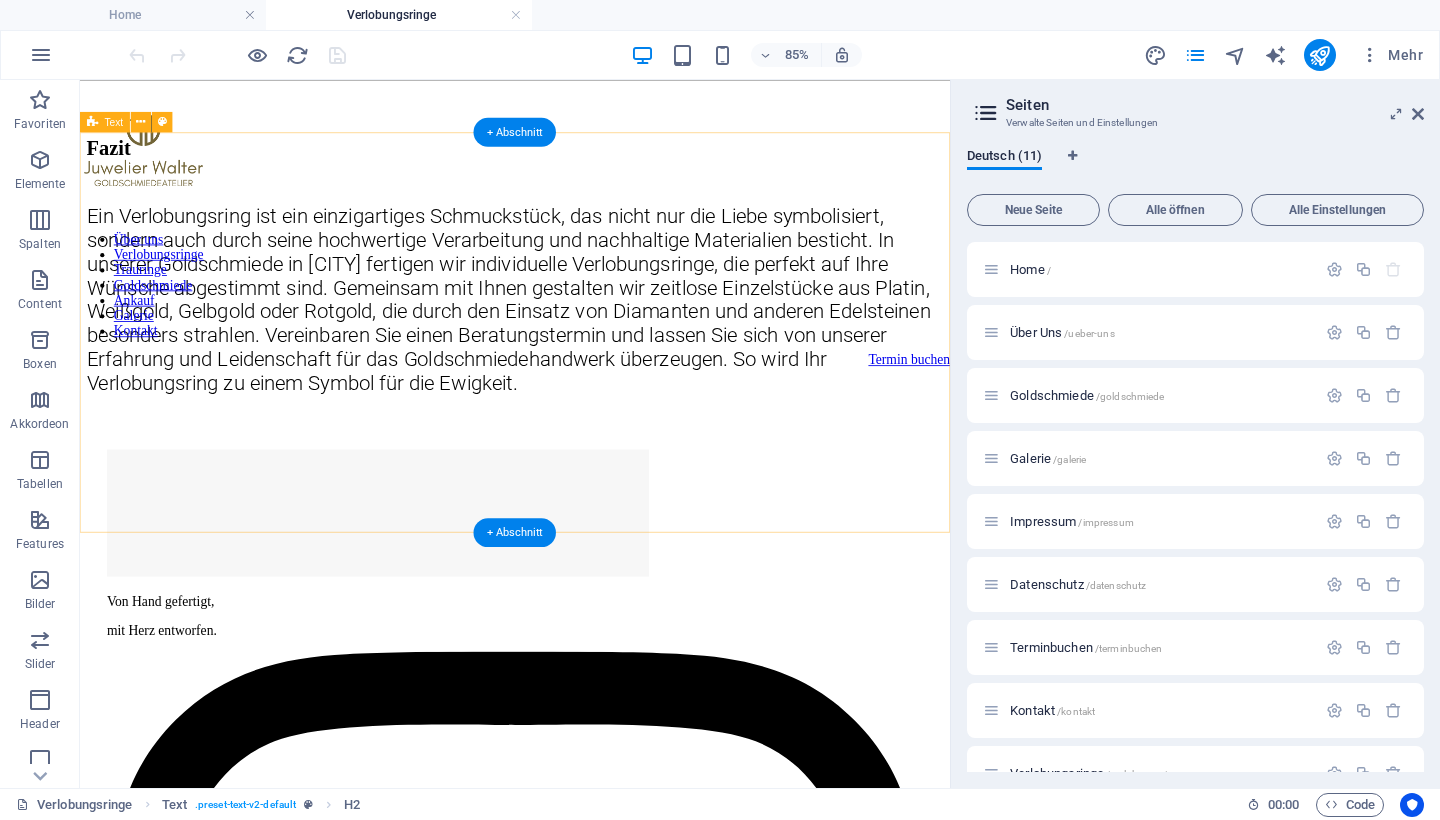 scroll, scrollTop: 4026, scrollLeft: 0, axis: vertical 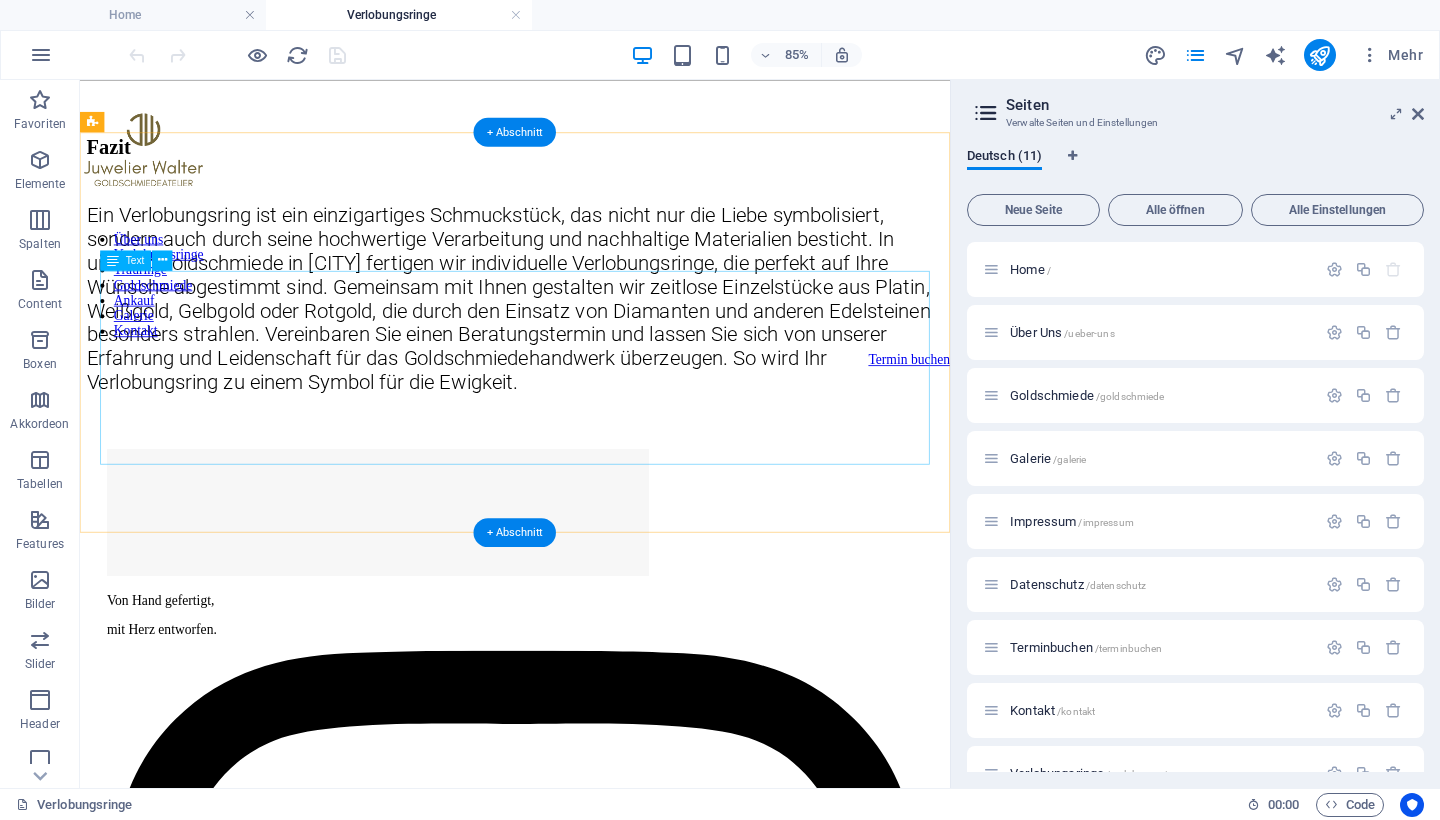 click on "Als erfahrener Juwelier in [CITY] legen wir großen Wert auf eine persönliche und ausführliche Schmuckberatung. In einem Beratungsgespräch besprechen wir Ihre Vorlieben, den gewünschten Steinbesatz und die Materialien. Dabei erläutern wir Ihnen die verschiedenen Möglichkeiten, wie Sie Ihren Verlobungsring gestalten können – von klassischen Trauringen und Partnerringen über moderne Antragsringe bis hin zu außergewöhnlichen Einzelstücken. Vereinbaren Sie gerne einen Beratungstermin, um gemeinsam Ihren Traumring zu entwerfen." at bounding box center (592, -1383) 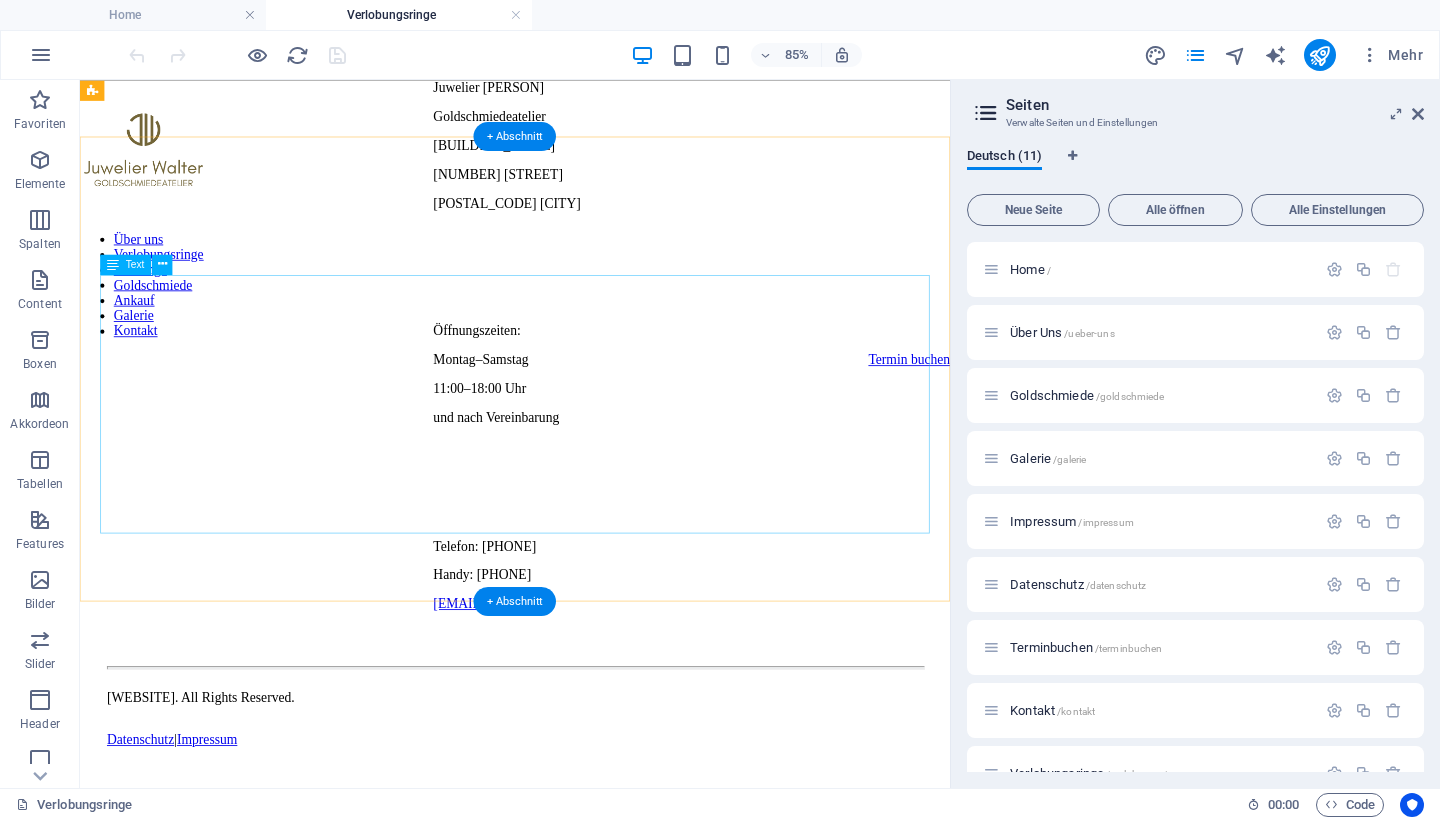 scroll, scrollTop: 6785, scrollLeft: 0, axis: vertical 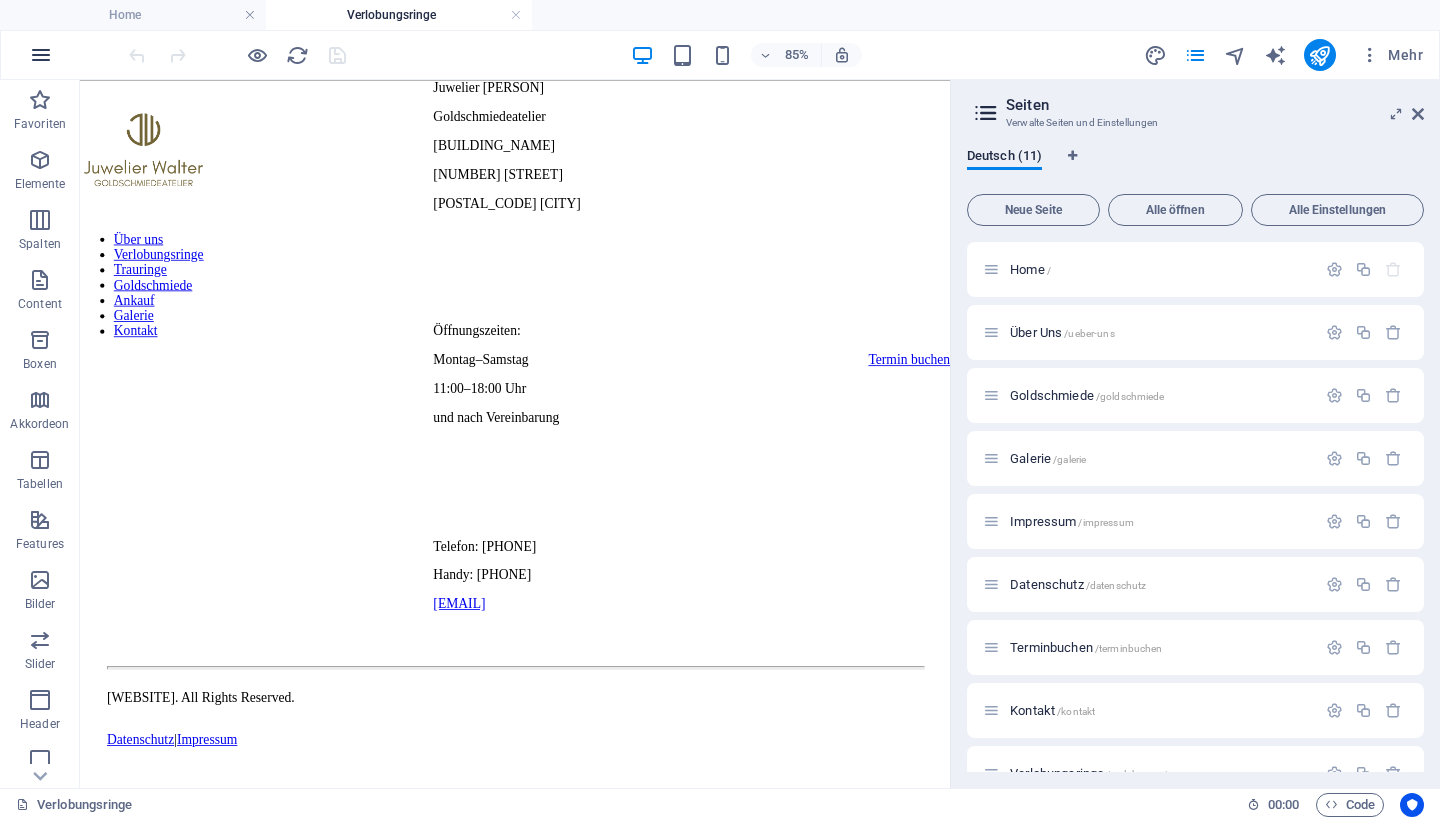 click at bounding box center [41, 55] 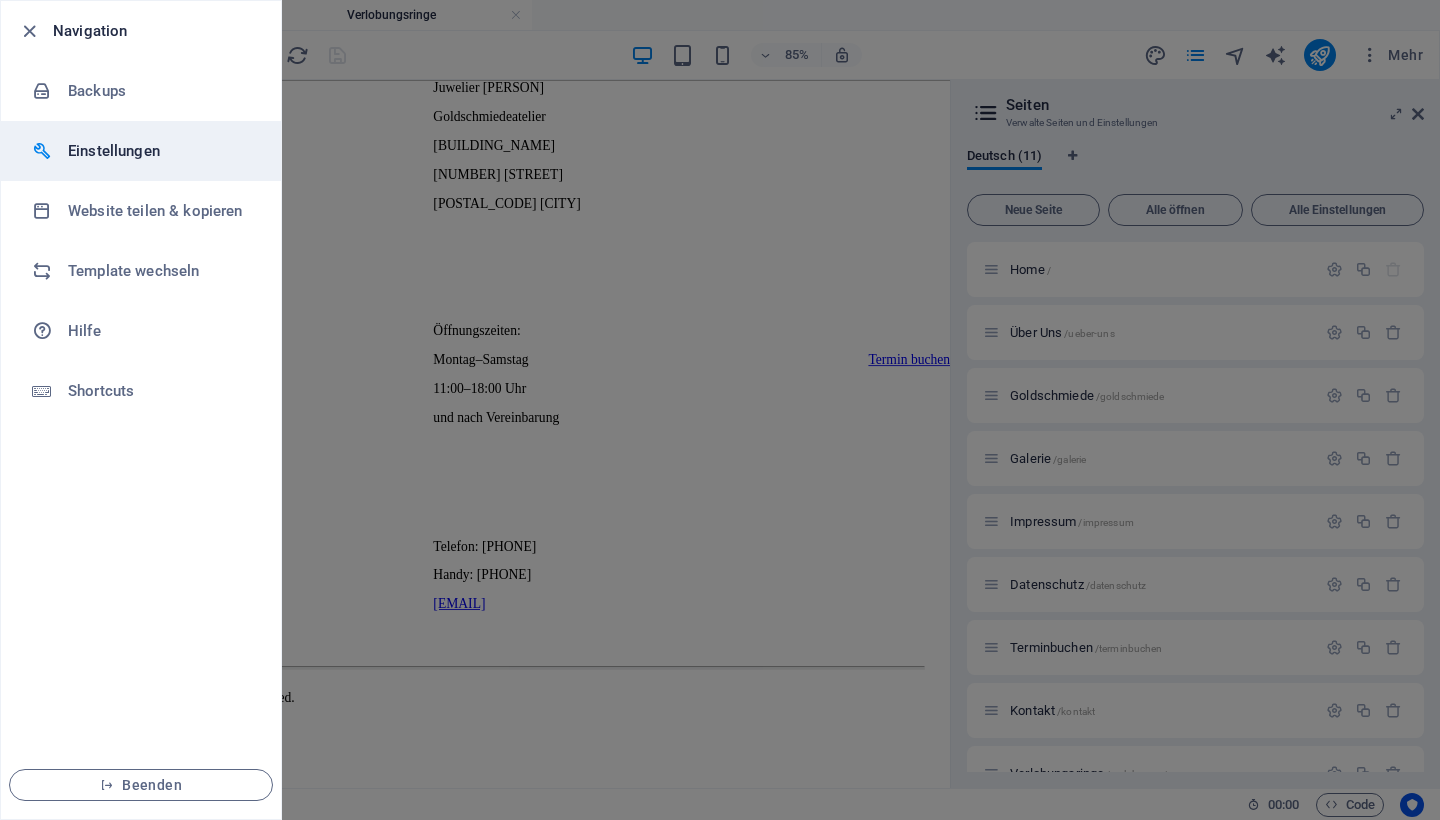 click on "Einstellungen" at bounding box center [160, 151] 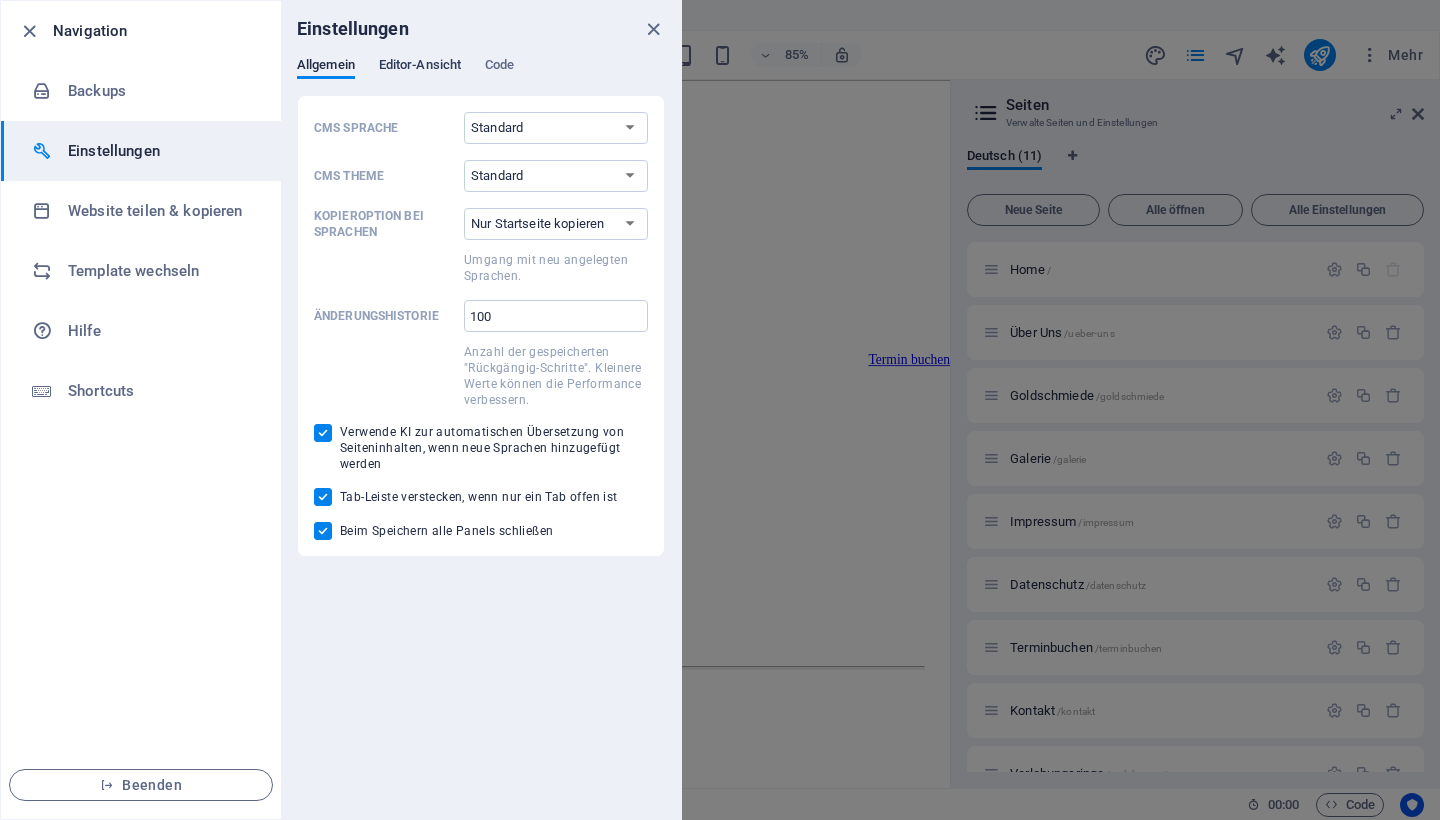 click on "Editor-Ansicht" at bounding box center [420, 67] 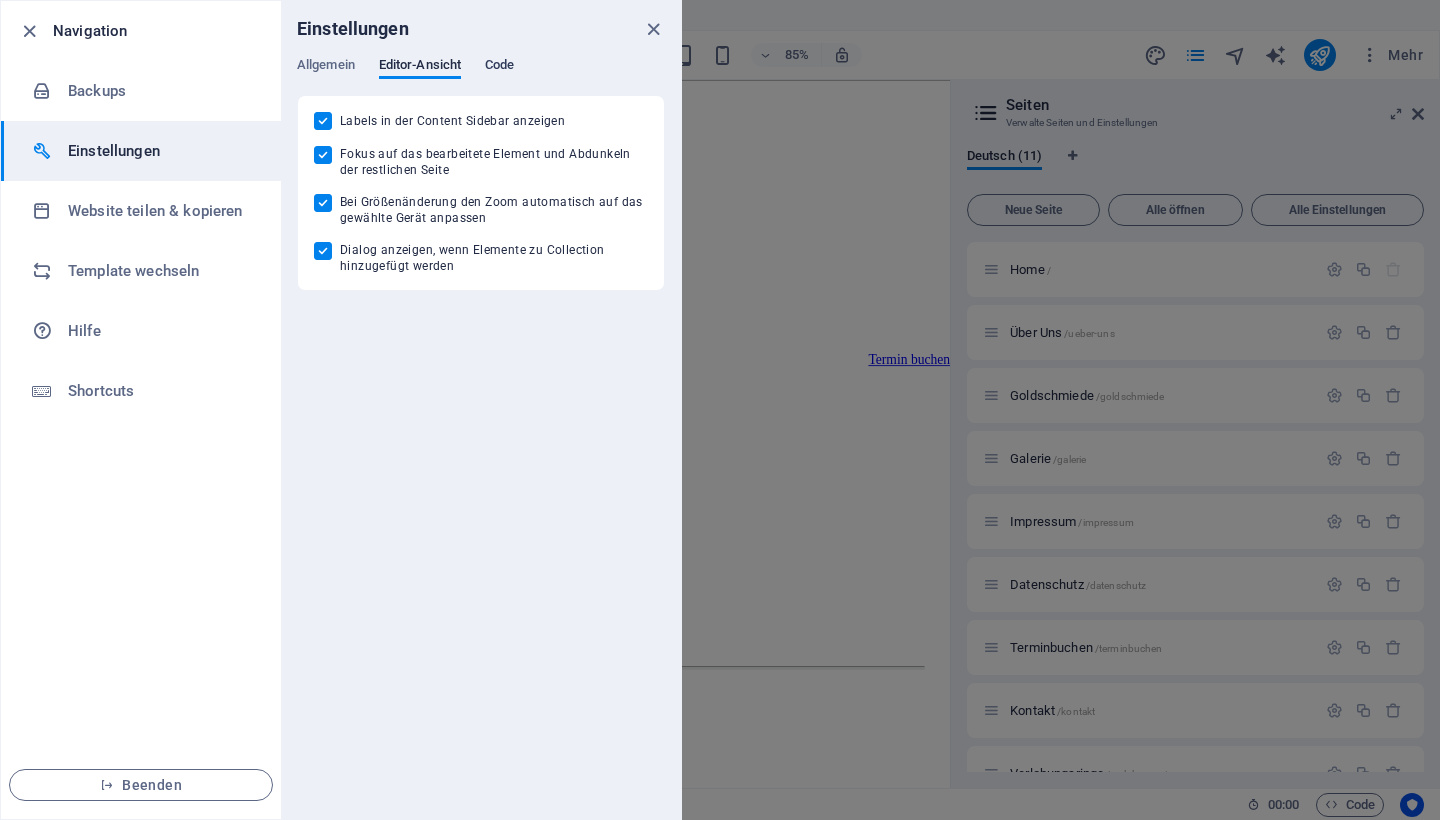 click on "Code" at bounding box center (499, 67) 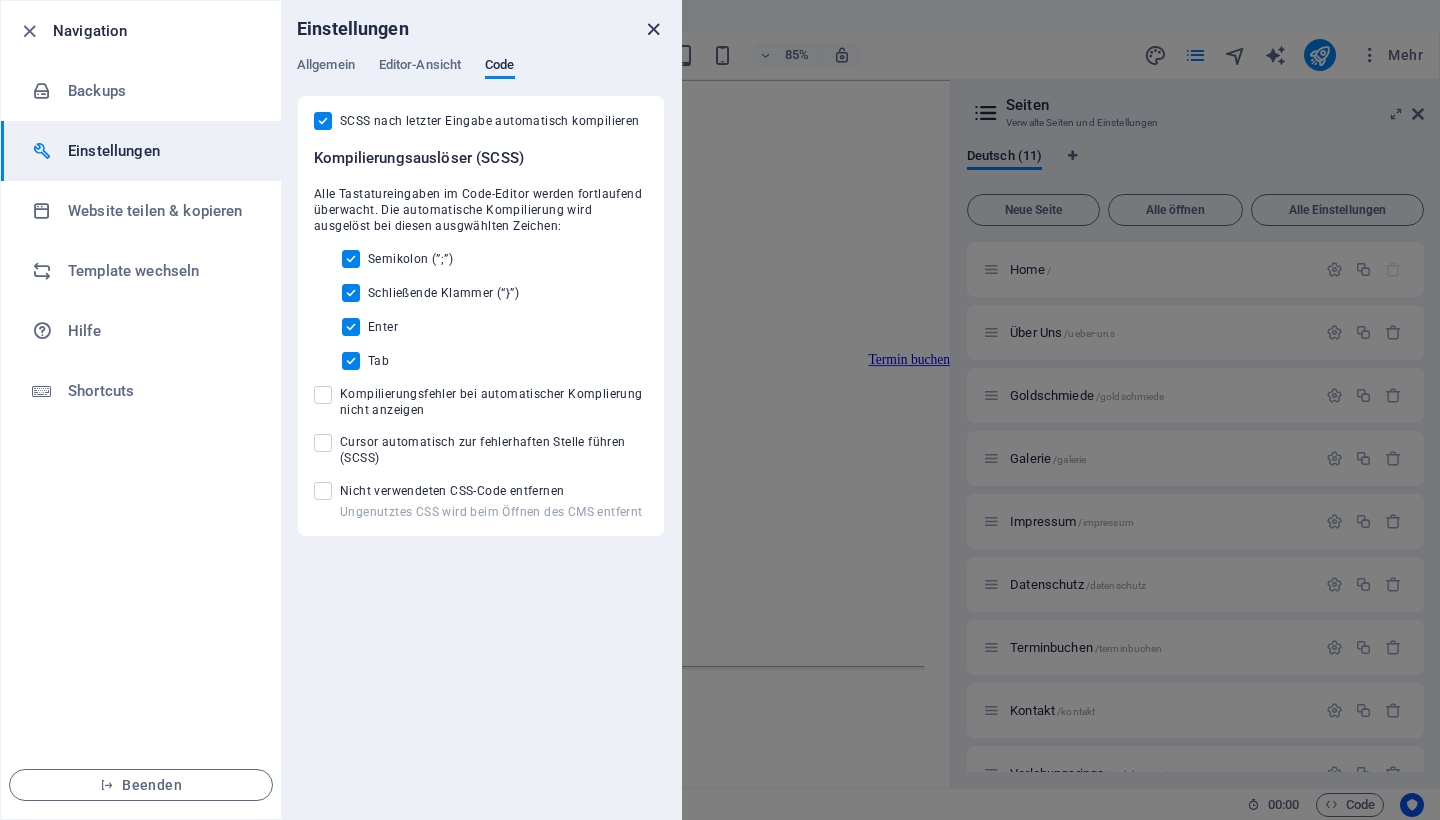 click at bounding box center [653, 29] 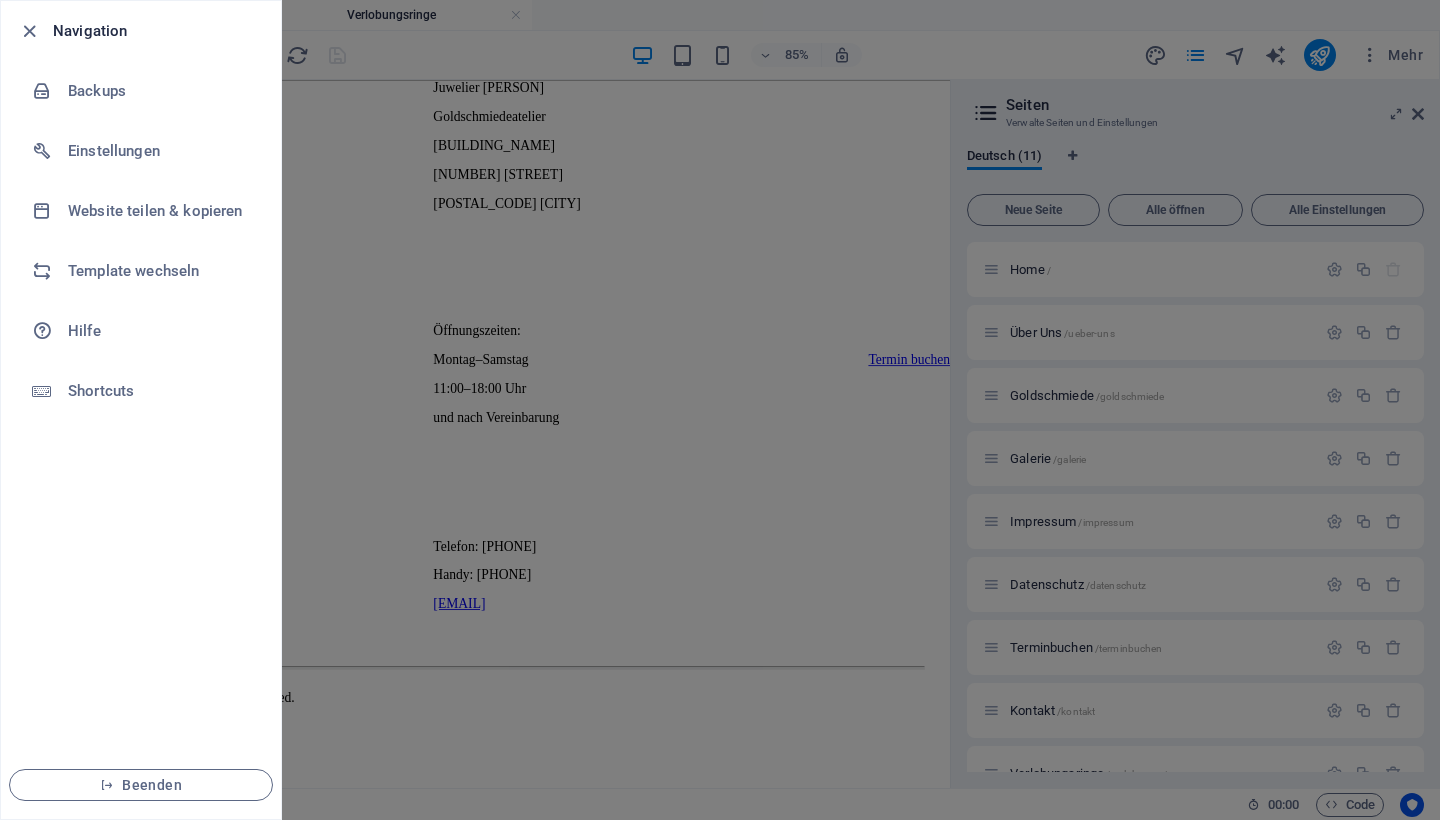click at bounding box center [720, 410] 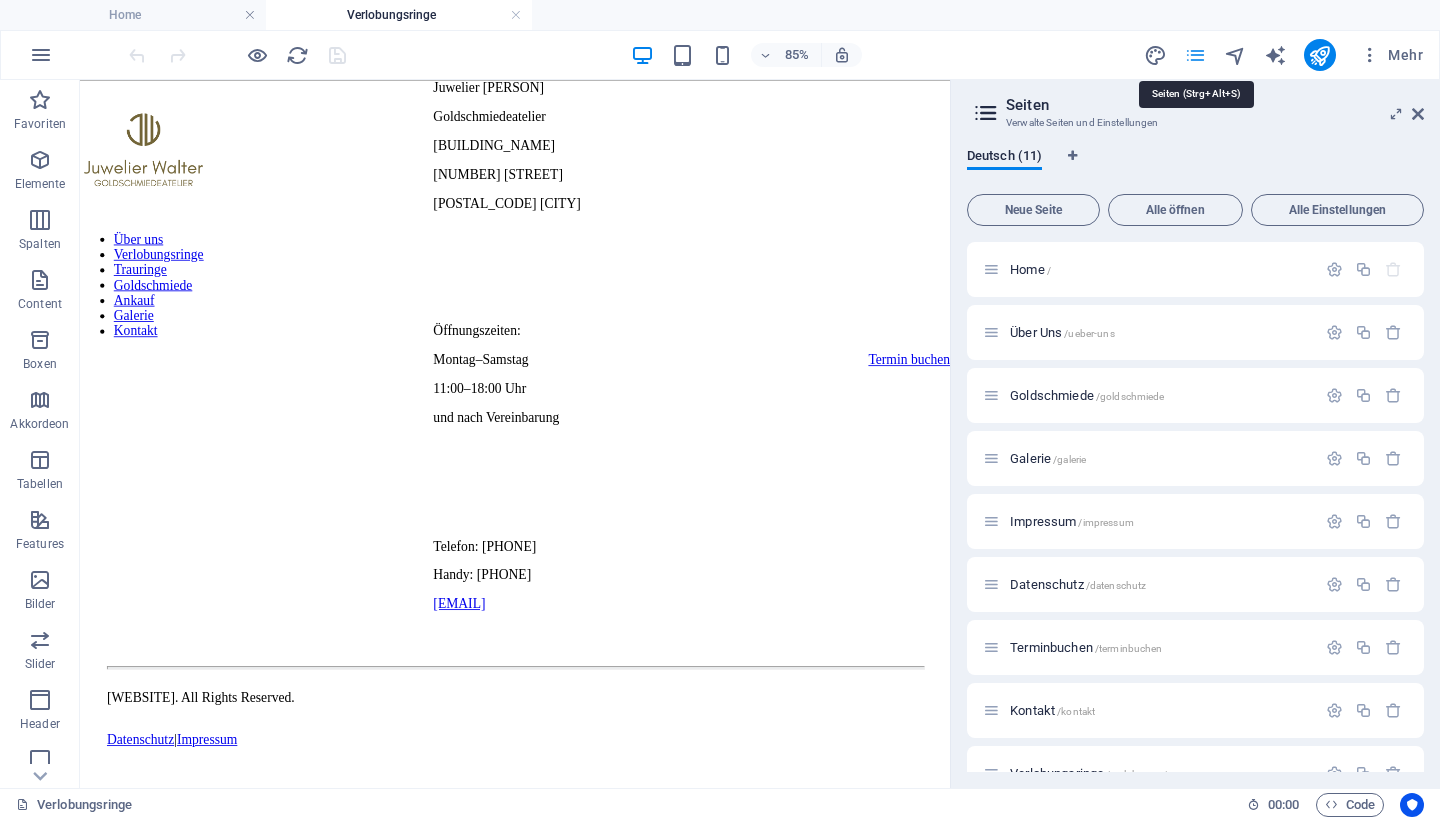 click at bounding box center [1195, 55] 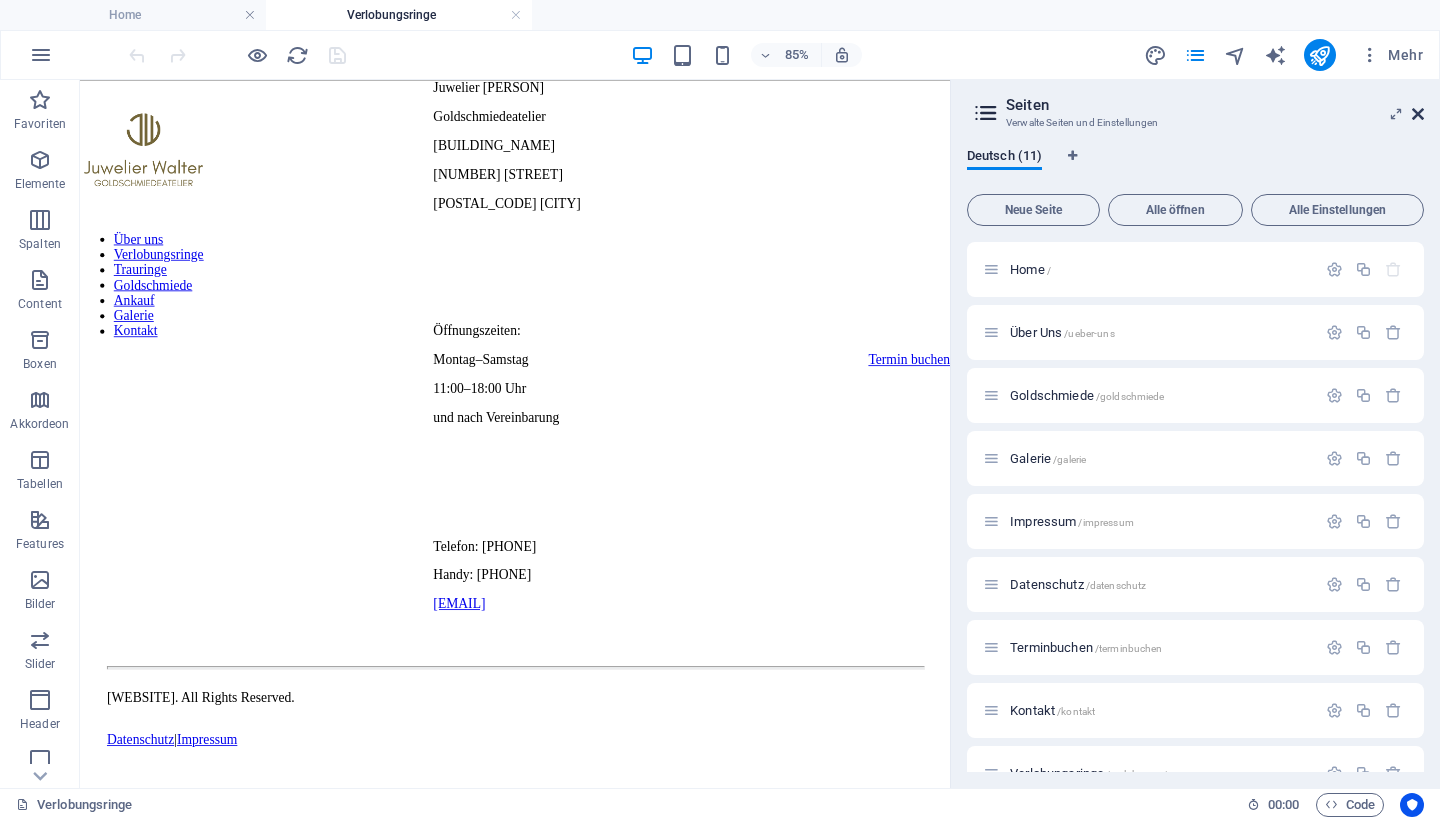 click at bounding box center (1418, 114) 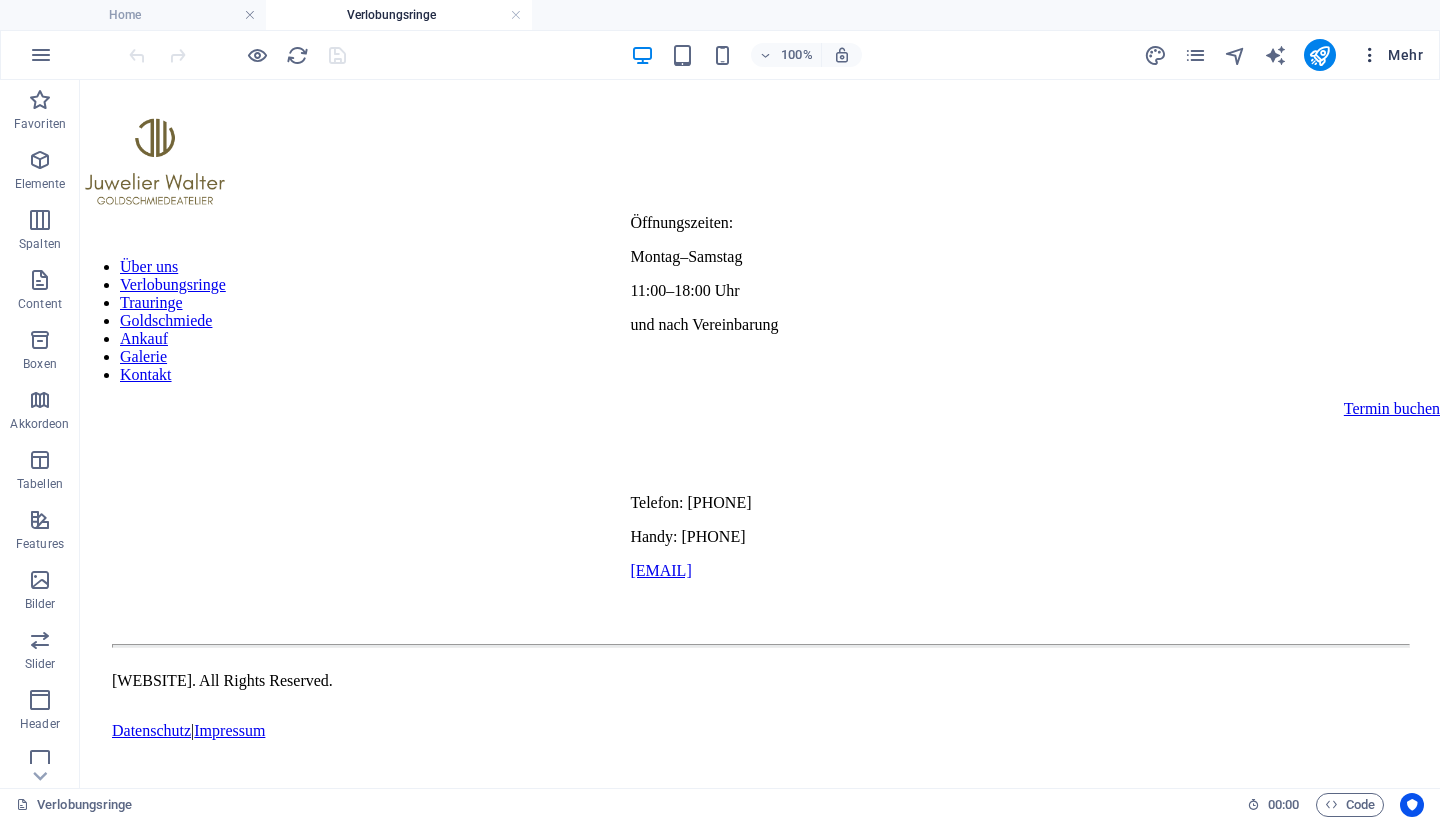 click on "Mehr" at bounding box center [1391, 55] 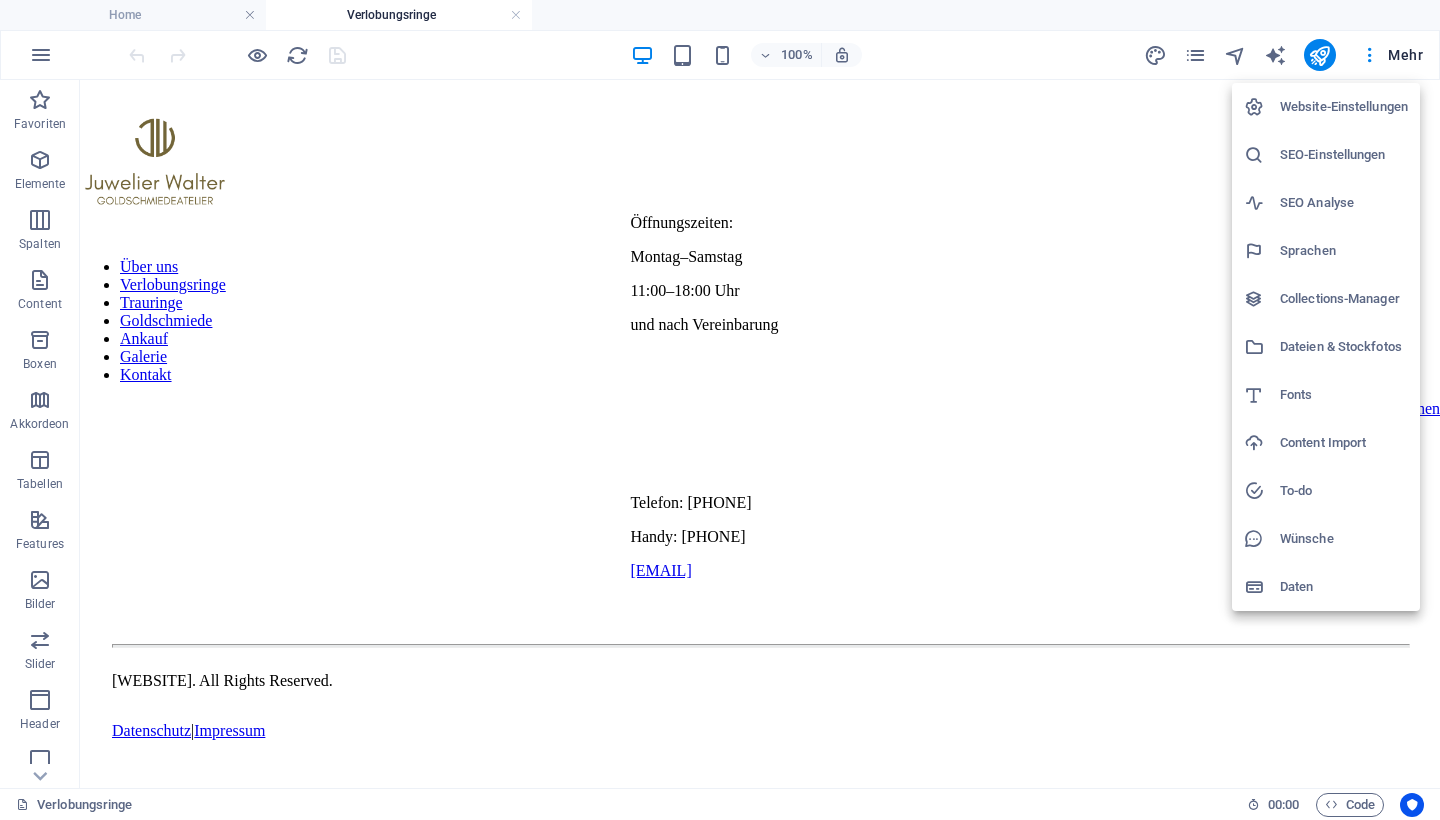 click on "SEO-Einstellungen" at bounding box center (1344, 155) 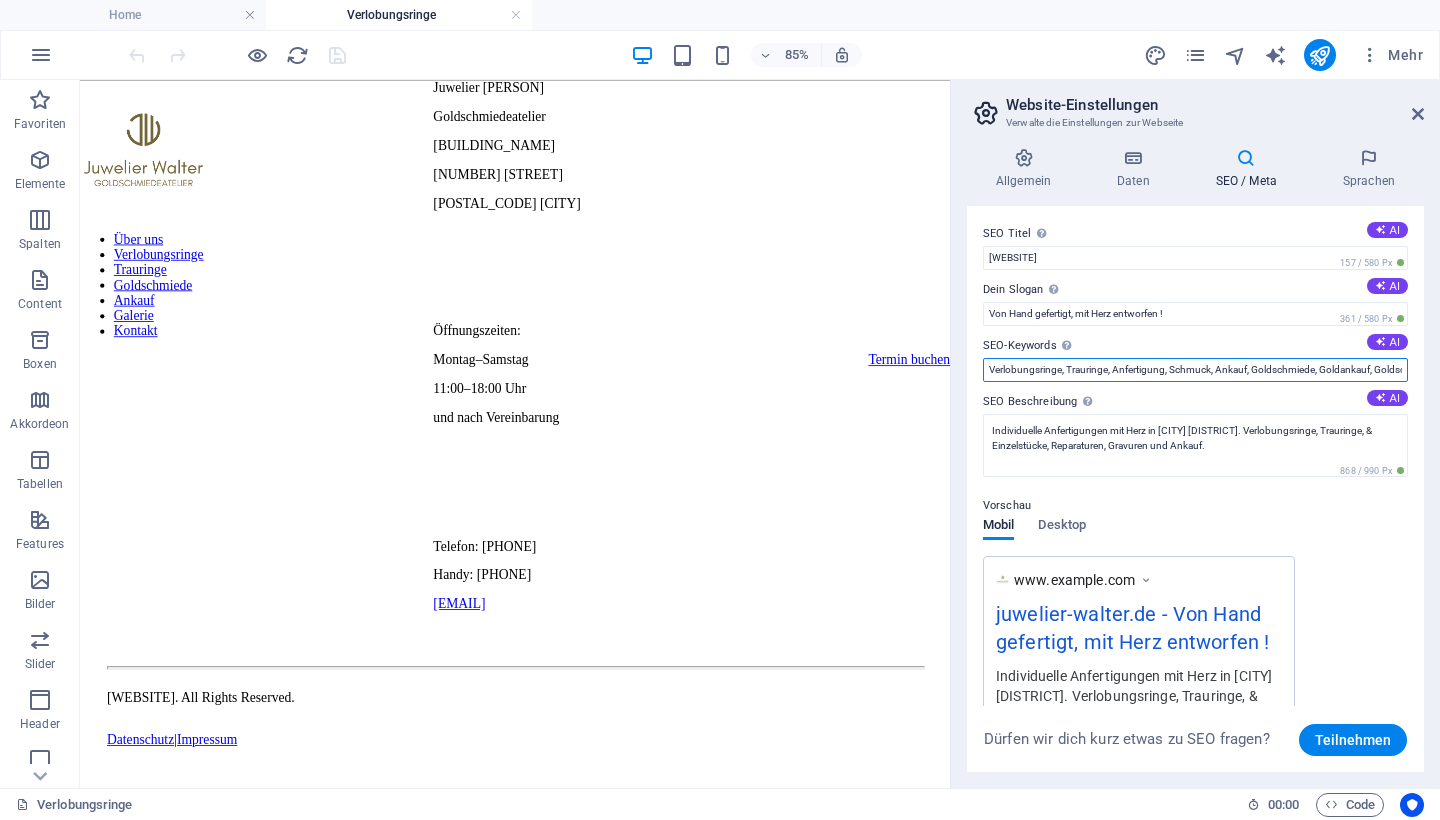 click on "Verlobungsringe, Trauringe, Anfertigung, Schmuck, Ankauf, Goldschmiede, Goldankauf, Goldschmied, Juwelier, [CITY], Reparaturen, Gravuren, juwelier-walter.de, [CITY], [DISTRICT], [DISTRICT], [DISTRICT], [DISTRICT], [DISTRICT], [DISTRICT], Brillantschmuck, [DISTRICT]" at bounding box center [1195, 370] 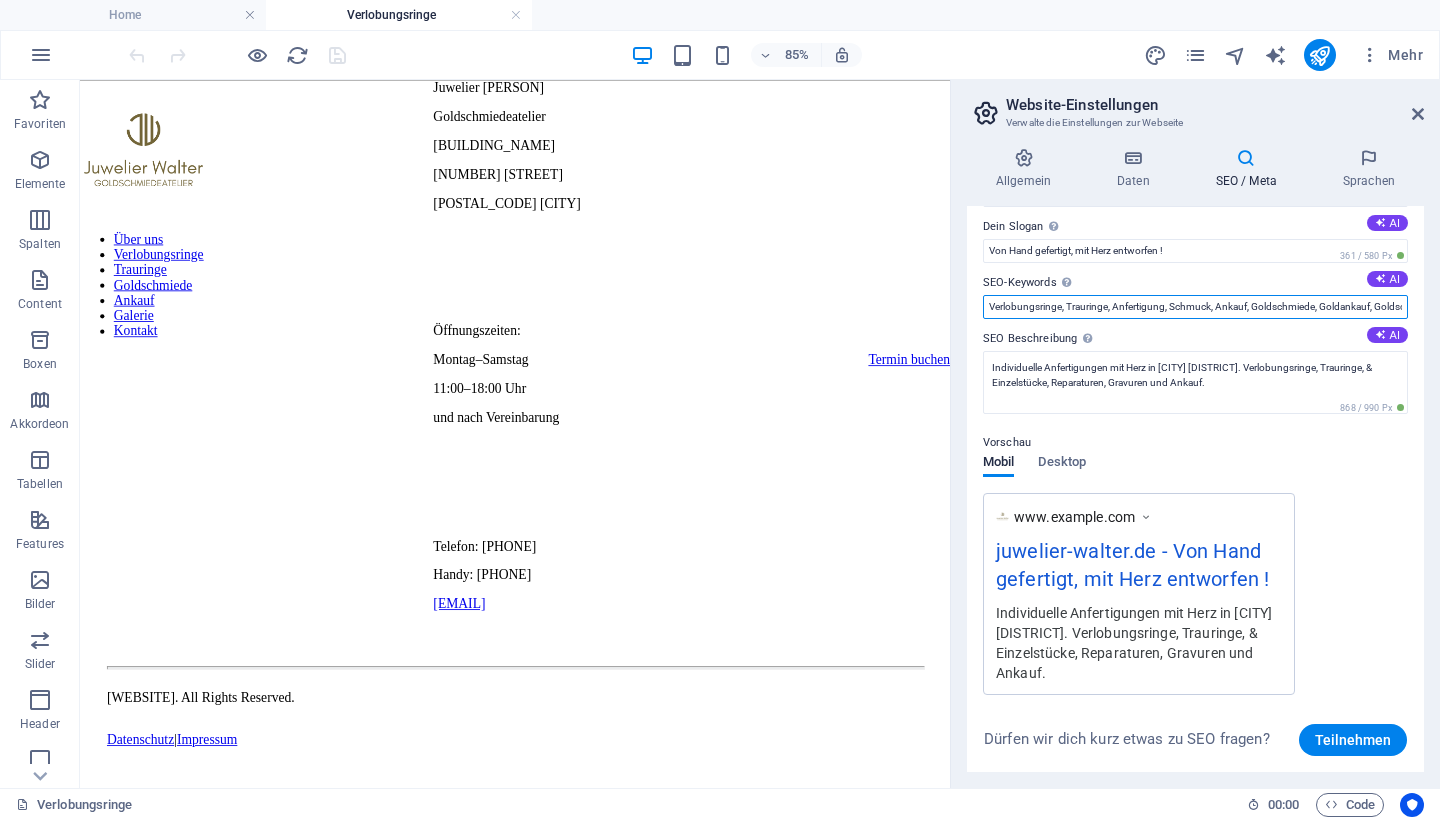 scroll, scrollTop: 68, scrollLeft: 0, axis: vertical 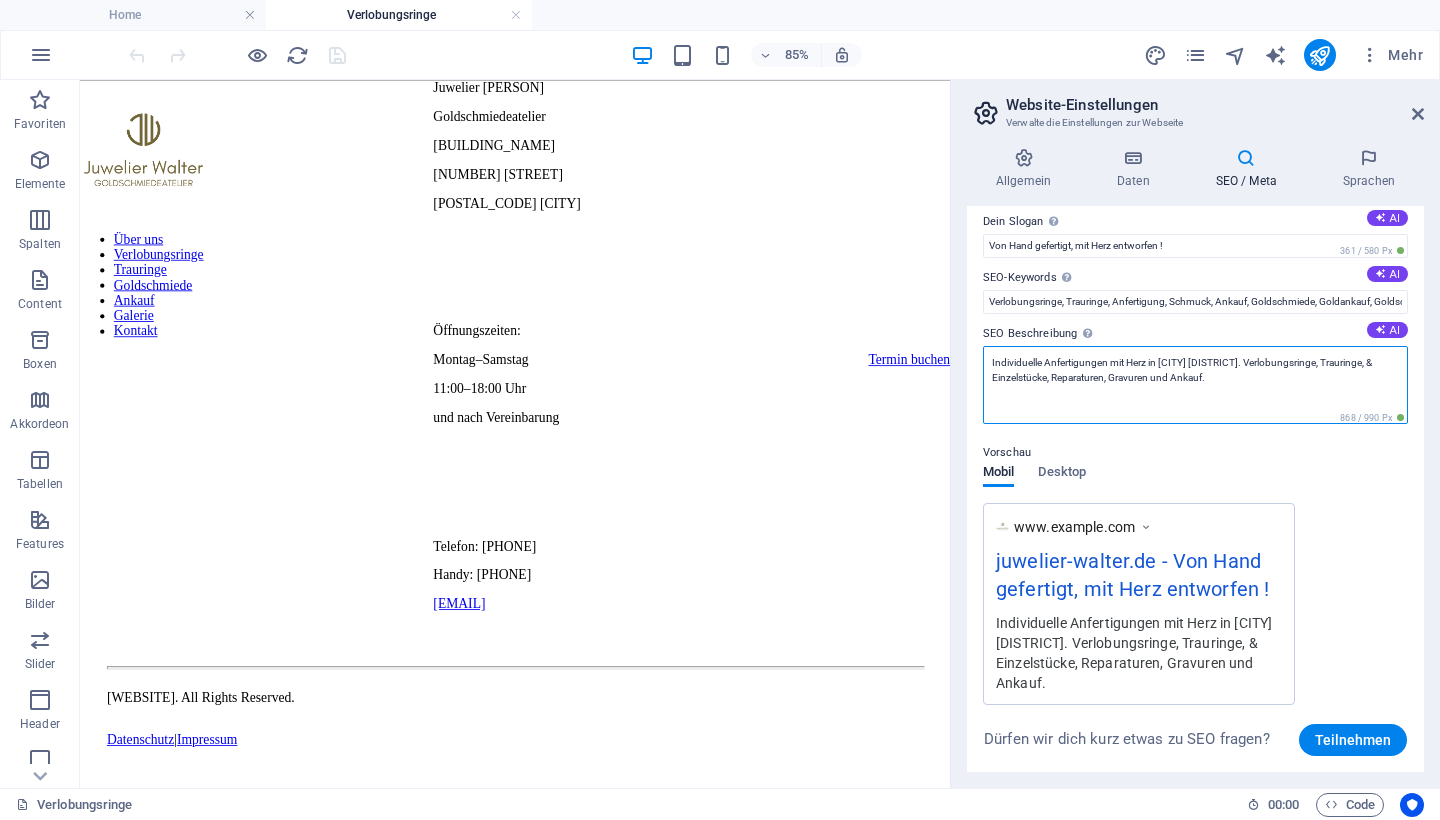 click on "Individuelle Anfertigungen mit Herz in [CITY] [DISTRICT]. Verlobungsringe, Trauringe, & Einzelstücke, Reparaturen, Gravuren und Ankauf." at bounding box center [1195, 385] 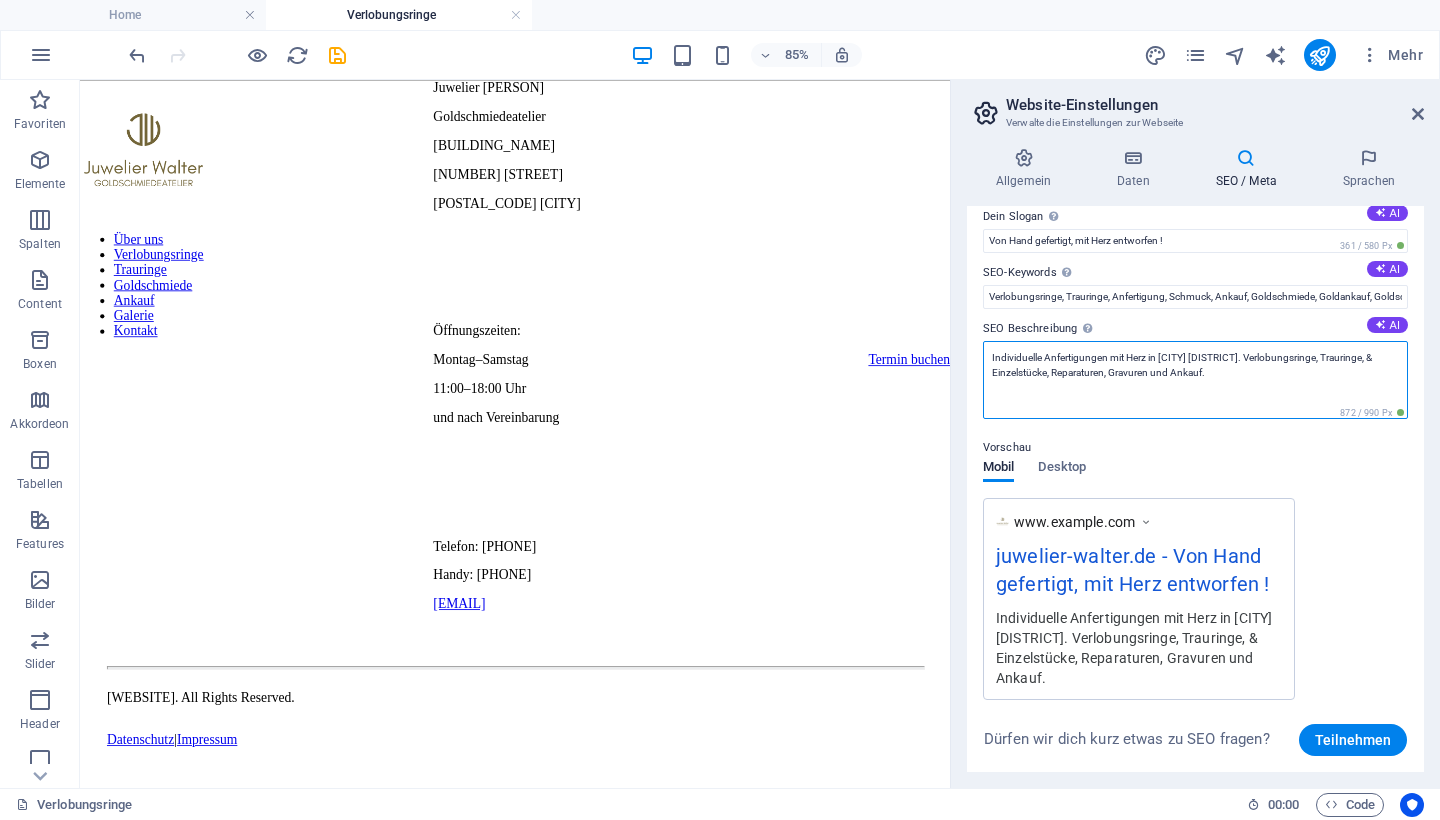 scroll, scrollTop: 94, scrollLeft: 0, axis: vertical 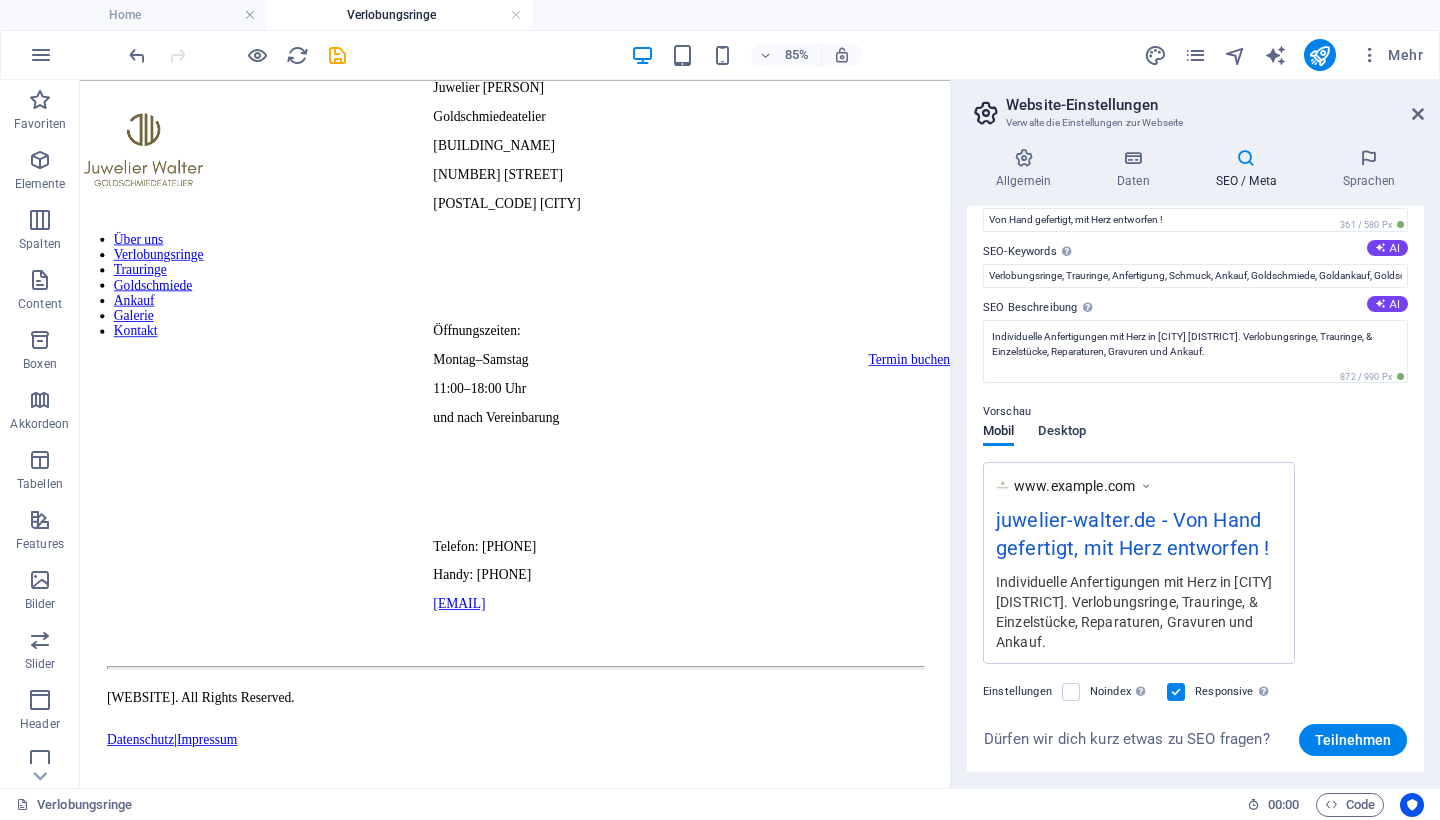 click on "Mobil Desktop" at bounding box center (1034, 443) 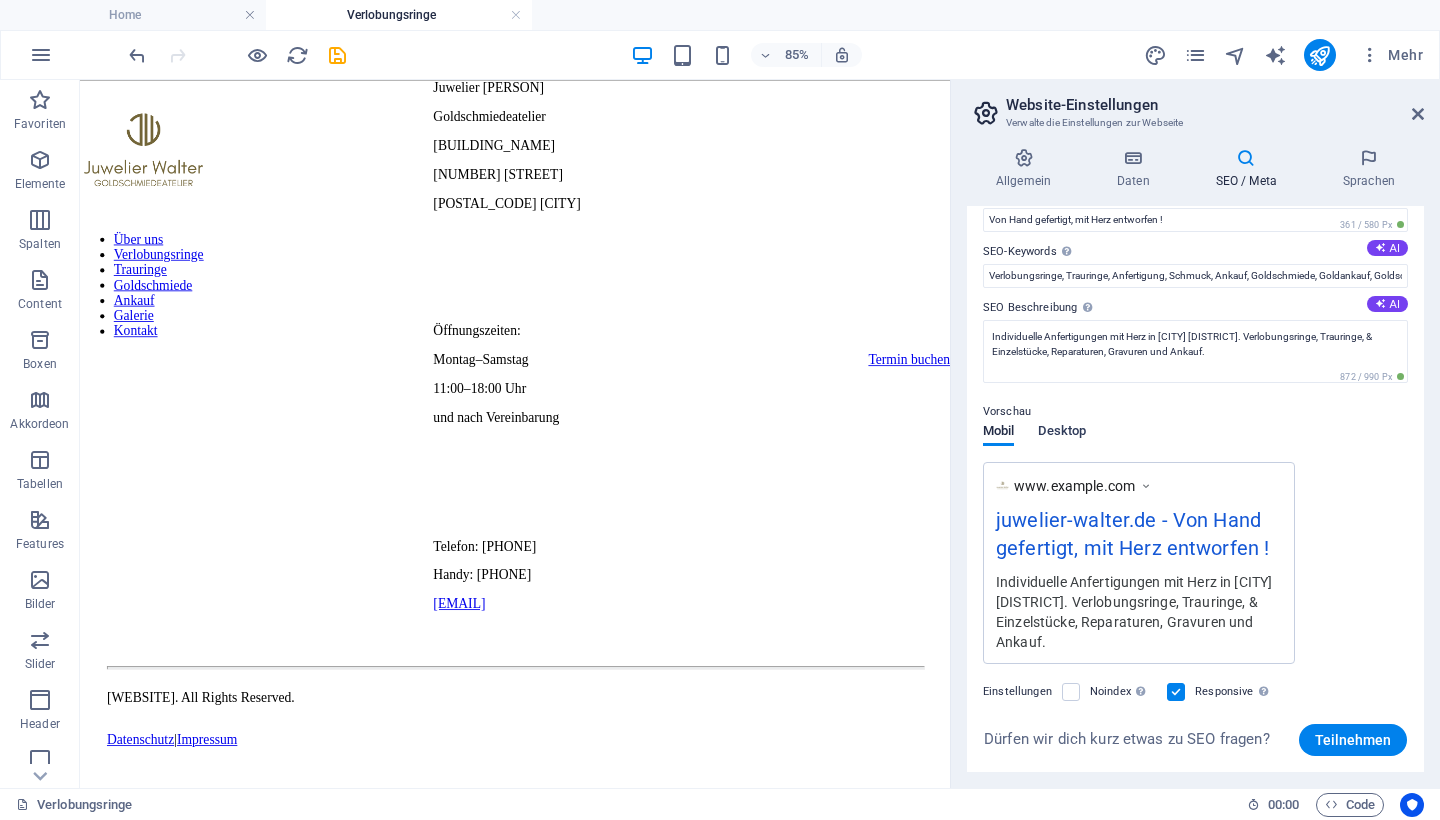 click on "Desktop" at bounding box center (1062, 433) 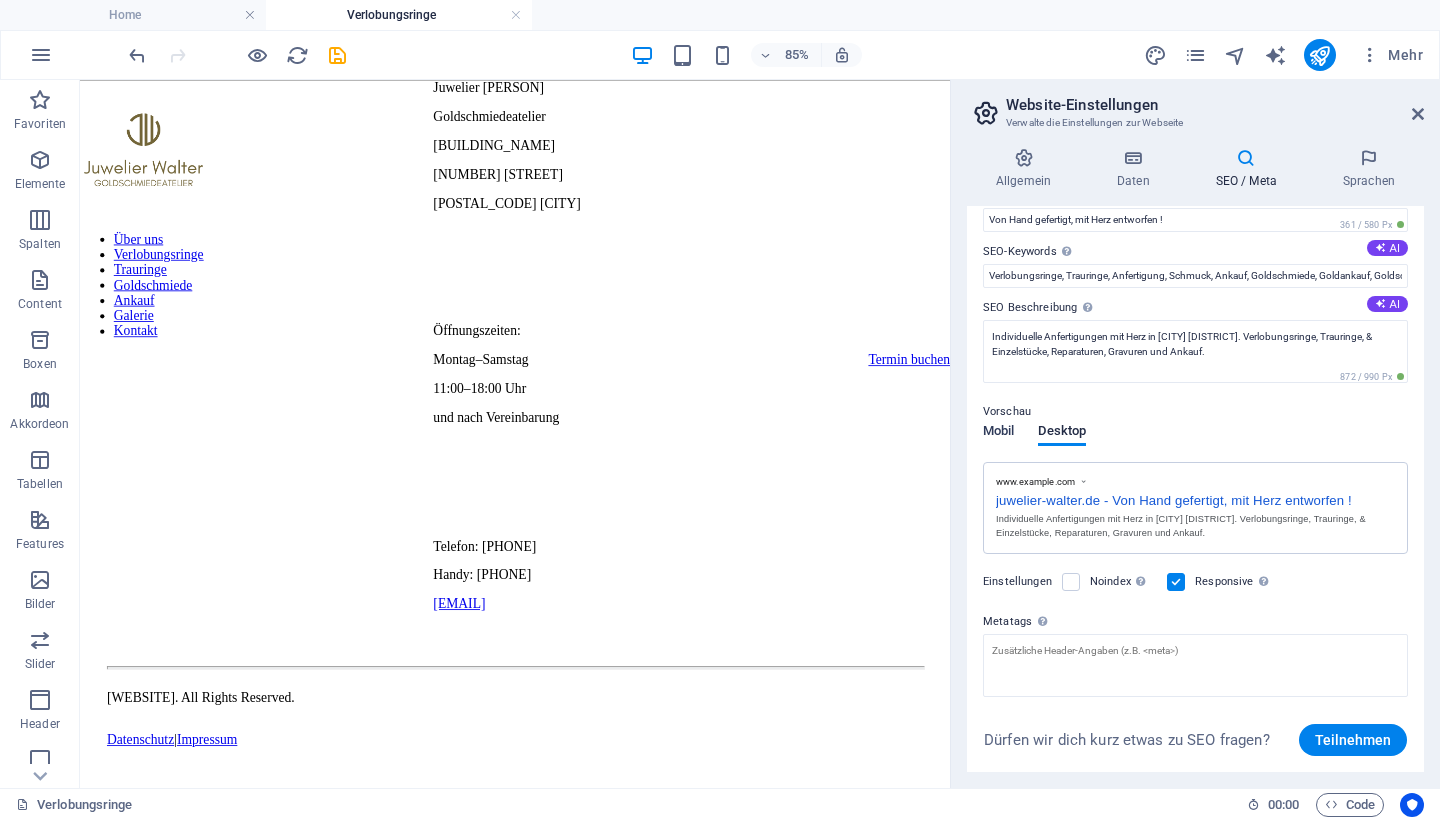 click on "Mobil" at bounding box center [998, 433] 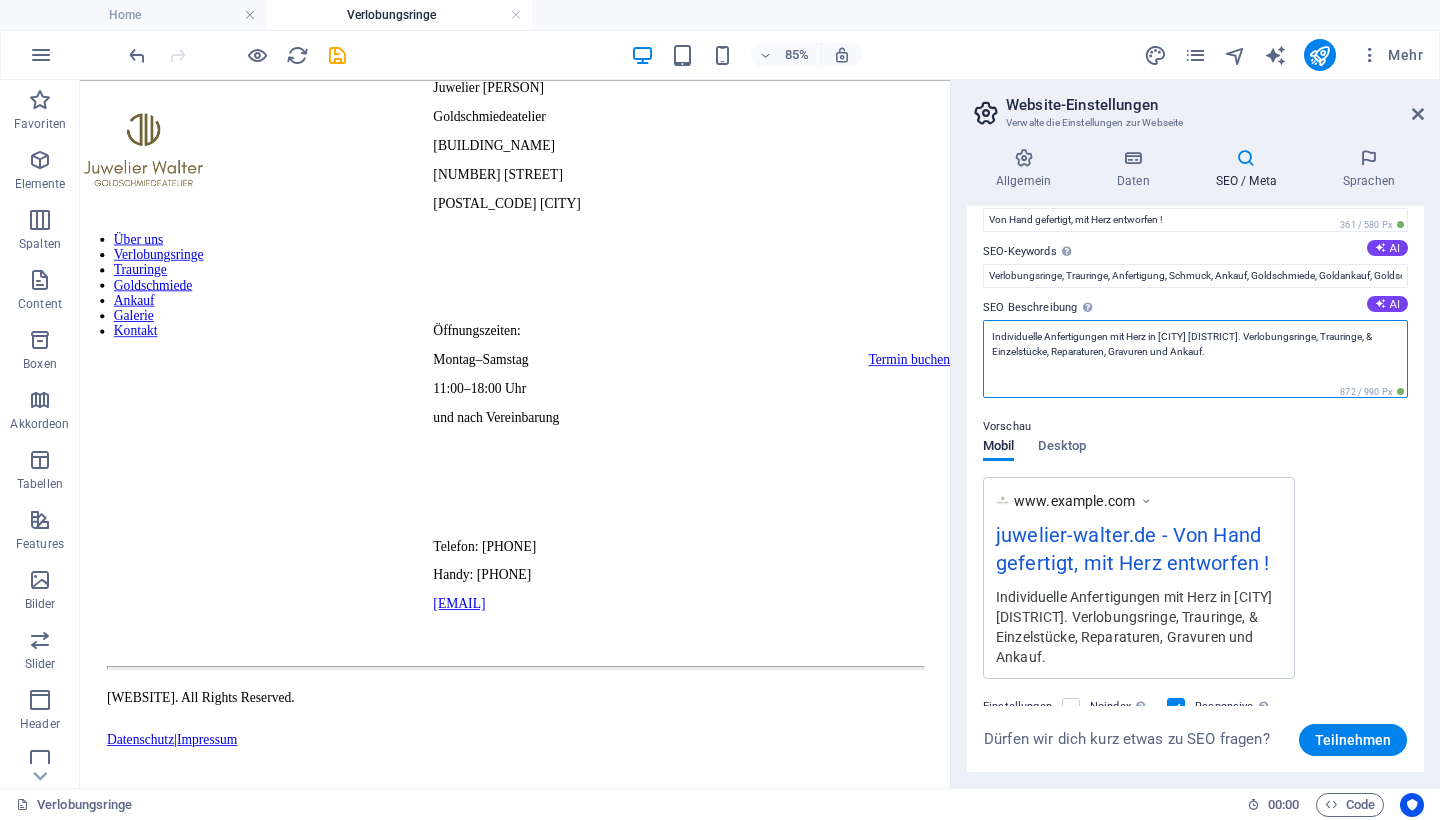 click on "Individuelle Anfertigungen mit Herz in [CITY] [DISTRICT]. Verlobungsringe, Trauringe, & Einzelstücke, Reparaturen, Gravuren und Ankauf." at bounding box center [1195, 359] 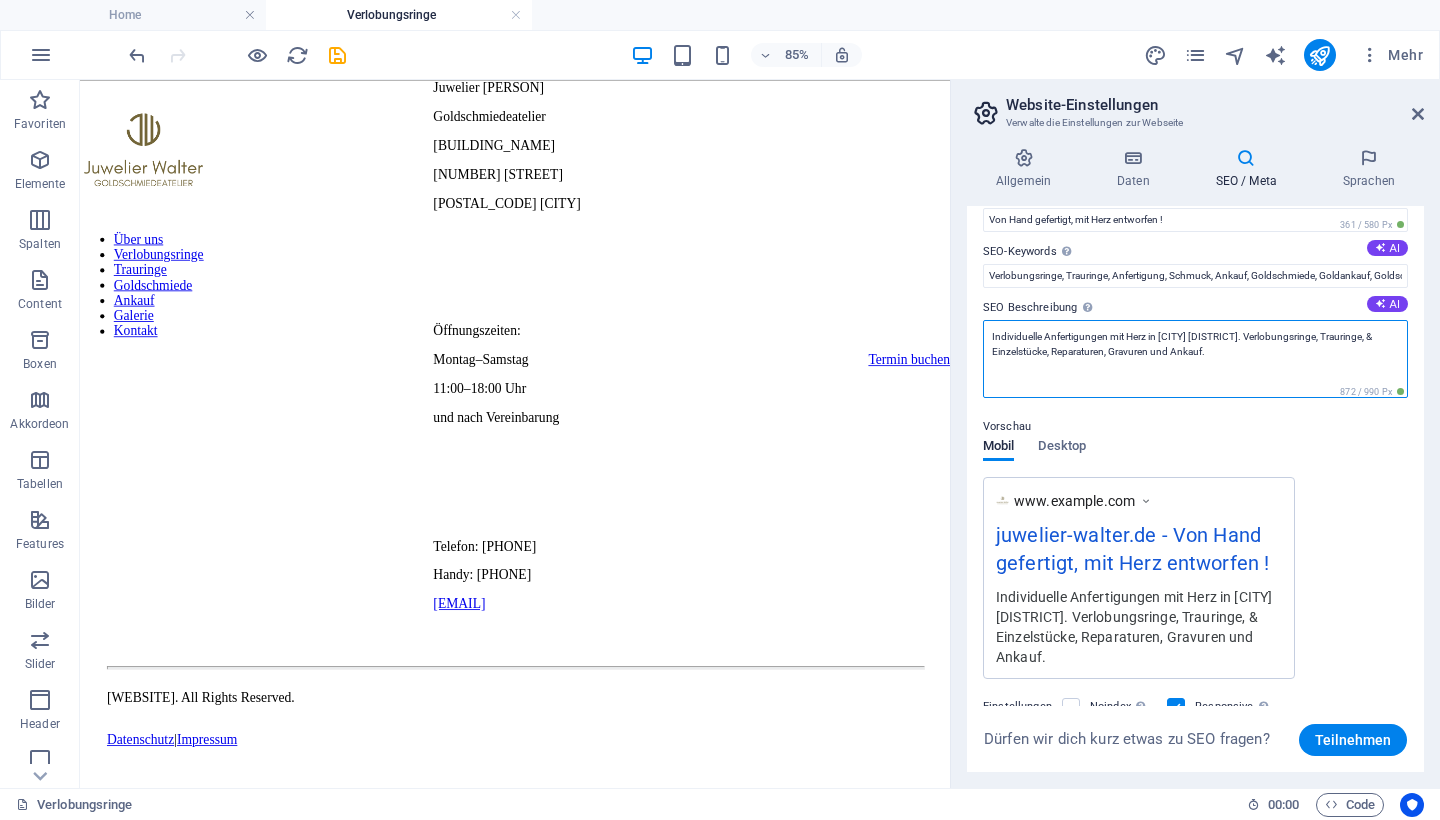 drag, startPoint x: 1148, startPoint y: 339, endPoint x: 1109, endPoint y: 340, distance: 39.012817 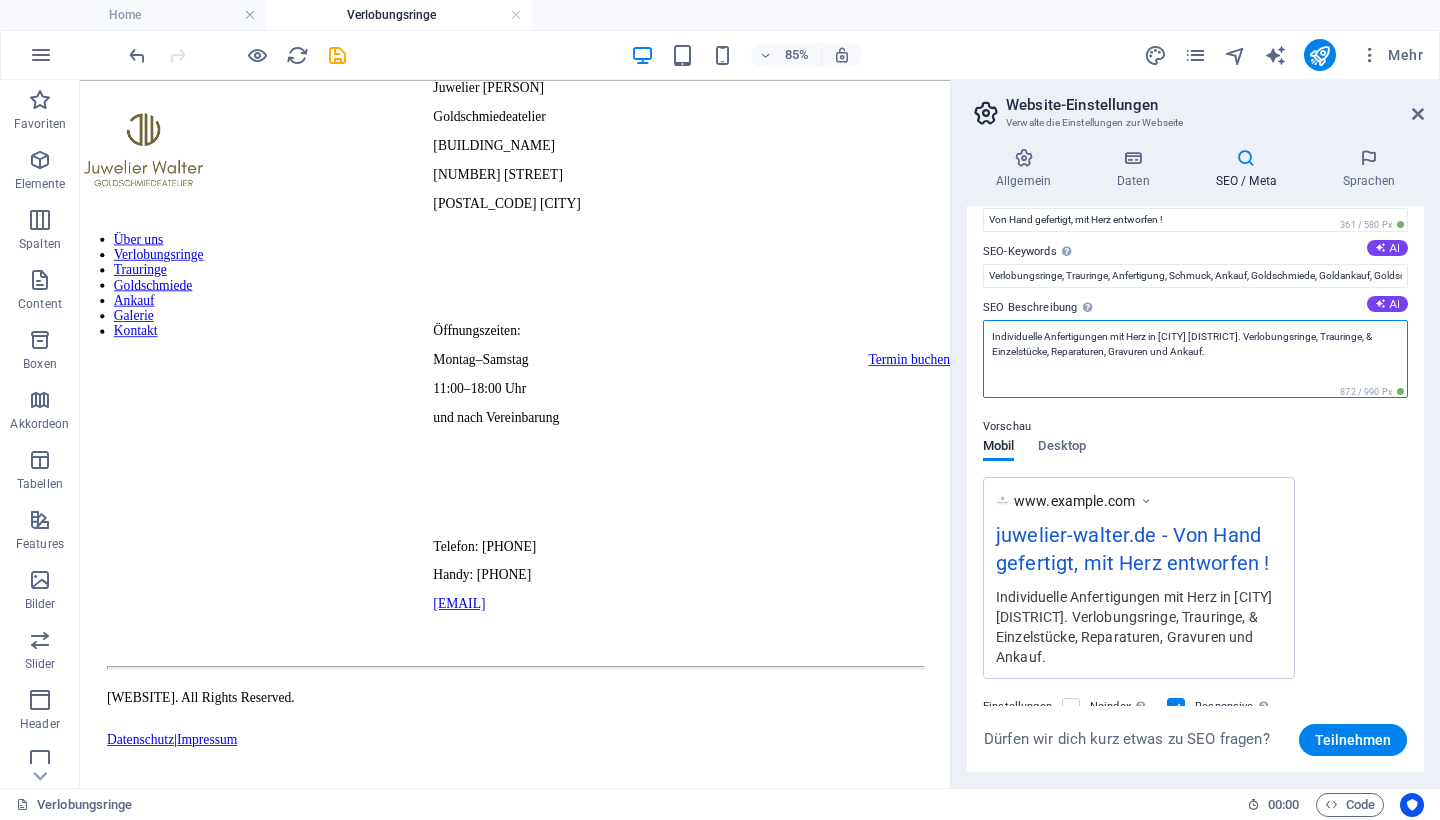 click on "Individuelle Anfertigungen mit Herz in [CITY] [DISTRICT]. Verlobungsringe, Trauringe, & Einzelstücke, Reparaturen, Gravuren und Ankauf." at bounding box center (1195, 359) 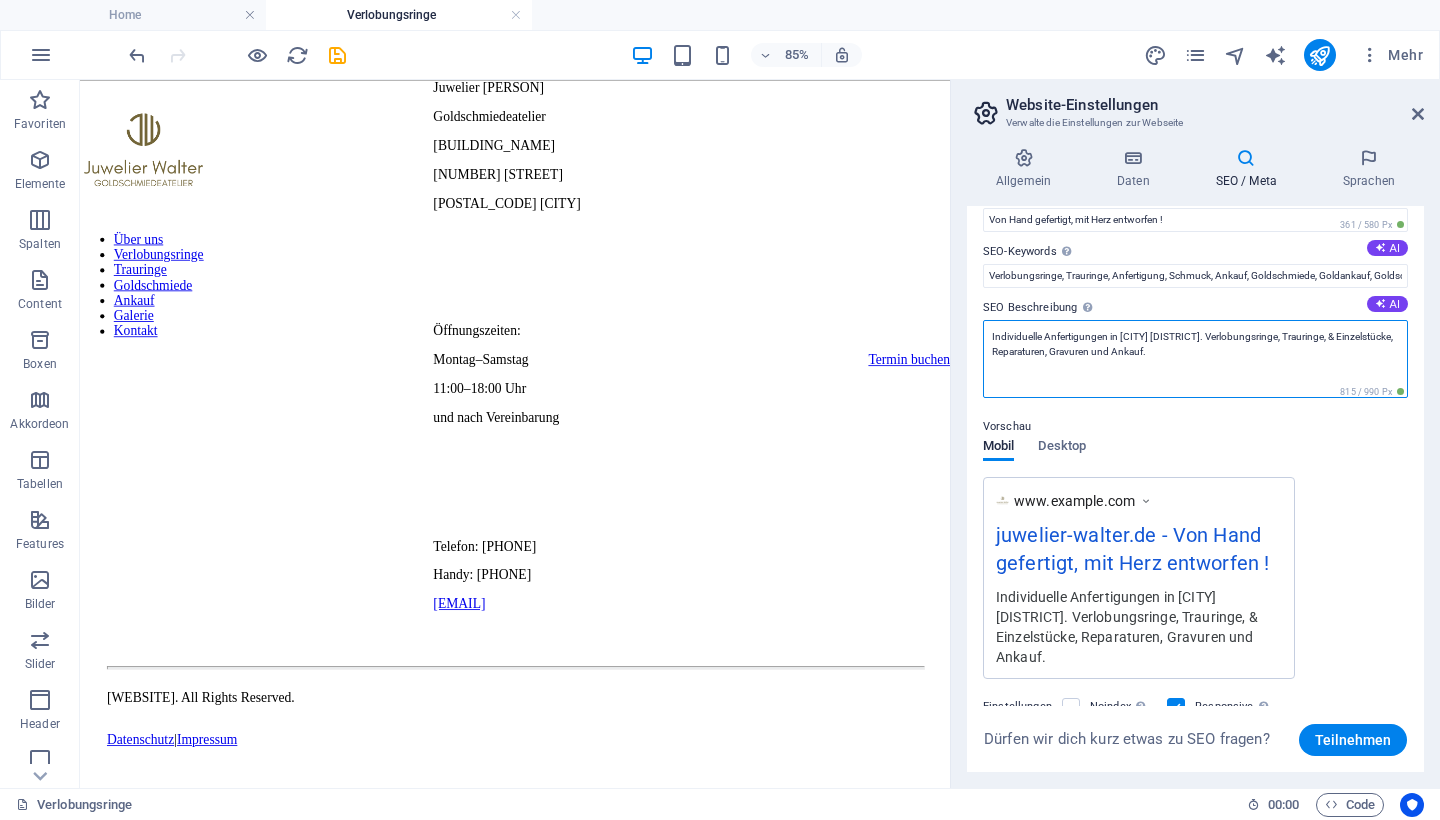 click on "Individuelle Anfertigungen in [CITY] [DISTRICT]. Verlobungsringe, Trauringe, & Einzelstücke, Reparaturen, Gravuren und Ankauf." at bounding box center (1195, 359) 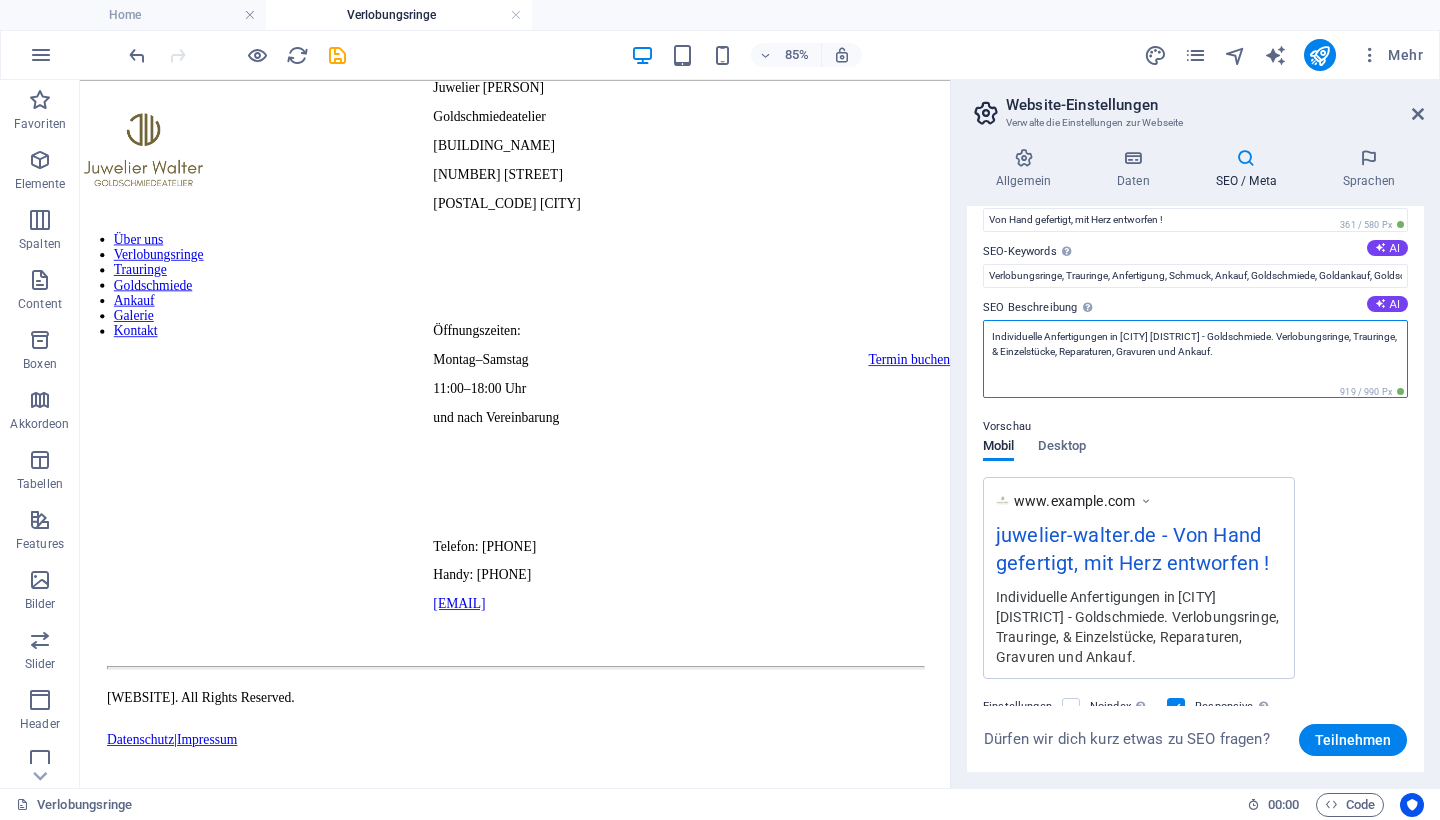 click on "Individuelle Anfertigungen in [CITY] [DISTRICT] - Goldschmiede. Verlobungsringe, Trauringe, & Einzelstücke, Reparaturen, Gravuren und Ankauf." at bounding box center [1195, 359] 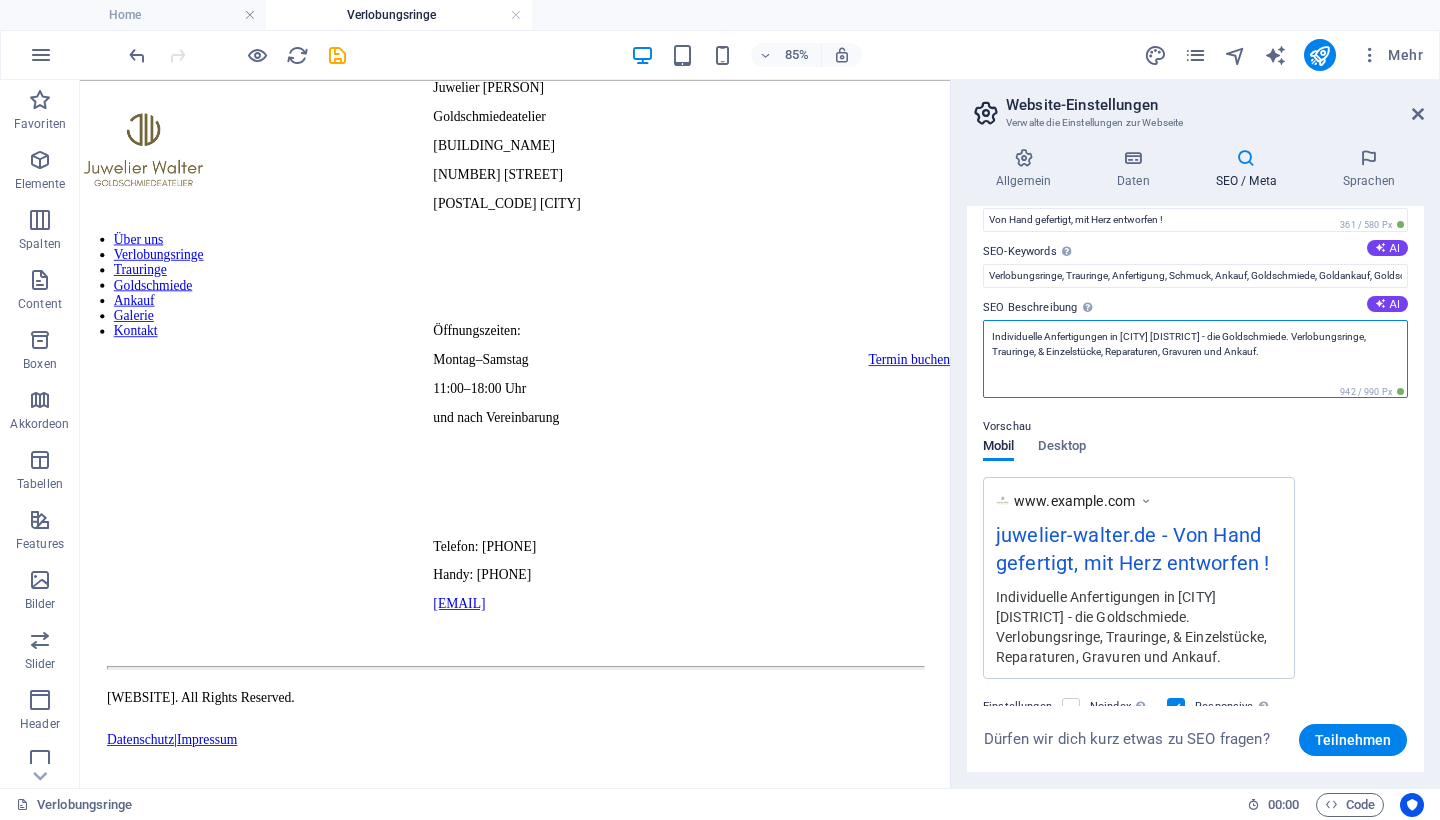click on "Individuelle Anfertigungen in [CITY] [DISTRICT] - die Goldschmiede. Verlobungsringe, Trauringe, & Einzelstücke, Reparaturen, Gravuren und Ankauf." at bounding box center (1195, 359) 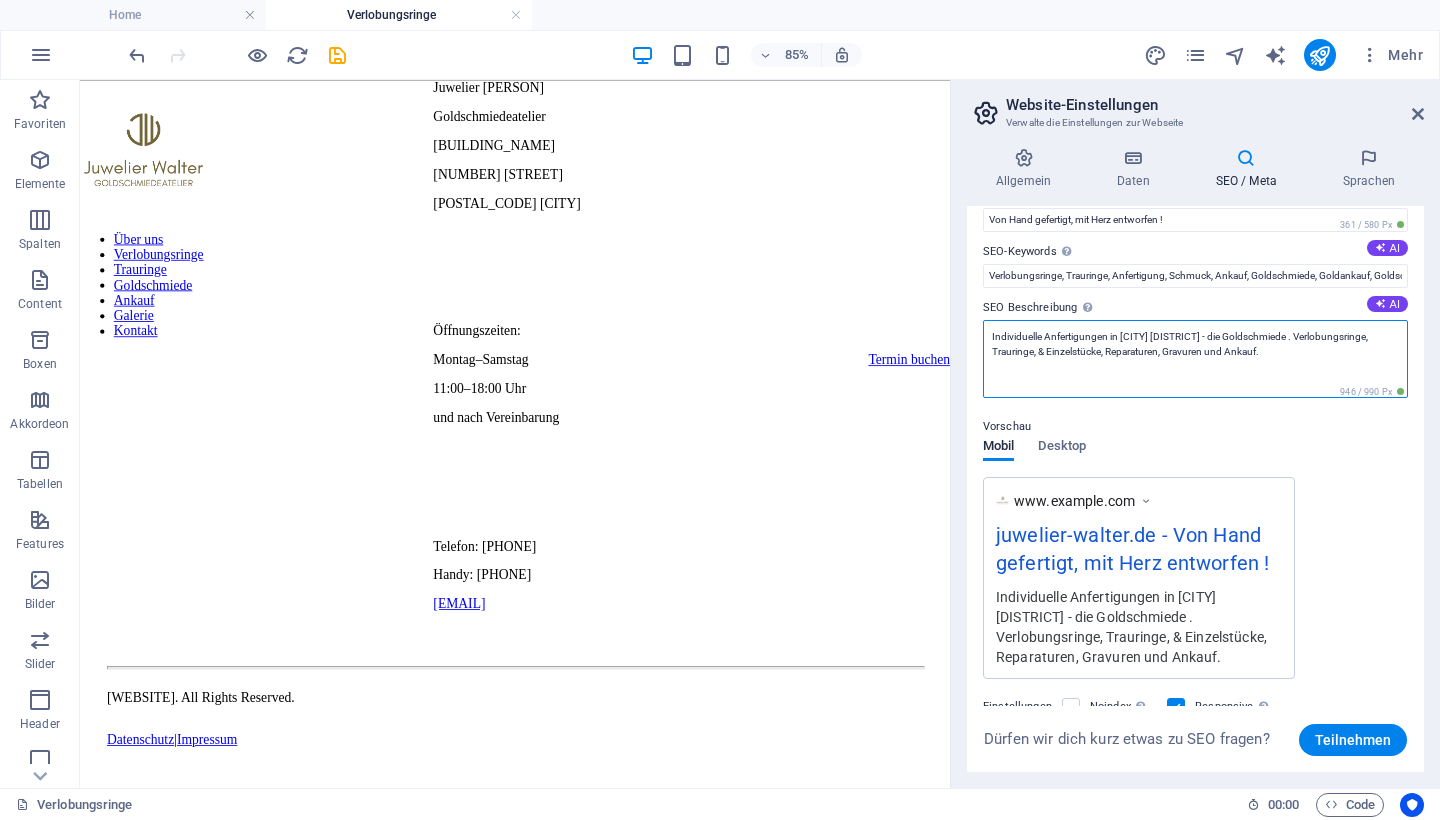 drag, startPoint x: 1218, startPoint y: 336, endPoint x: 1205, endPoint y: 336, distance: 13 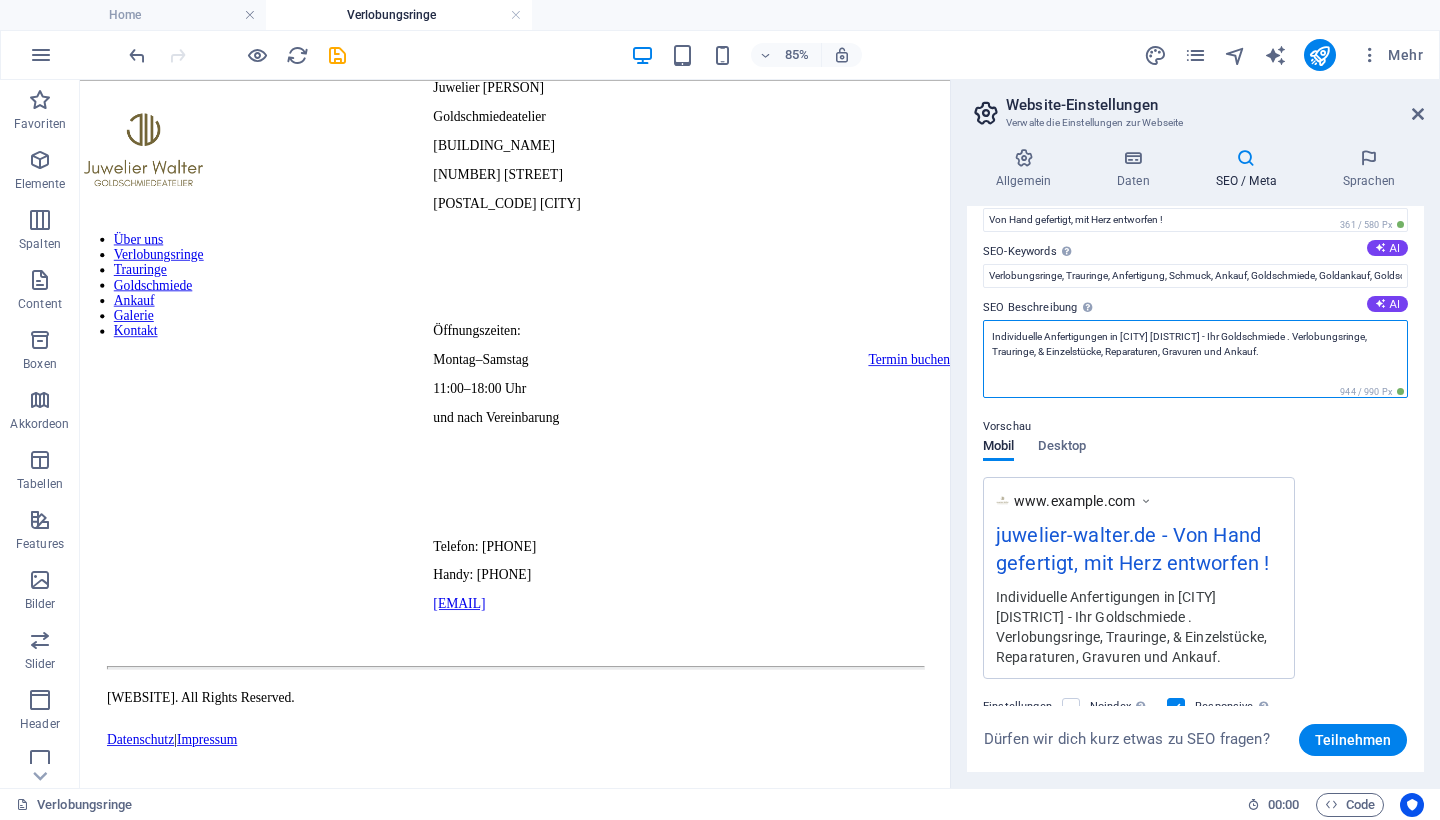 click on "Individuelle Anfertigungen in [CITY] [DISTRICT] - Ihr Goldschmiede . Verlobungsringe, Trauringe, & Einzelstücke, Reparaturen, Gravuren und Ankauf." at bounding box center (1195, 359) 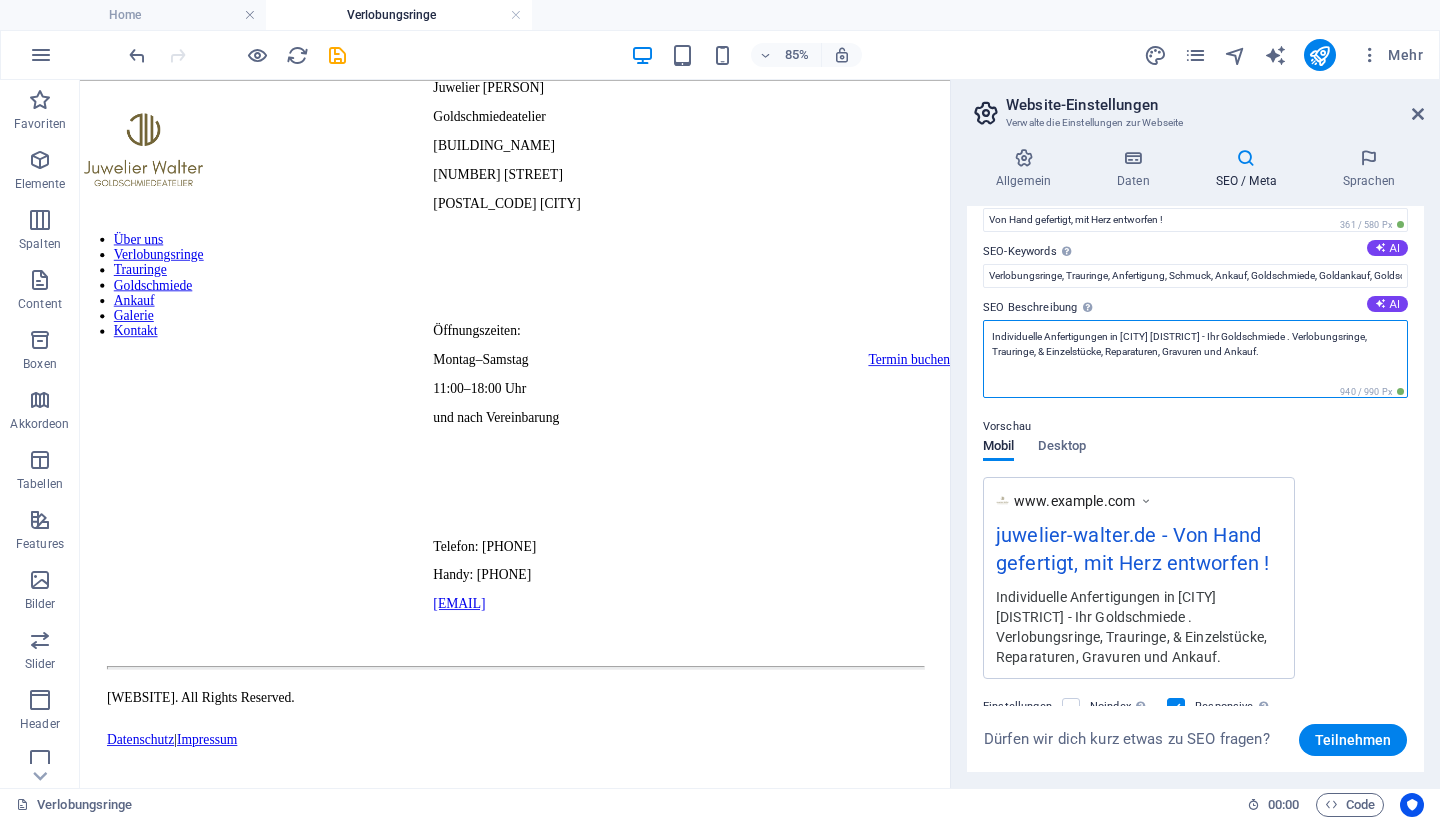 click on "Individuelle Anfertigungen in [CITY] [DISTRICT] - Ihr Goldschmiede . Verlobungsringe, Trauringe, & Einzelstücke, Reparaturen, Gravuren und Ankauf." at bounding box center [1195, 359] 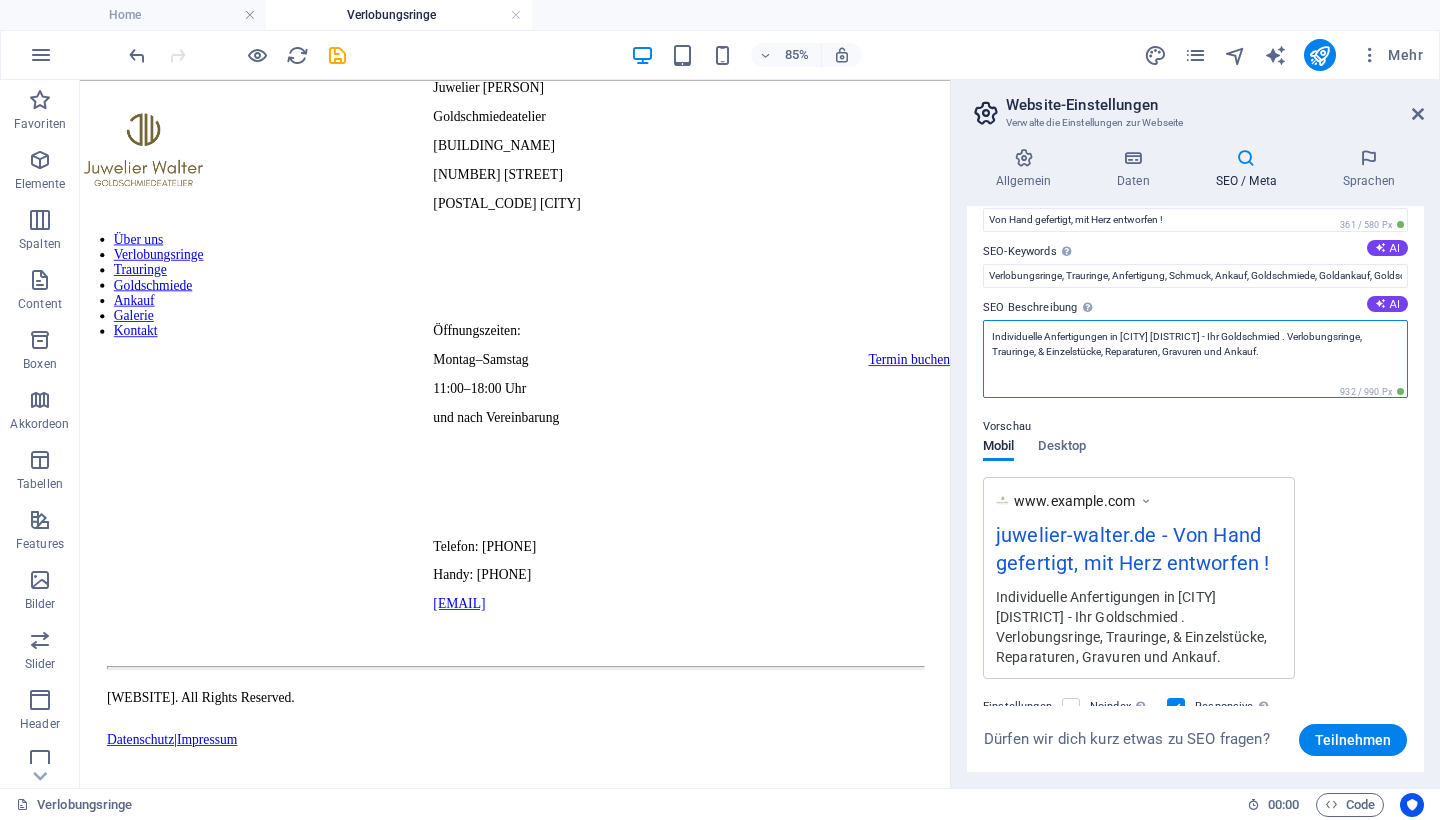click on "Individuelle Anfertigungen in [CITY] [DISTRICT] - Ihr Goldschmied . Verlobungsringe, Trauringe, & Einzelstücke, Reparaturen, Gravuren und Ankauf." at bounding box center [1195, 359] 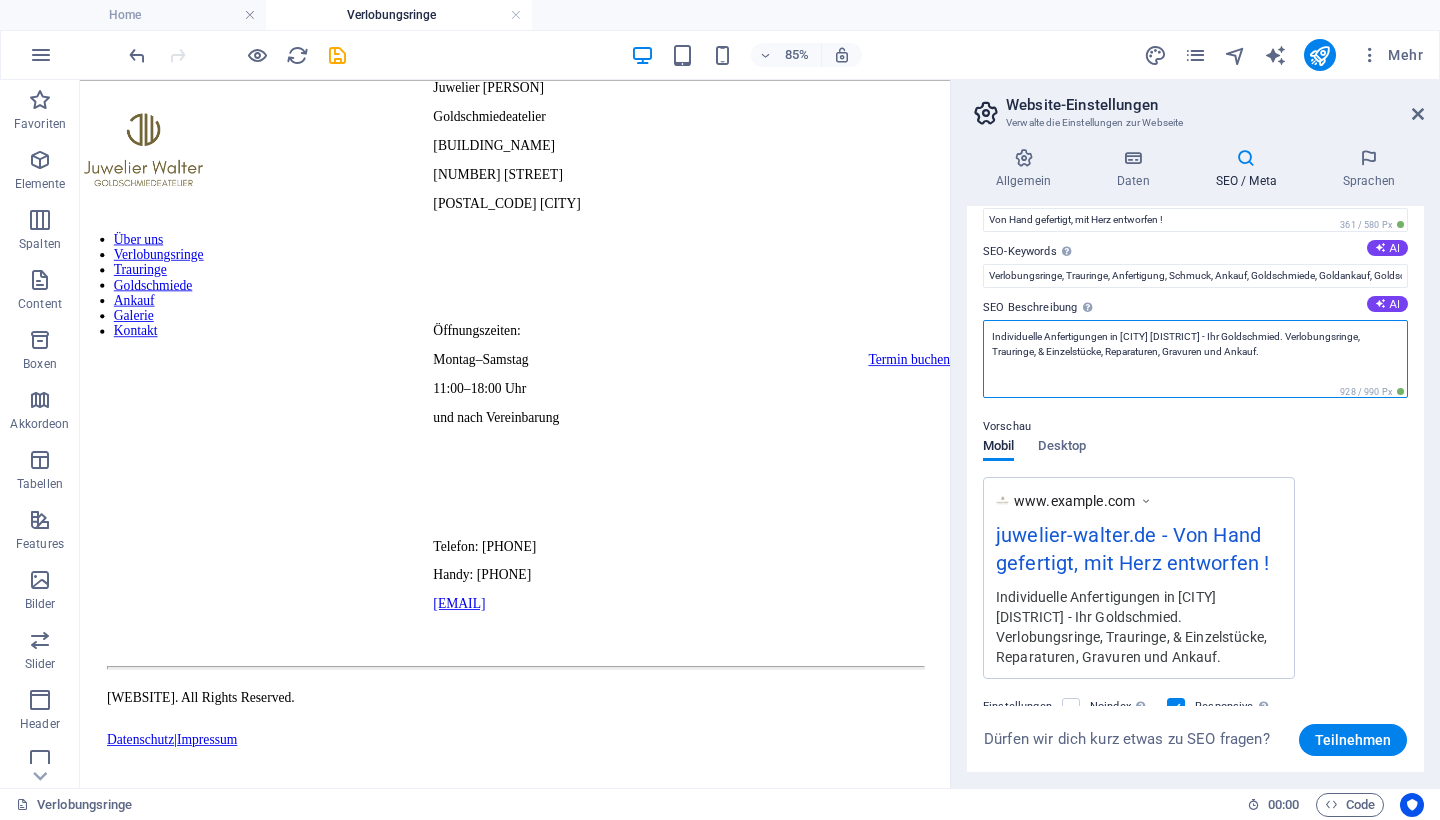 click on "Individuelle Anfertigungen in [CITY] [DISTRICT] - Ihr Goldschmied. Verlobungsringe, Trauringe, & Einzelstücke, Reparaturen, Gravuren und Ankauf." at bounding box center [1195, 359] 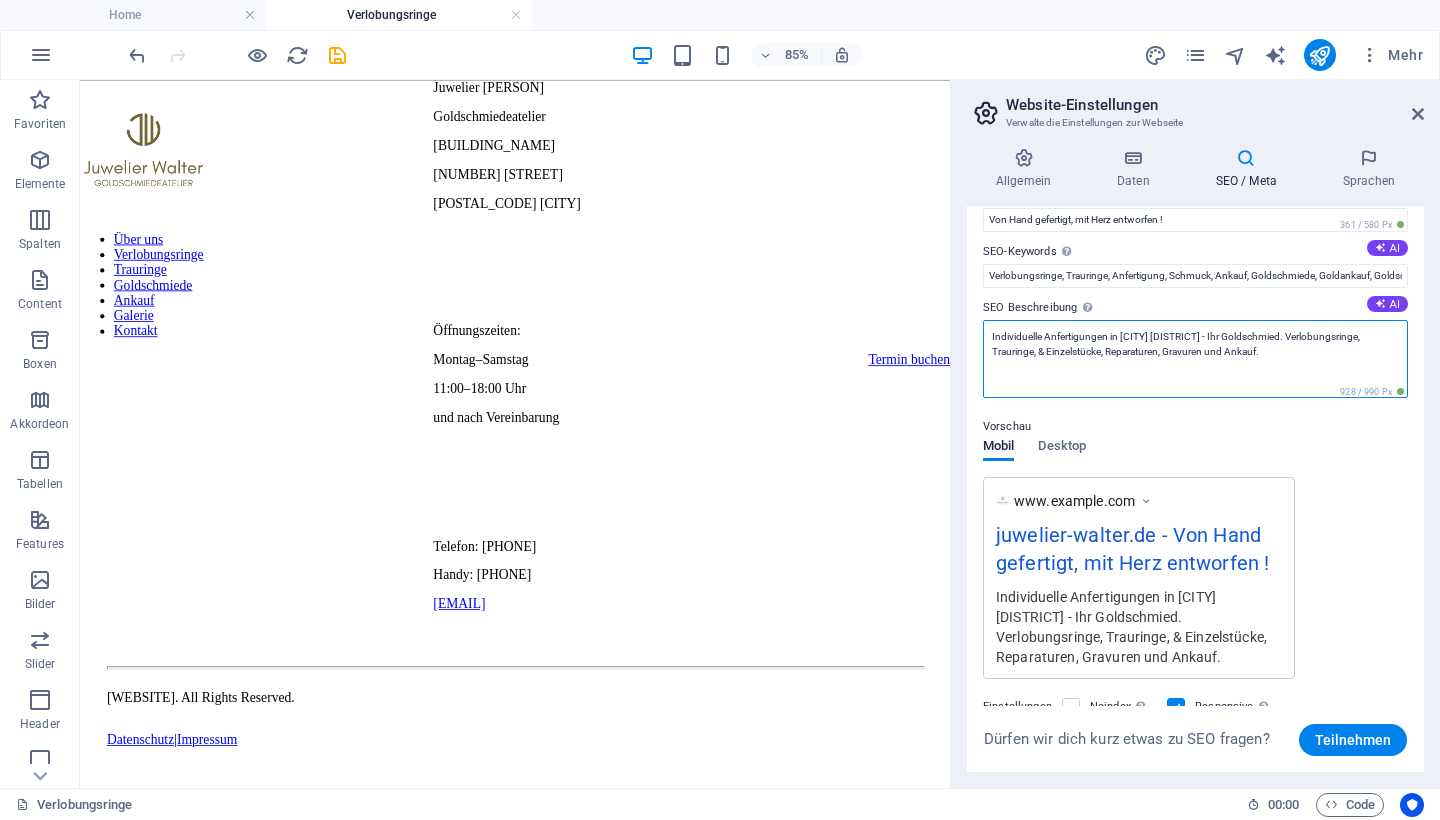 drag, startPoint x: 1205, startPoint y: 341, endPoint x: 1123, endPoint y: 340, distance: 82.006096 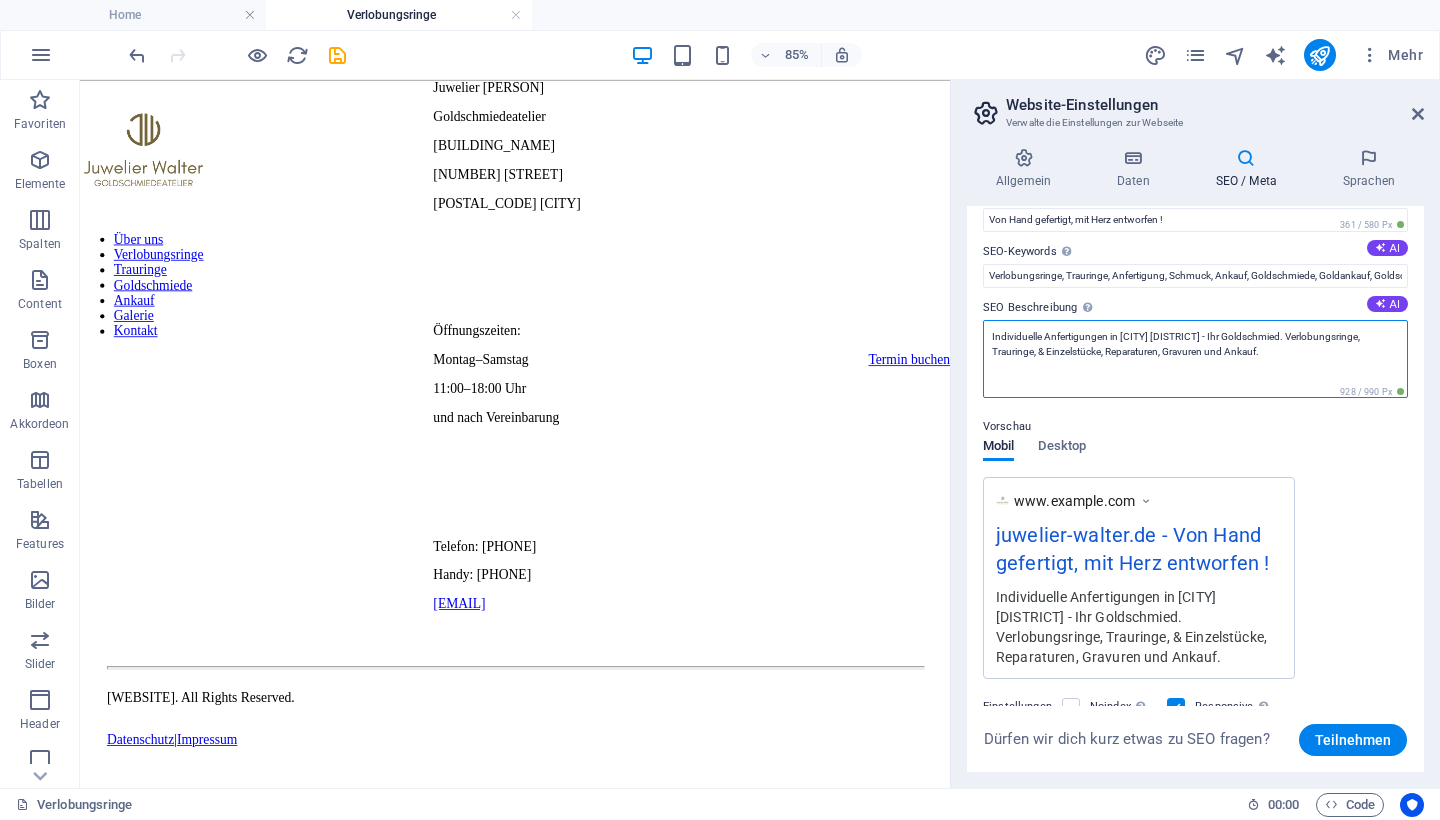 click on "Individuelle Anfertigungen in [CITY] [DISTRICT] - Ihr Goldschmied. Verlobungsringe, Trauringe, & Einzelstücke, Reparaturen, Gravuren und Ankauf." at bounding box center (1195, 359) 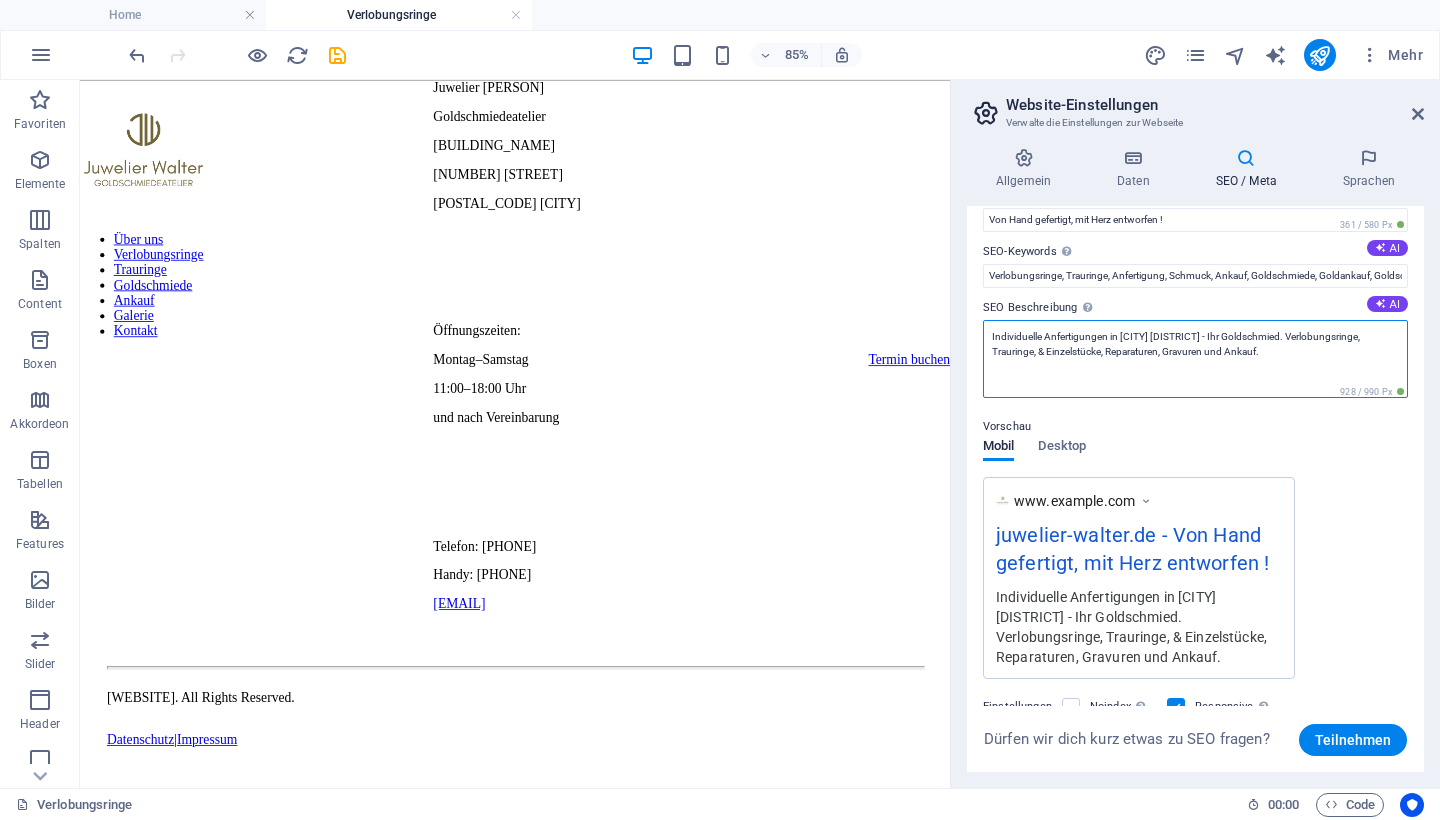 drag, startPoint x: 1190, startPoint y: 339, endPoint x: 1114, endPoint y: 333, distance: 76.23647 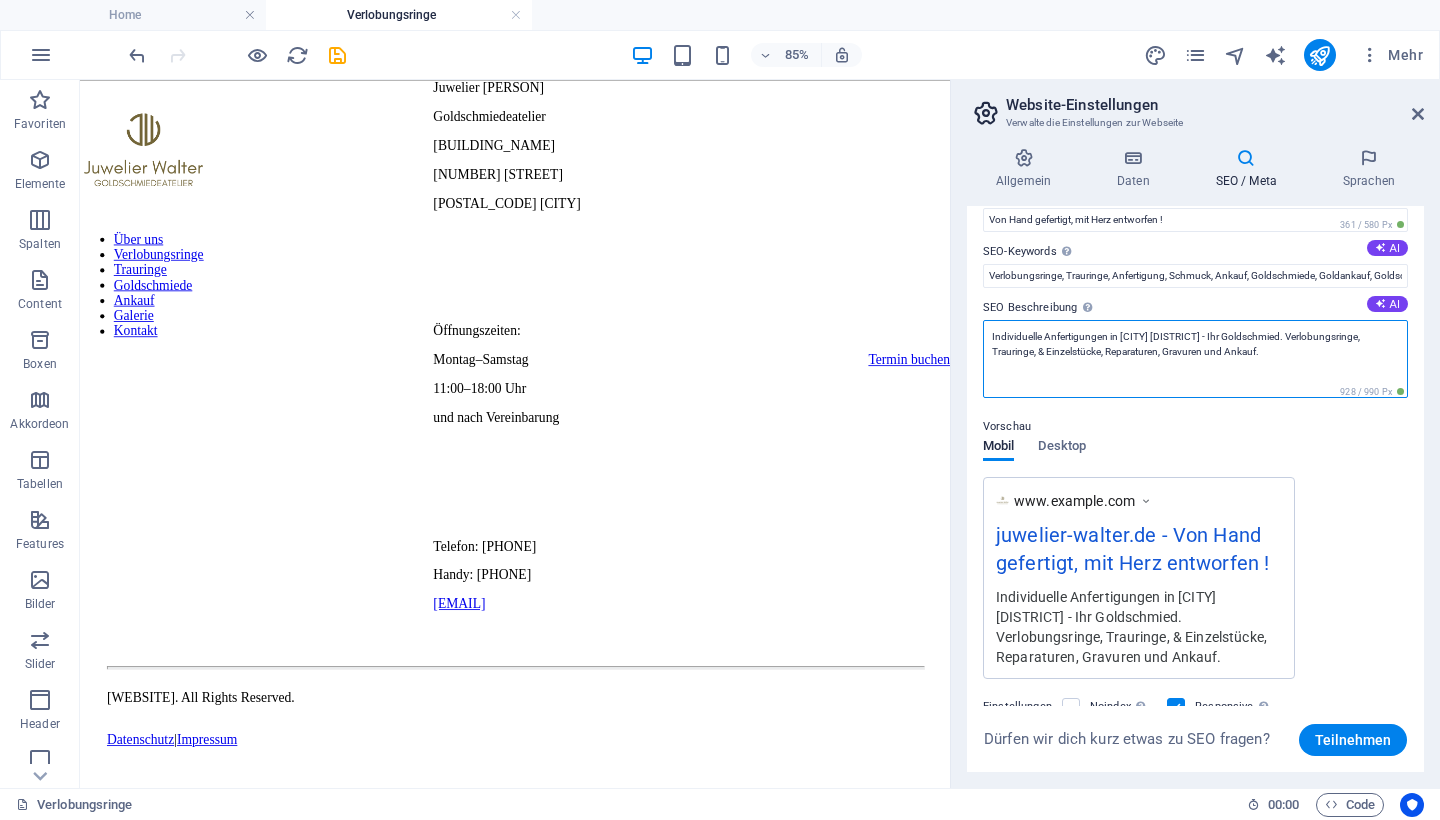 click on "Individuelle Anfertigungen in [CITY] [DISTRICT] - Ihr Goldschmied. Verlobungsringe, Trauringe, & Einzelstücke, Reparaturen, Gravuren und Ankauf." at bounding box center (1195, 359) 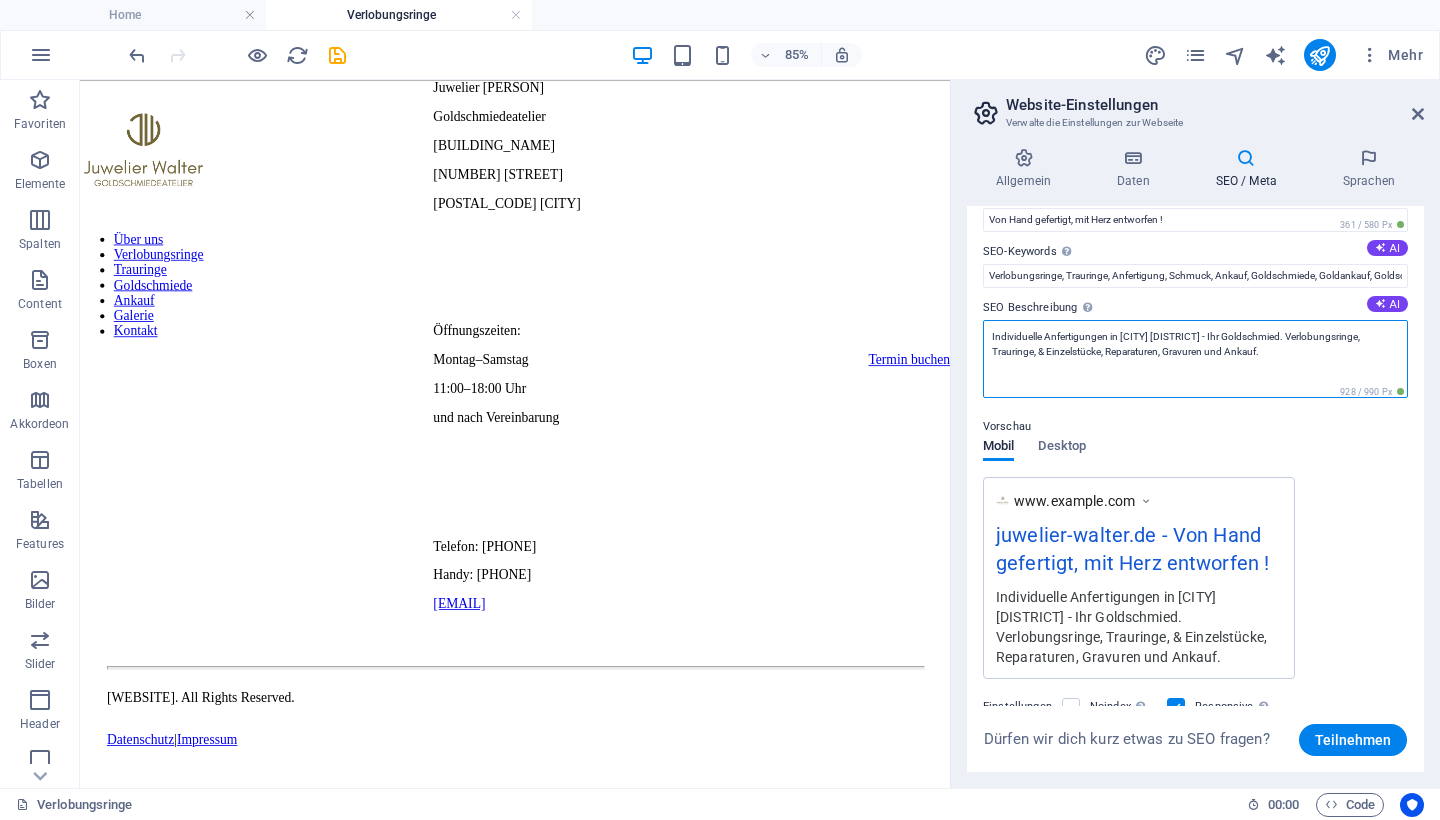 drag, startPoint x: 1194, startPoint y: 339, endPoint x: 1109, endPoint y: 336, distance: 85.052925 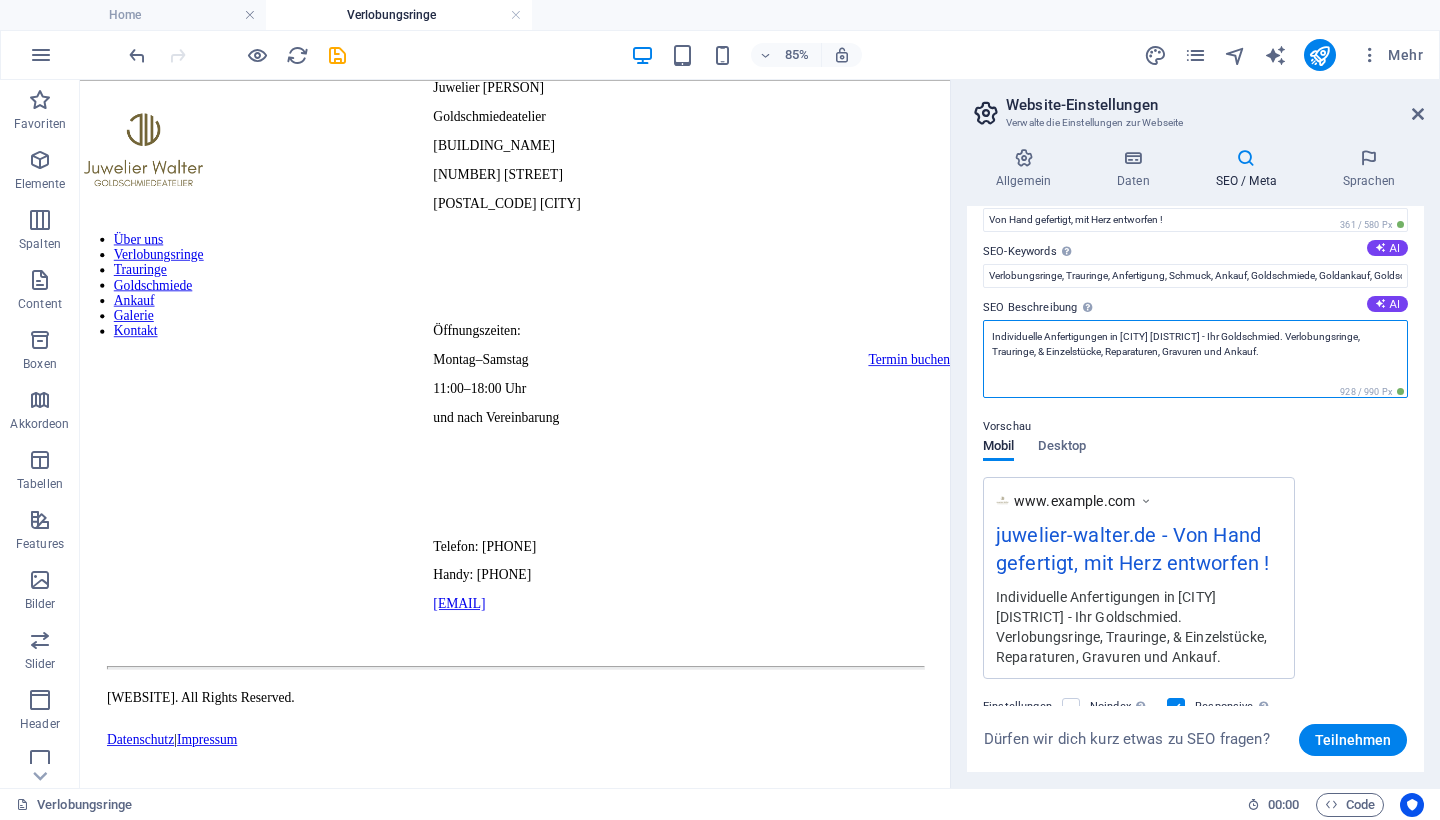 click on "Individuelle Anfertigungen in [CITY] [DISTRICT] - Ihr Goldschmied. Verlobungsringe, Trauringe, & Einzelstücke, Reparaturen, Gravuren und Ankauf." at bounding box center (1195, 359) 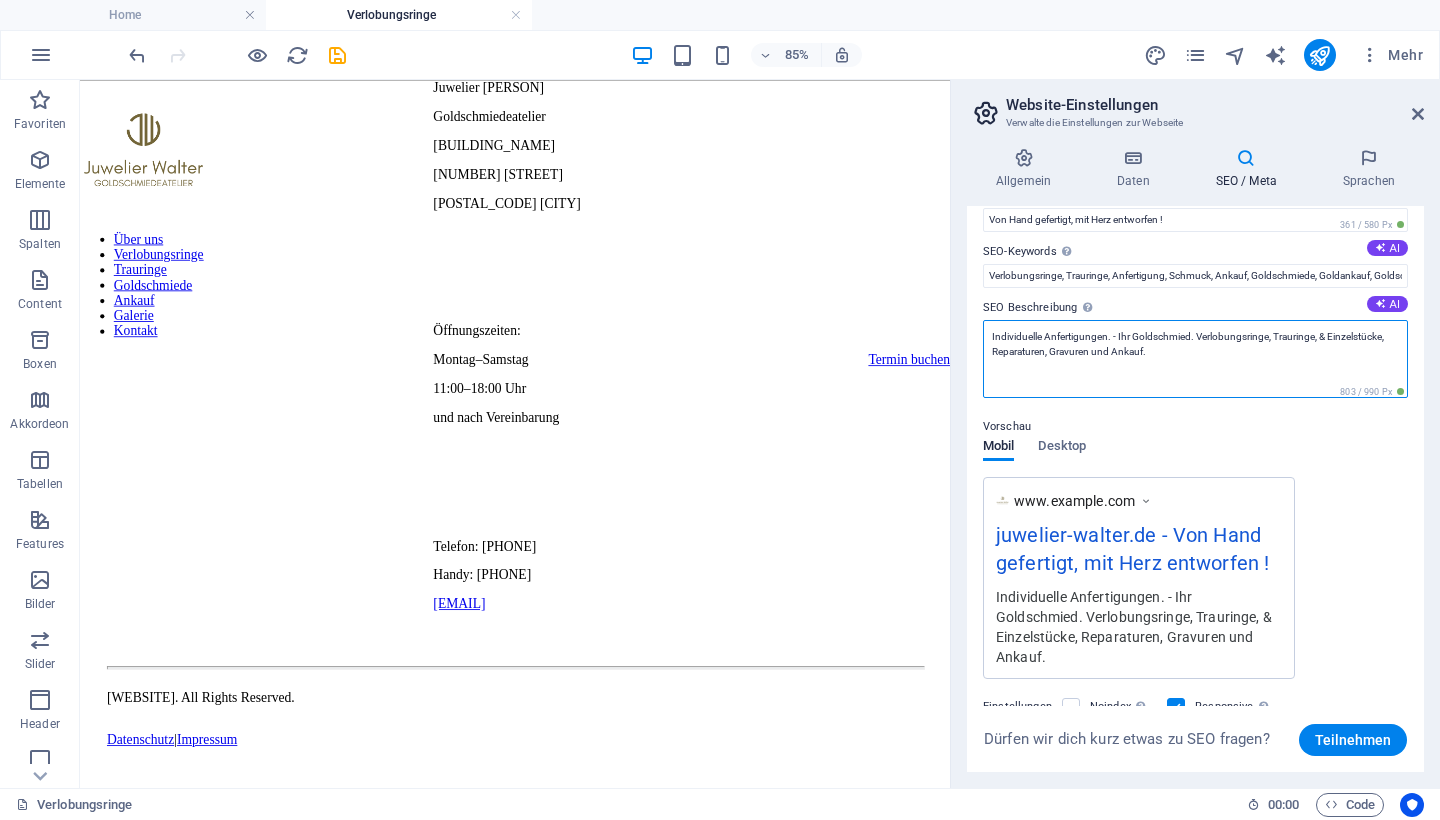 click on "Individuelle Anfertigungen. - Ihr Goldschmied. Verlobungsringe, Trauringe, & Einzelstücke, Reparaturen, Gravuren und Ankauf." at bounding box center [1195, 359] 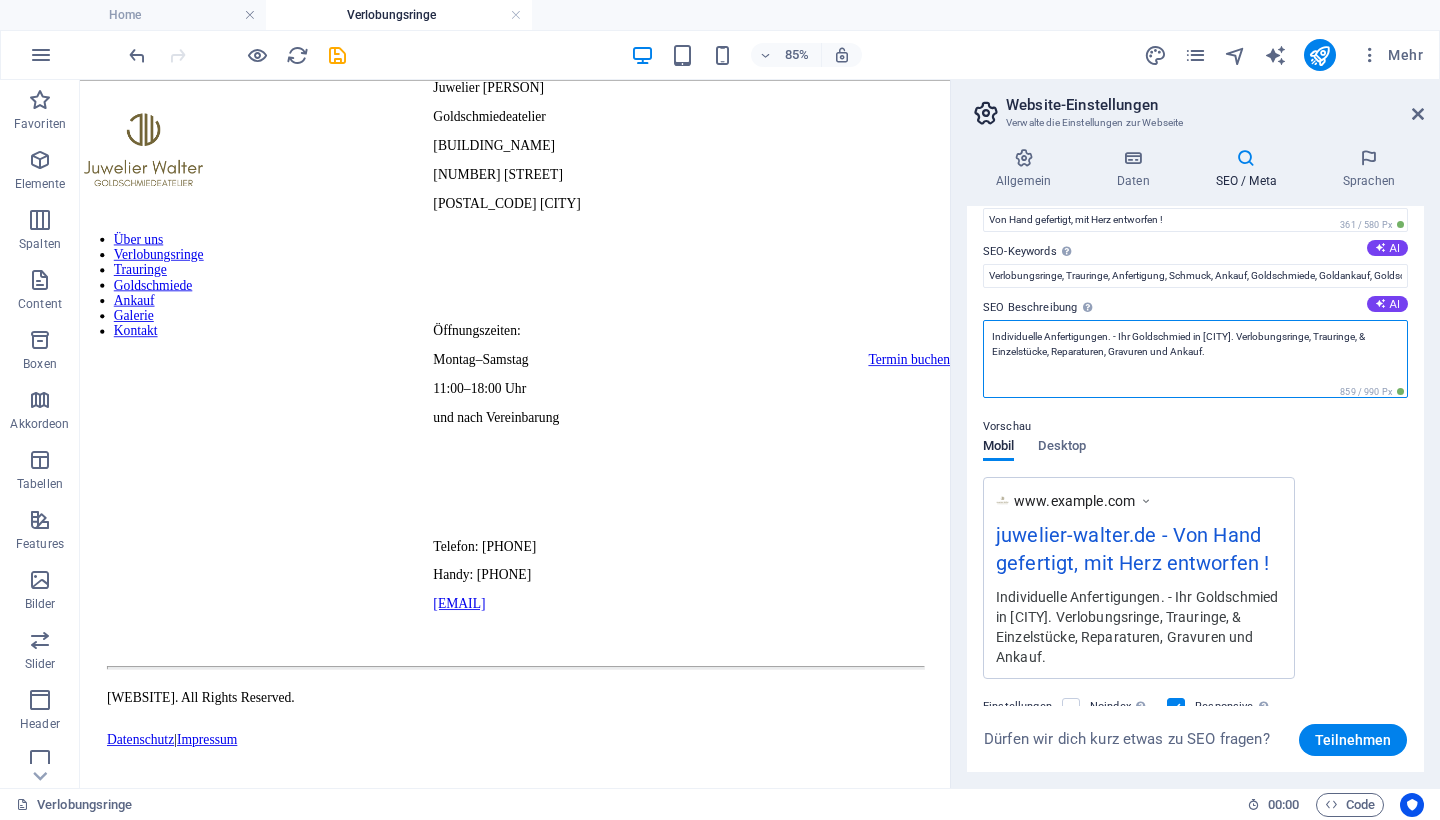 click on "Individuelle Anfertigungen. - Ihr Goldschmied in [CITY]. Verlobungsringe, Trauringe, & Einzelstücke, Reparaturen, Gravuren und Ankauf." at bounding box center (1195, 359) 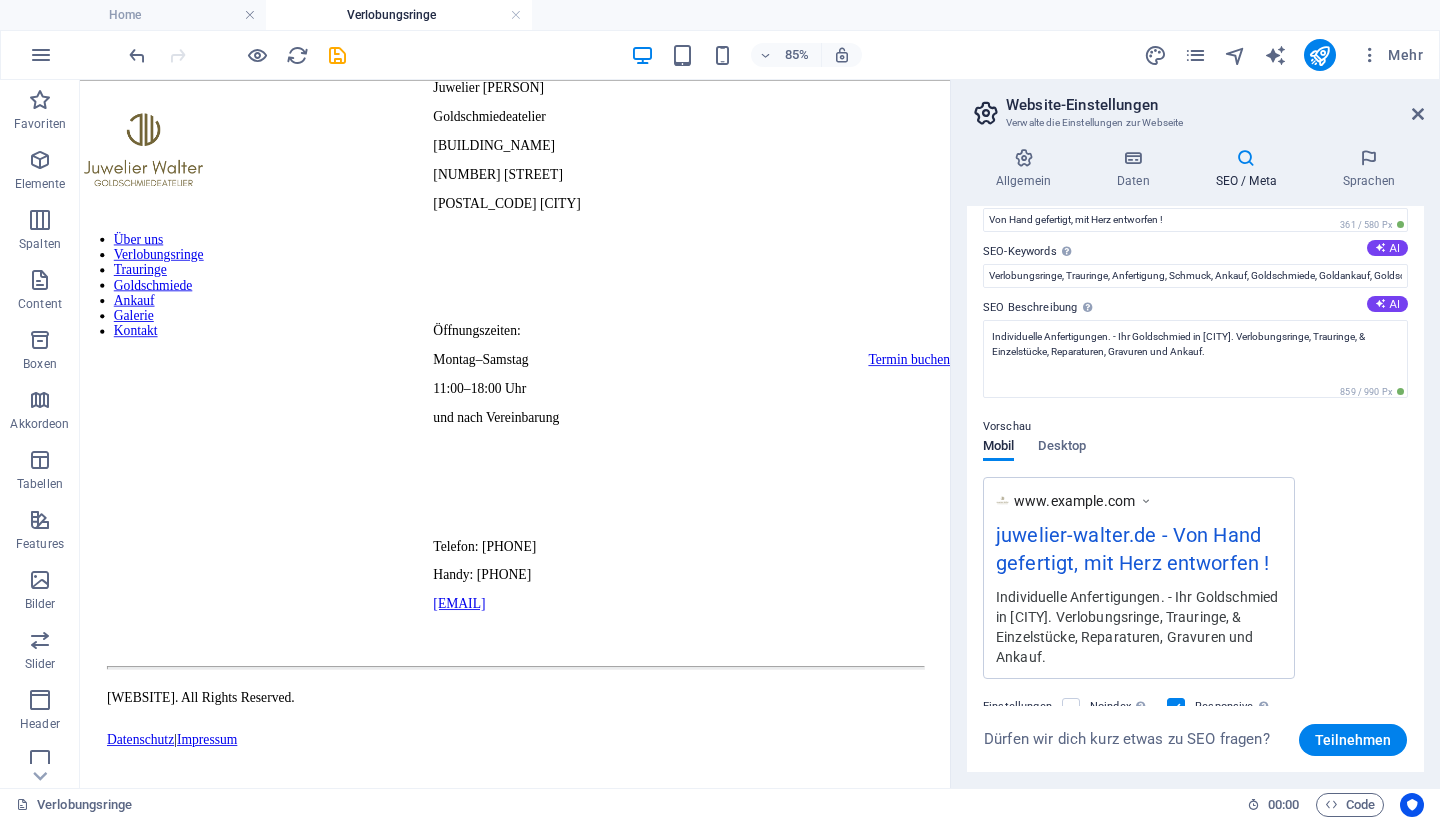 click on "Individuelle Anfertigungen. - Ihr Goldschmied in [CITY]. Verlobungsringe, Trauringe, & Einzelstücke, Reparaturen, Gravuren und Ankauf." at bounding box center [1139, 626] 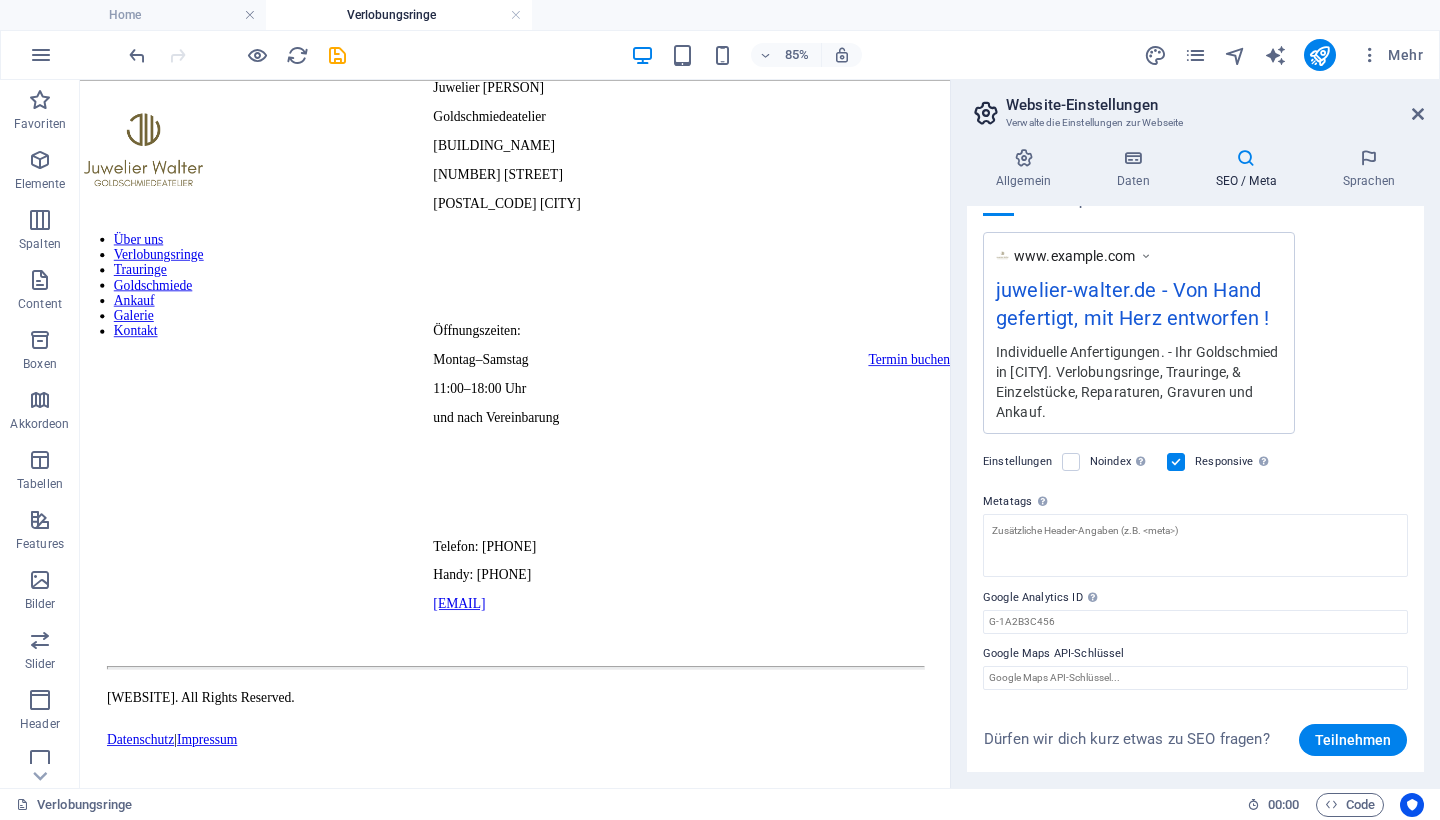 scroll, scrollTop: 323, scrollLeft: 0, axis: vertical 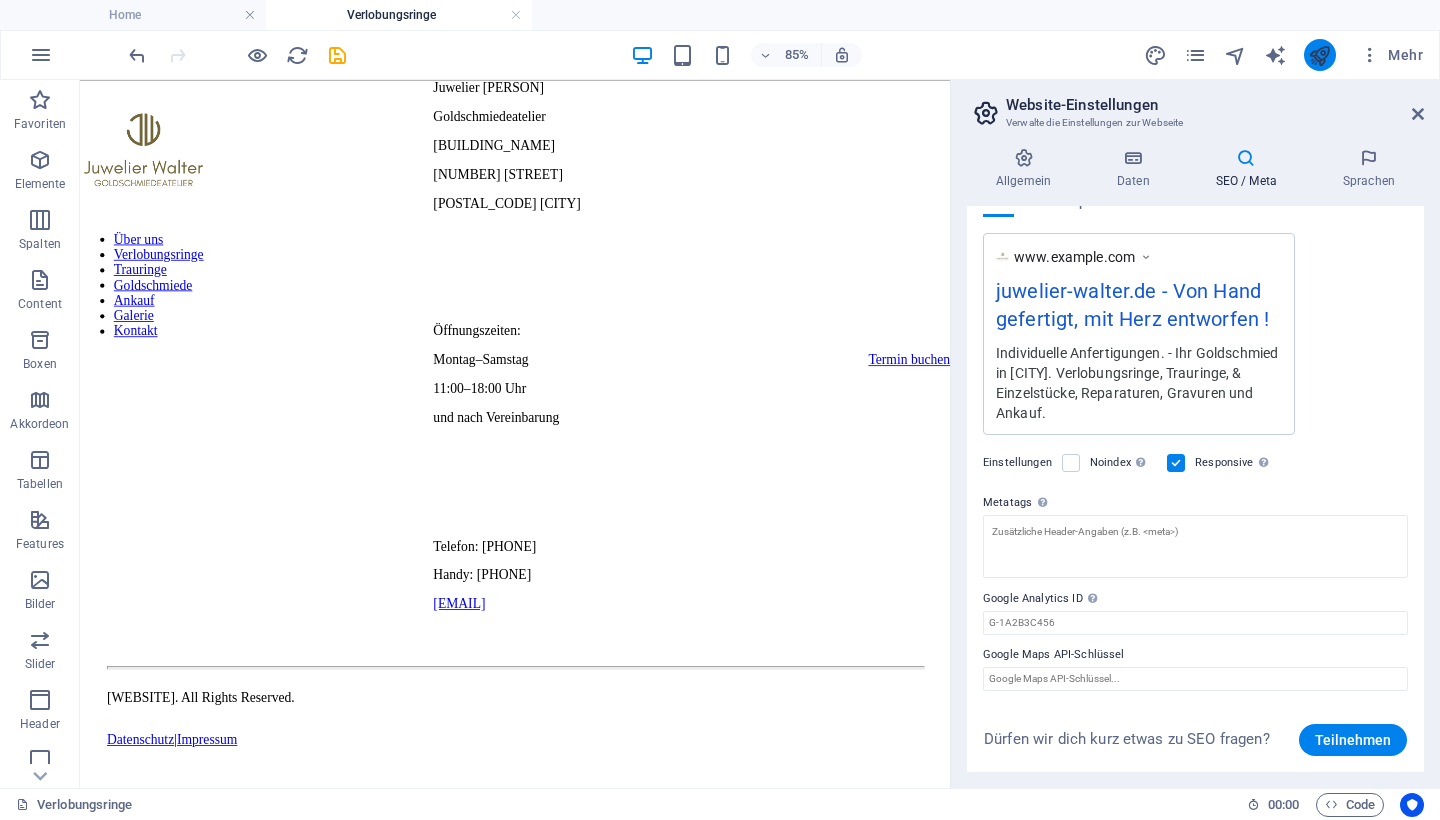 click at bounding box center (1320, 55) 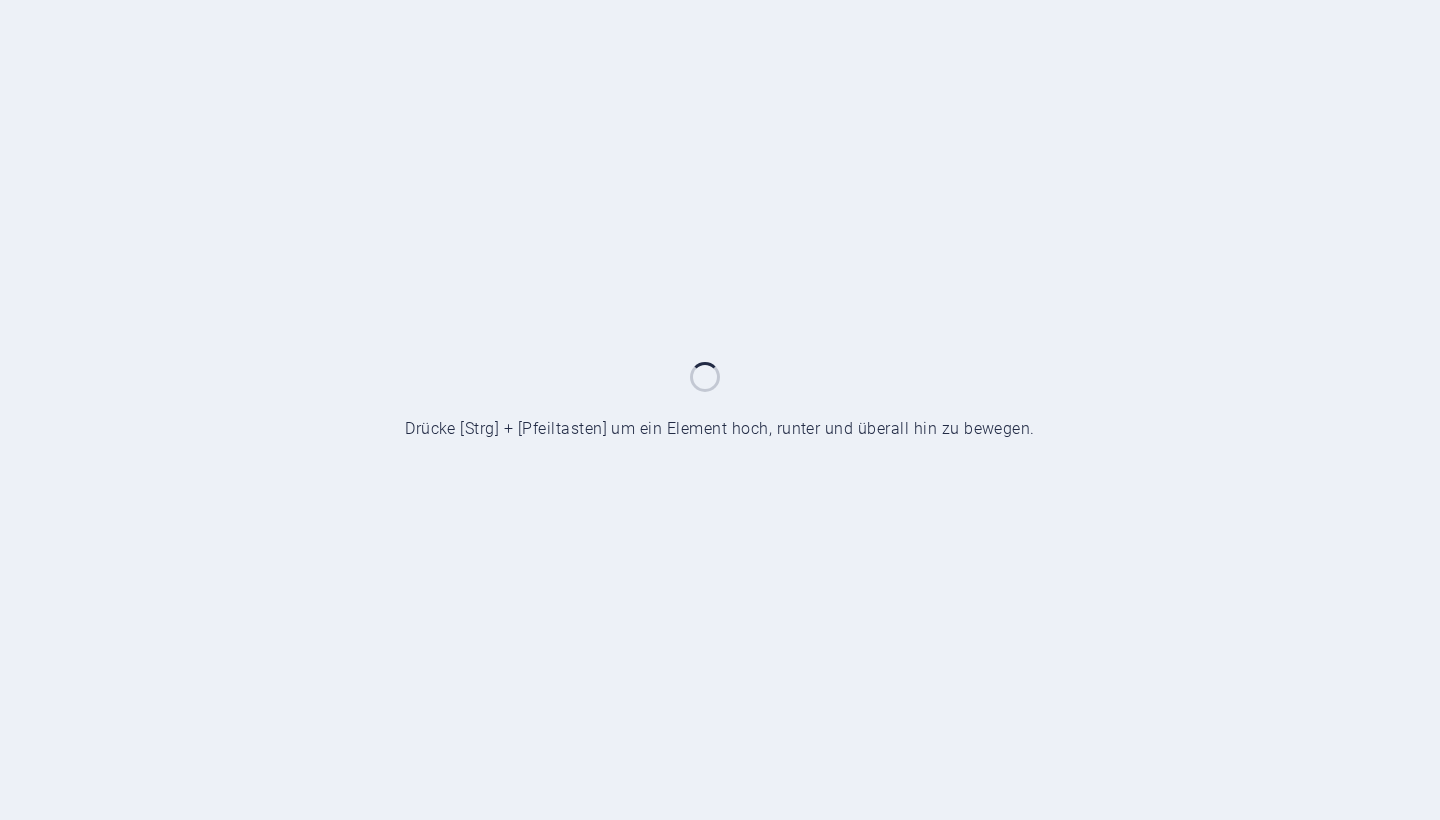 scroll, scrollTop: 0, scrollLeft: 0, axis: both 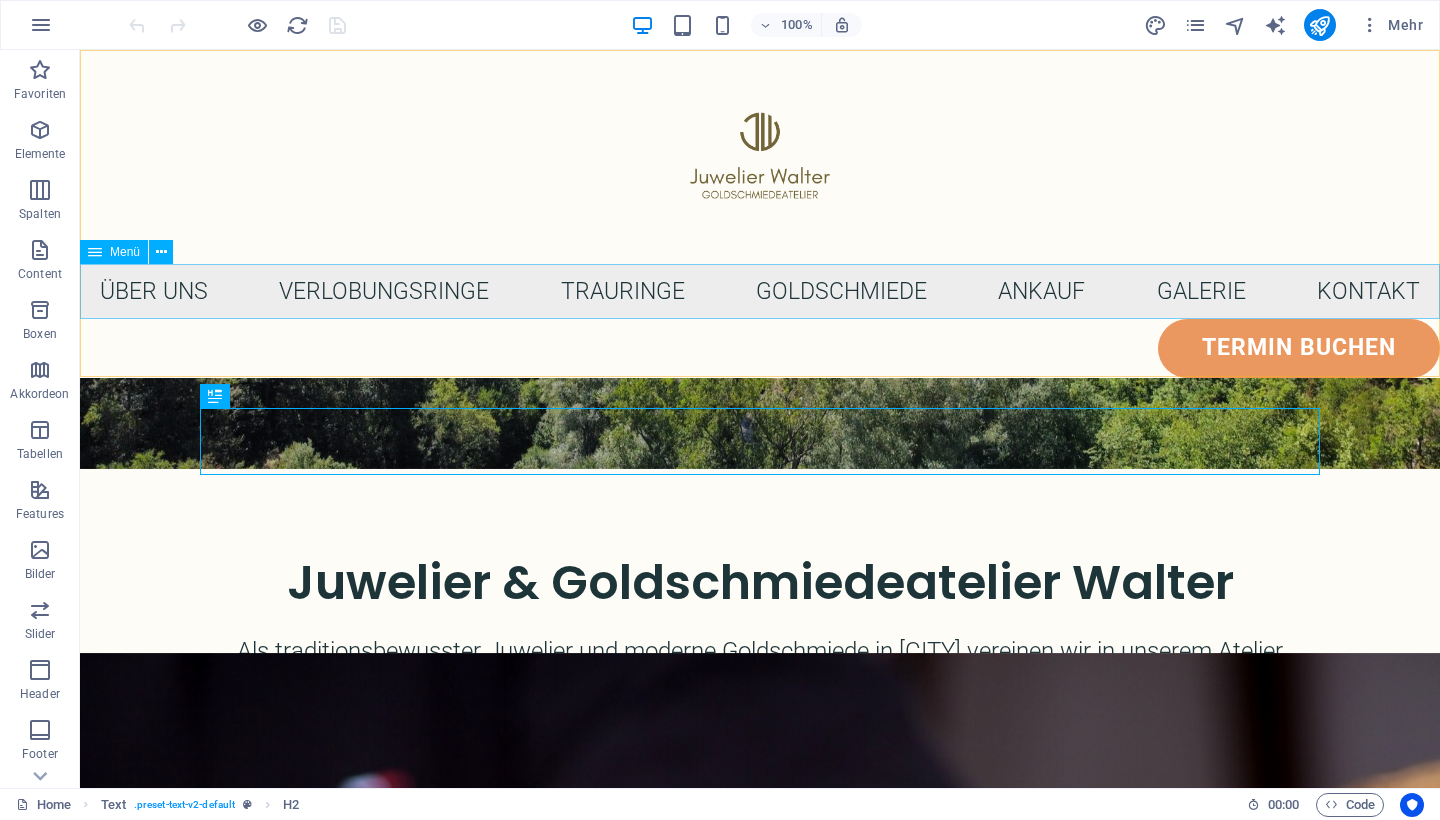 click on "Über uns Verlobungsringe Trauringe Goldschmiede Ankauf Galerie Kontakt" at bounding box center [760, 291] 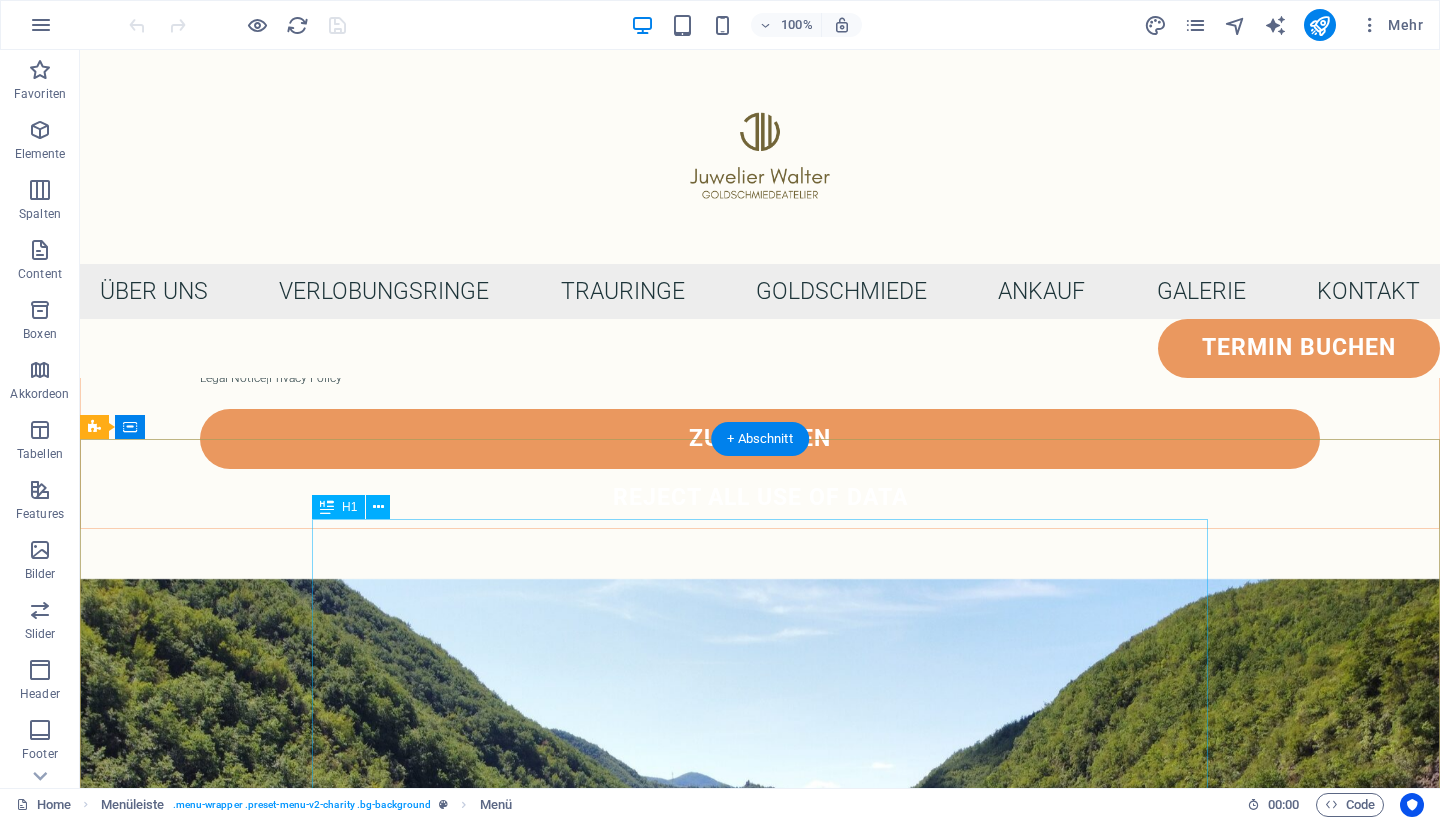 scroll, scrollTop: 0, scrollLeft: 0, axis: both 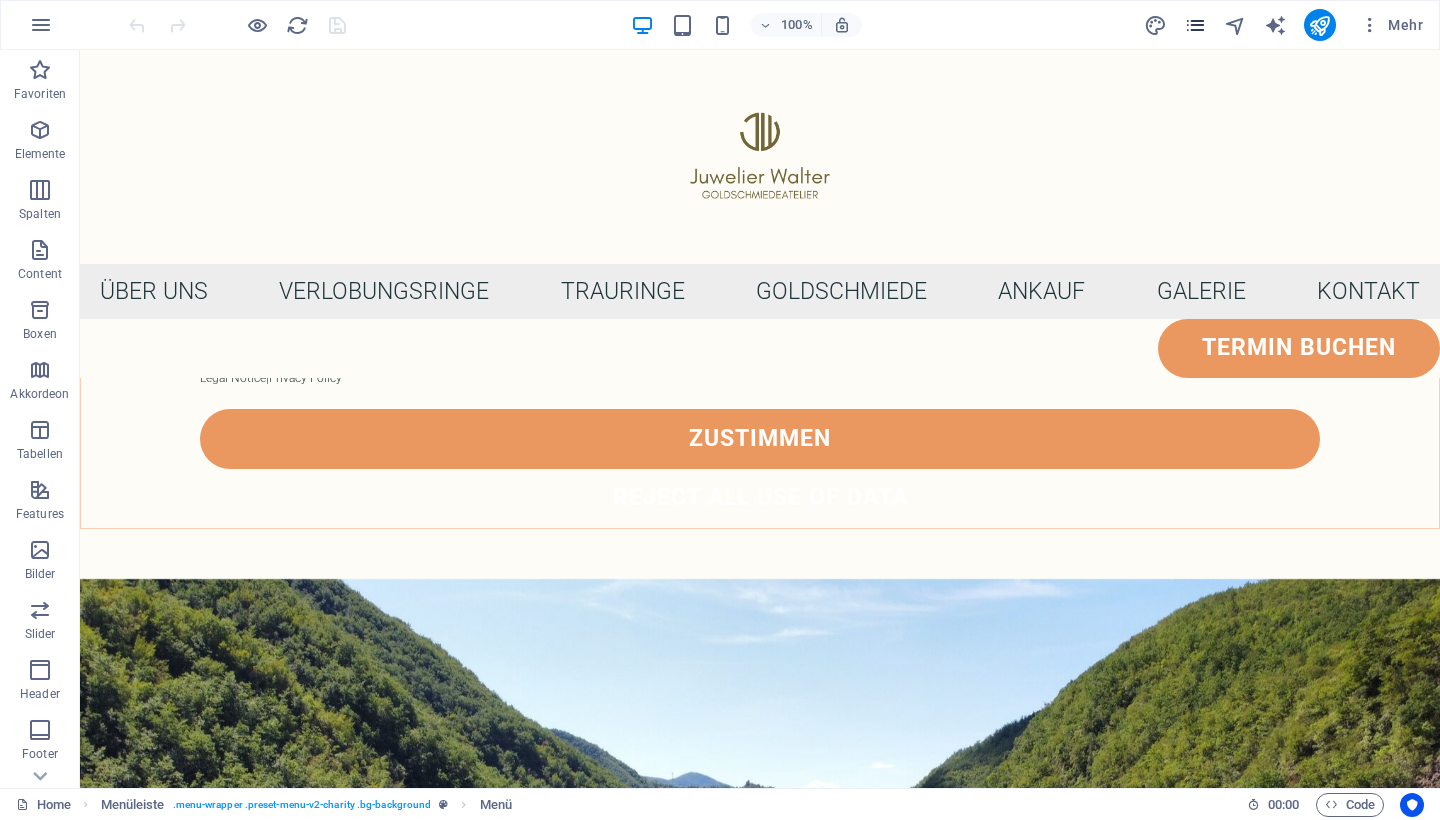 click at bounding box center (1195, 25) 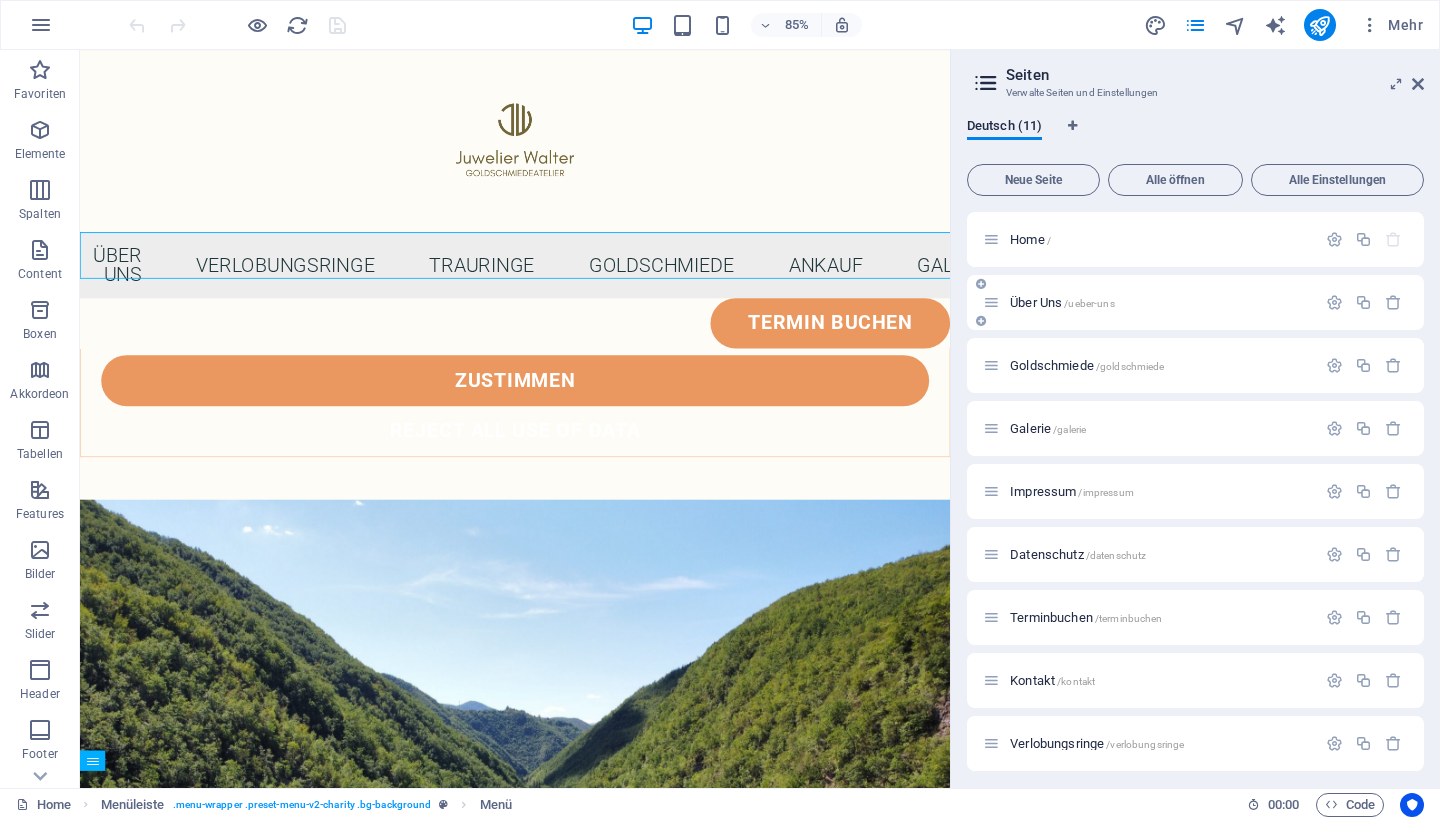 click on "Über Uns /ueber-uns" at bounding box center (1062, 302) 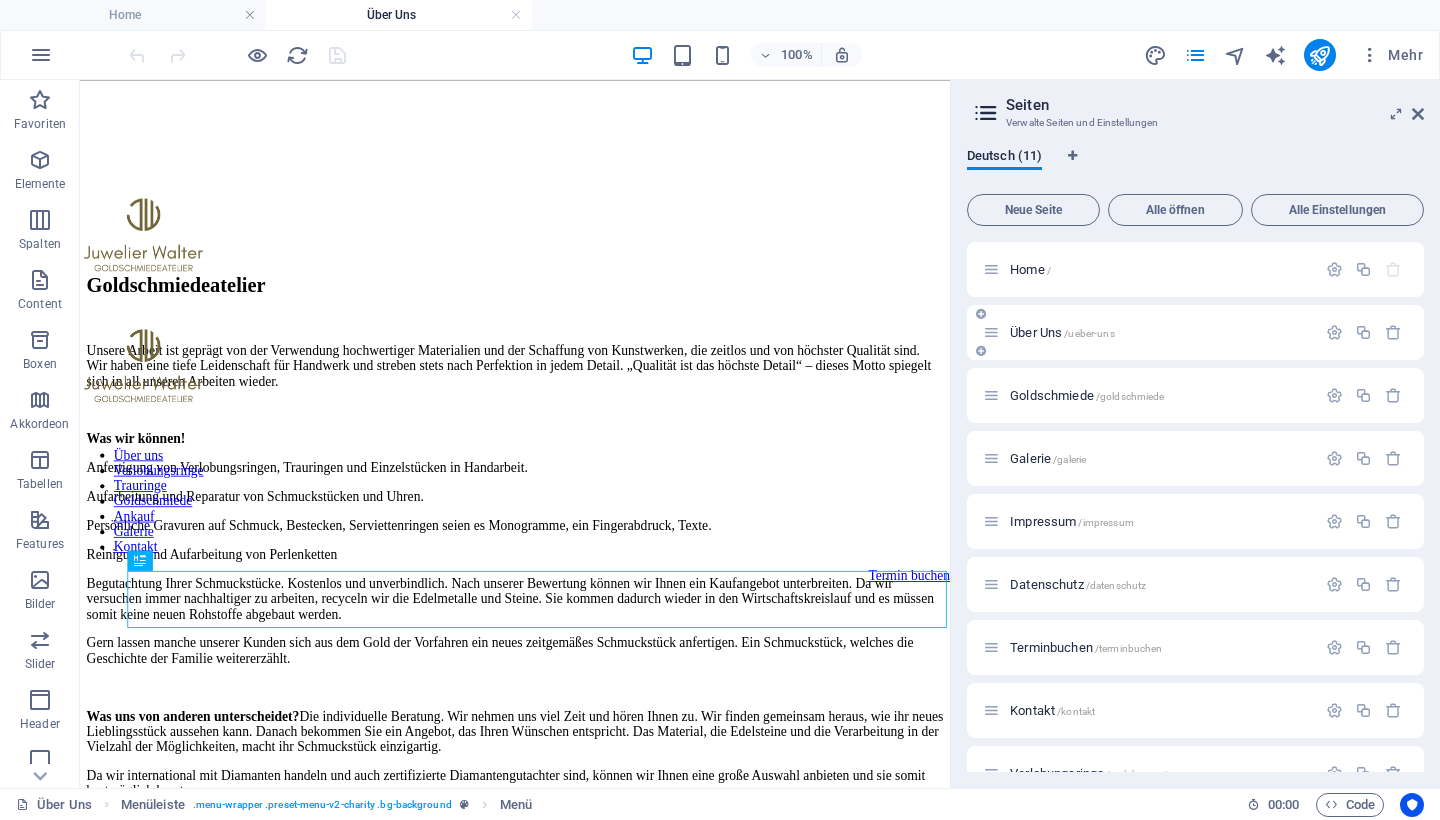 scroll, scrollTop: 0, scrollLeft: 0, axis: both 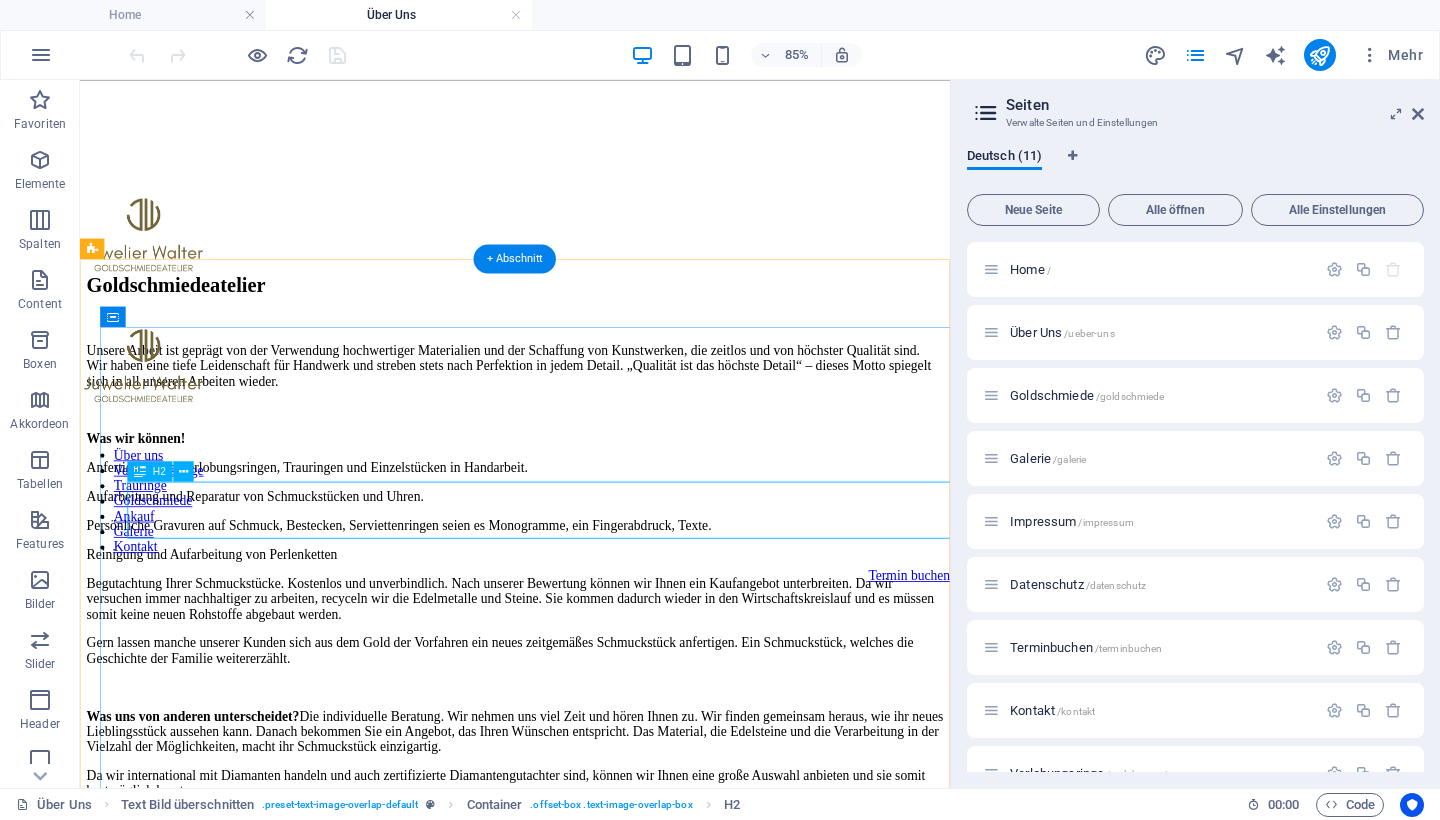 click on "Goldschmiedeatelier" at bounding box center [592, 321] 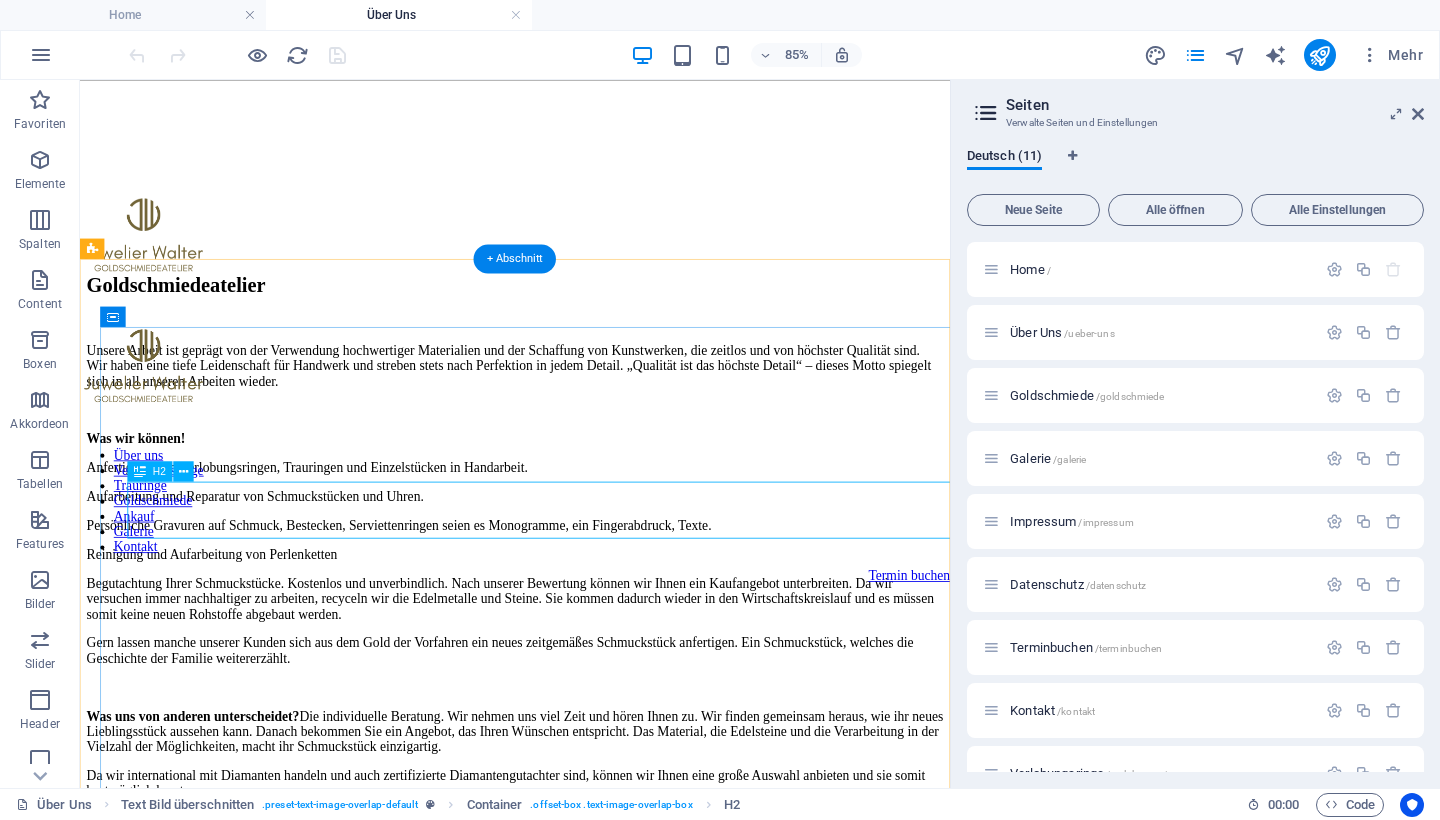 click on "Goldschmiedeatelier" at bounding box center (592, 321) 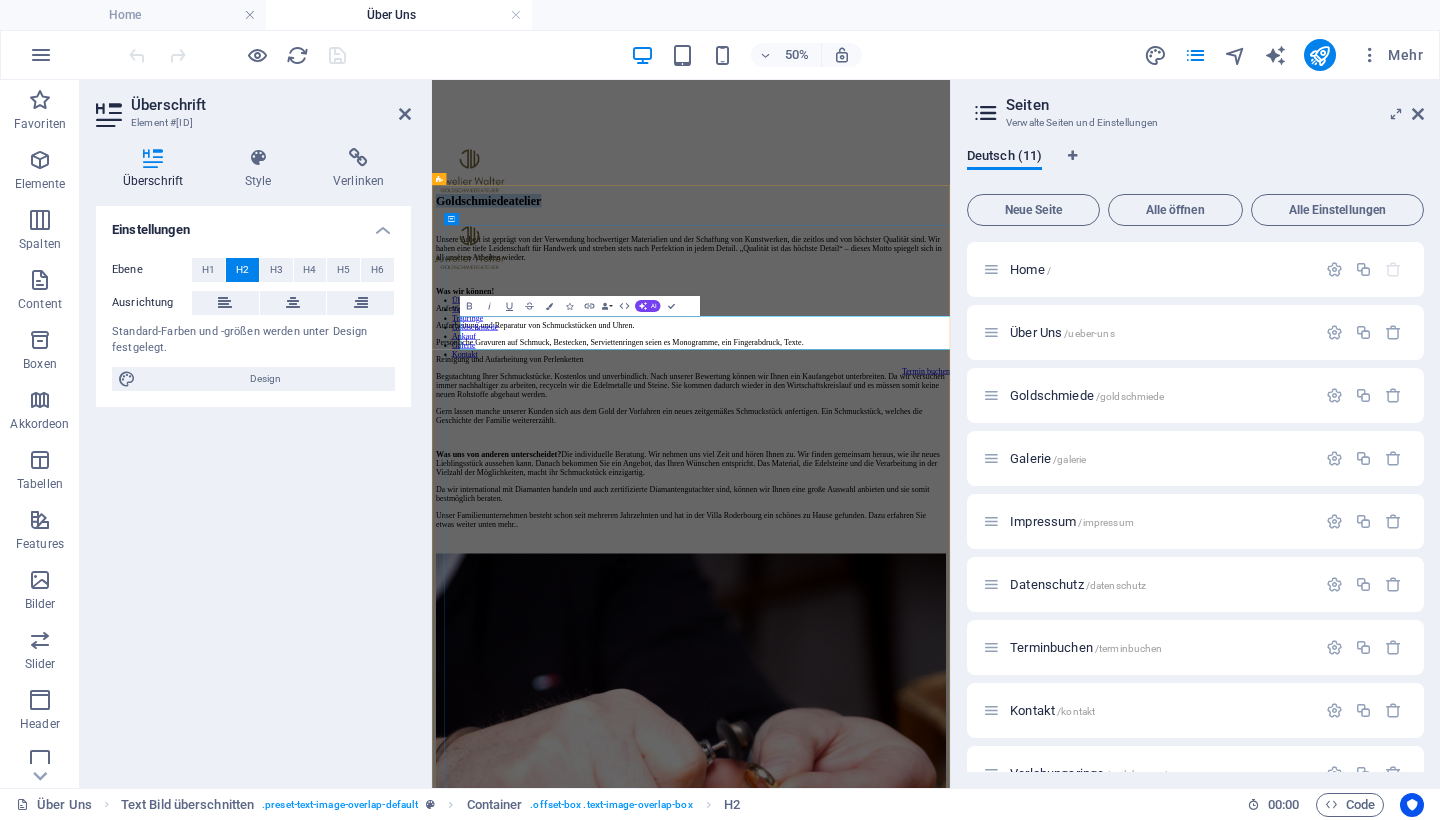 click on "Goldschmiedeatelier" at bounding box center [950, 321] 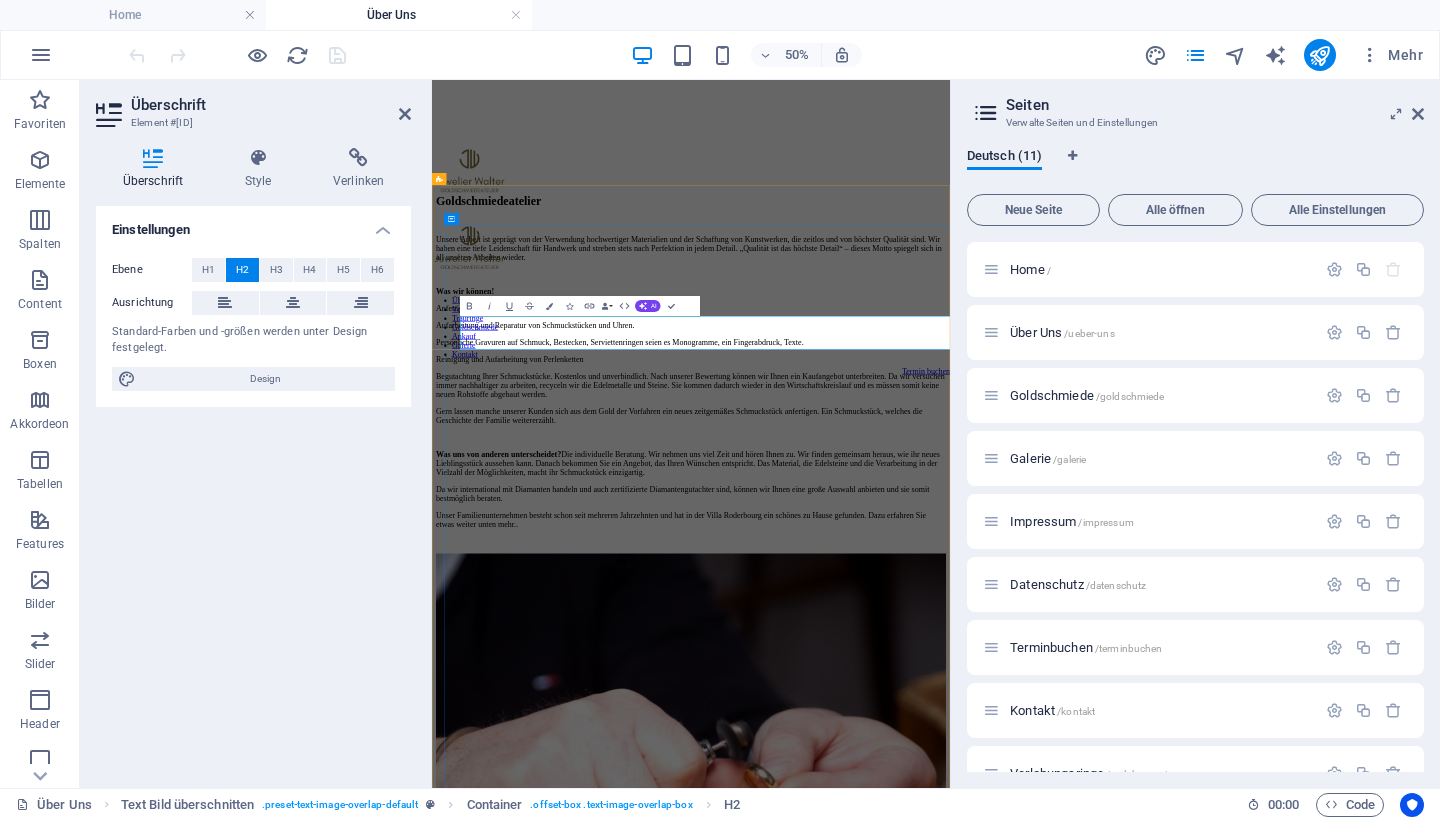 click on "Goldschmiedeatelier" at bounding box center (950, 321) 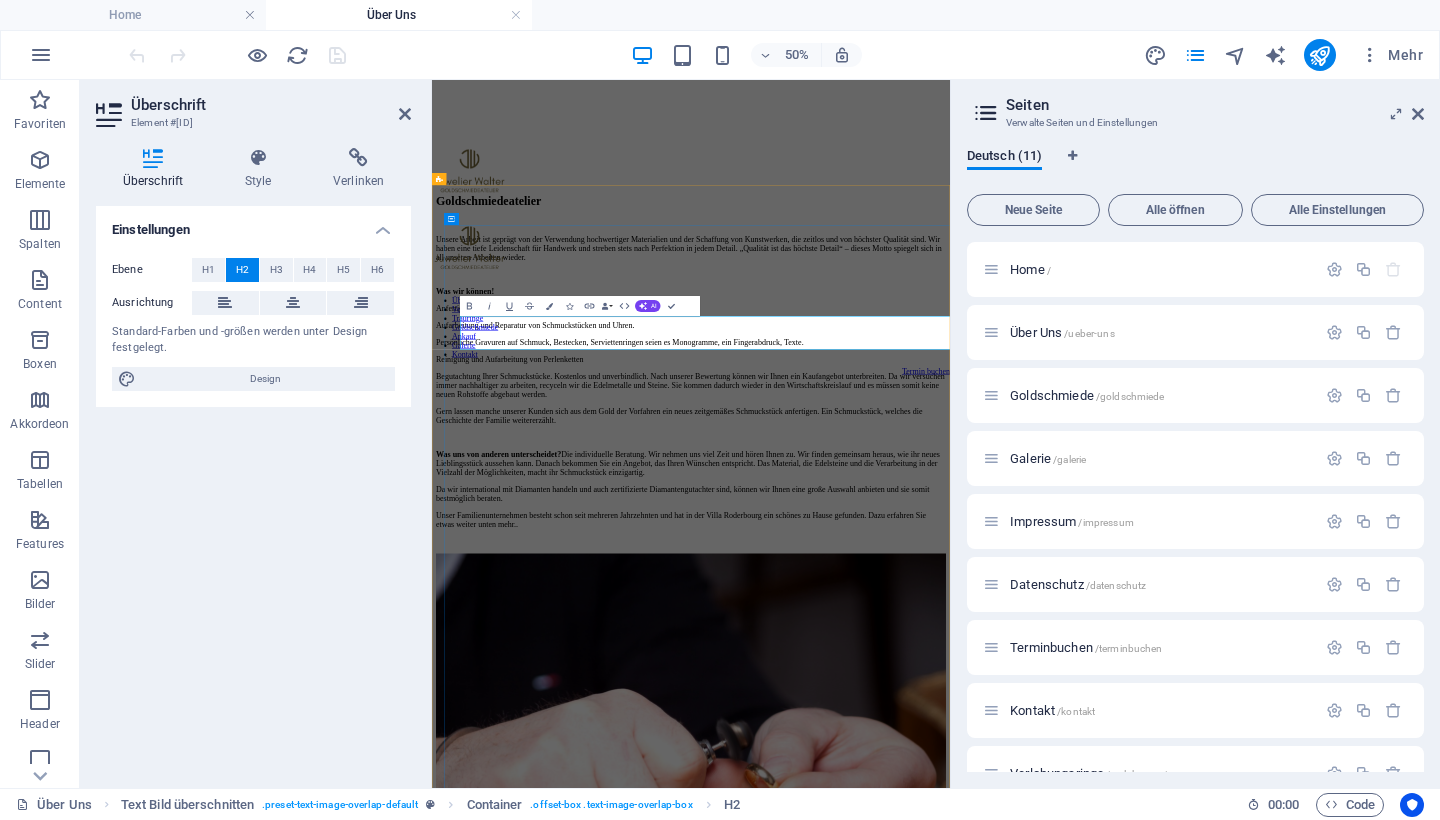 type 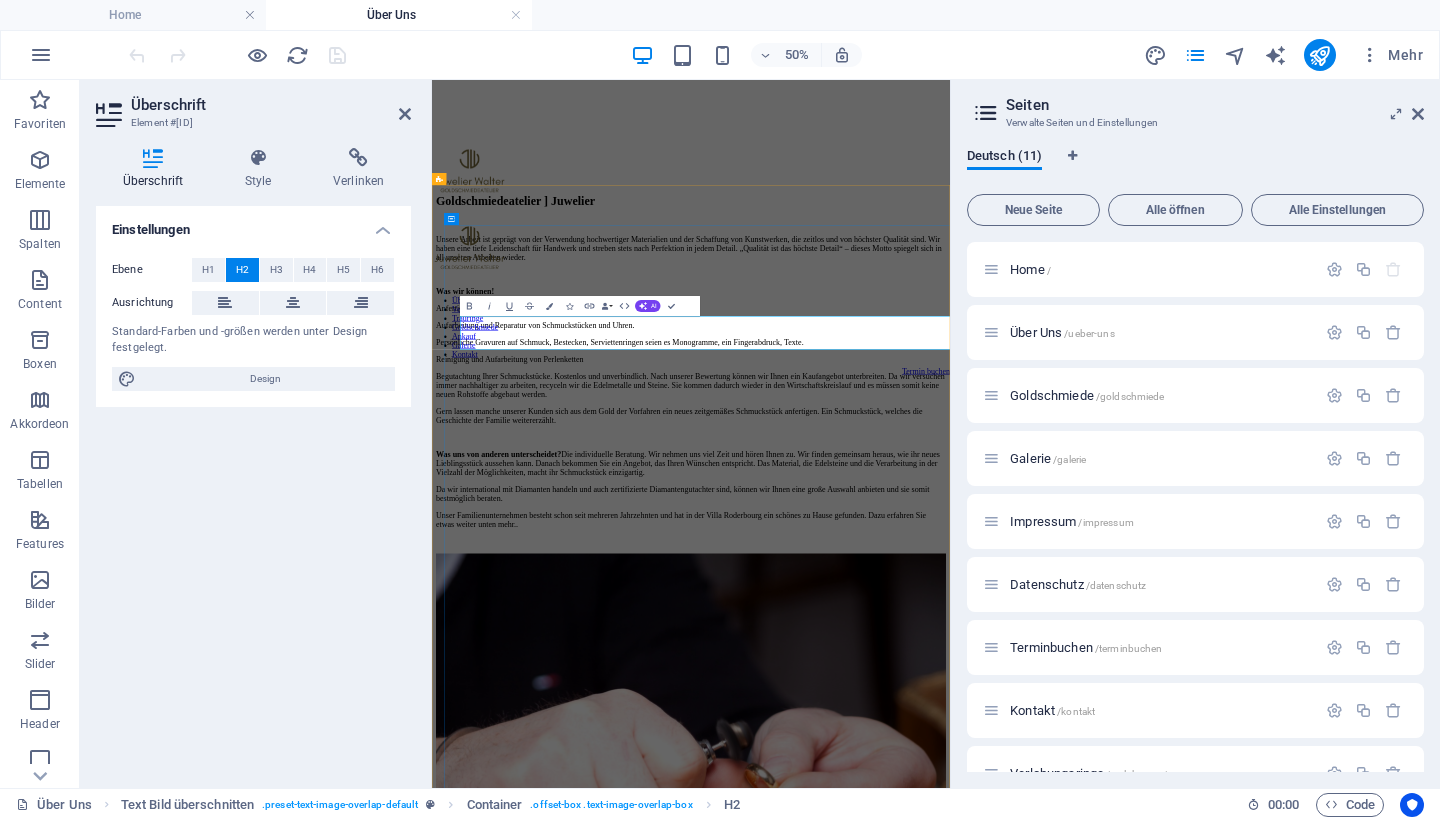 click on "Goldschmiedeatelier ] Juwelier" at bounding box center (950, 321) 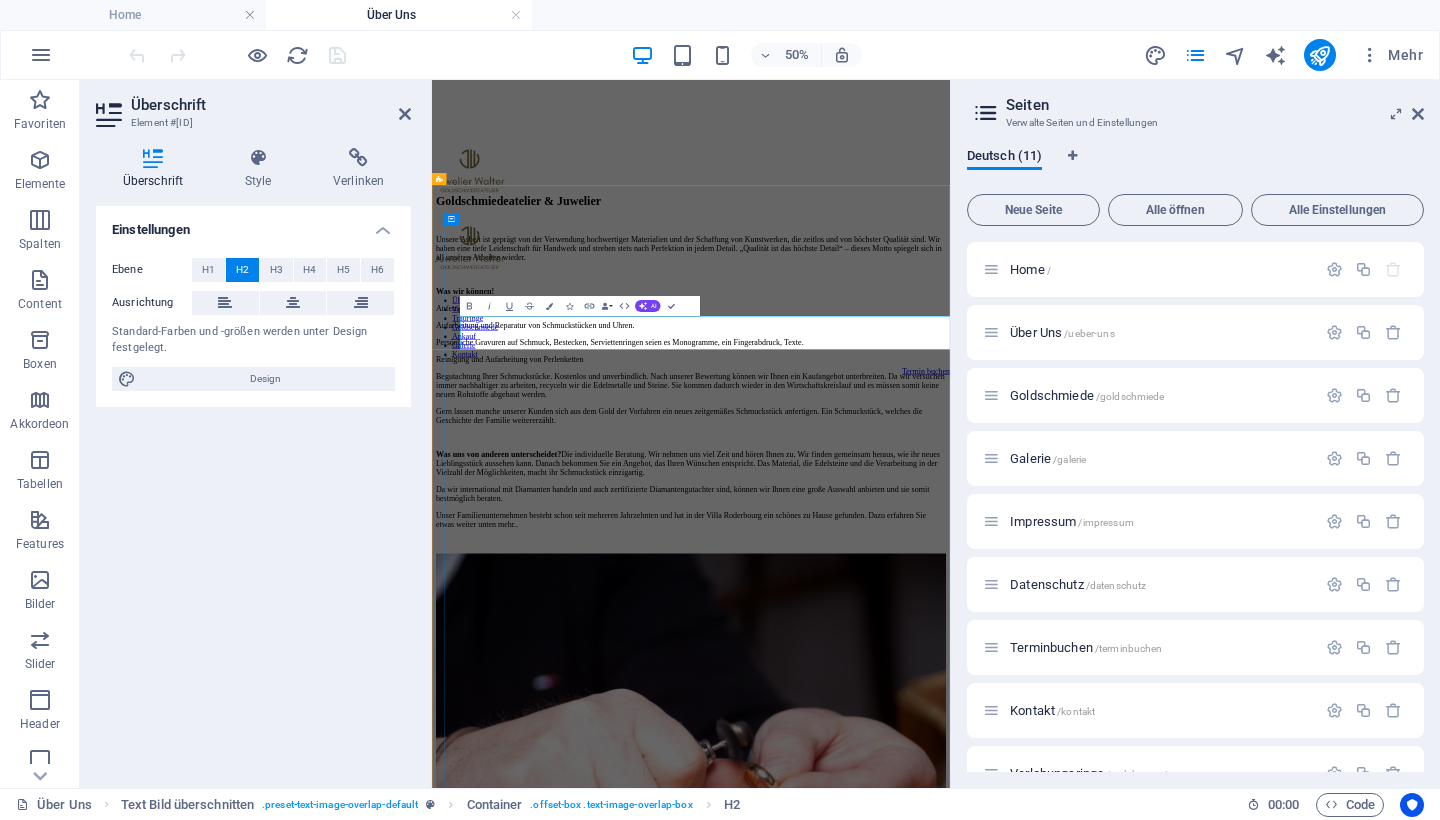 click on "Goldschmiedeatelier & Juwelier" at bounding box center (950, 321) 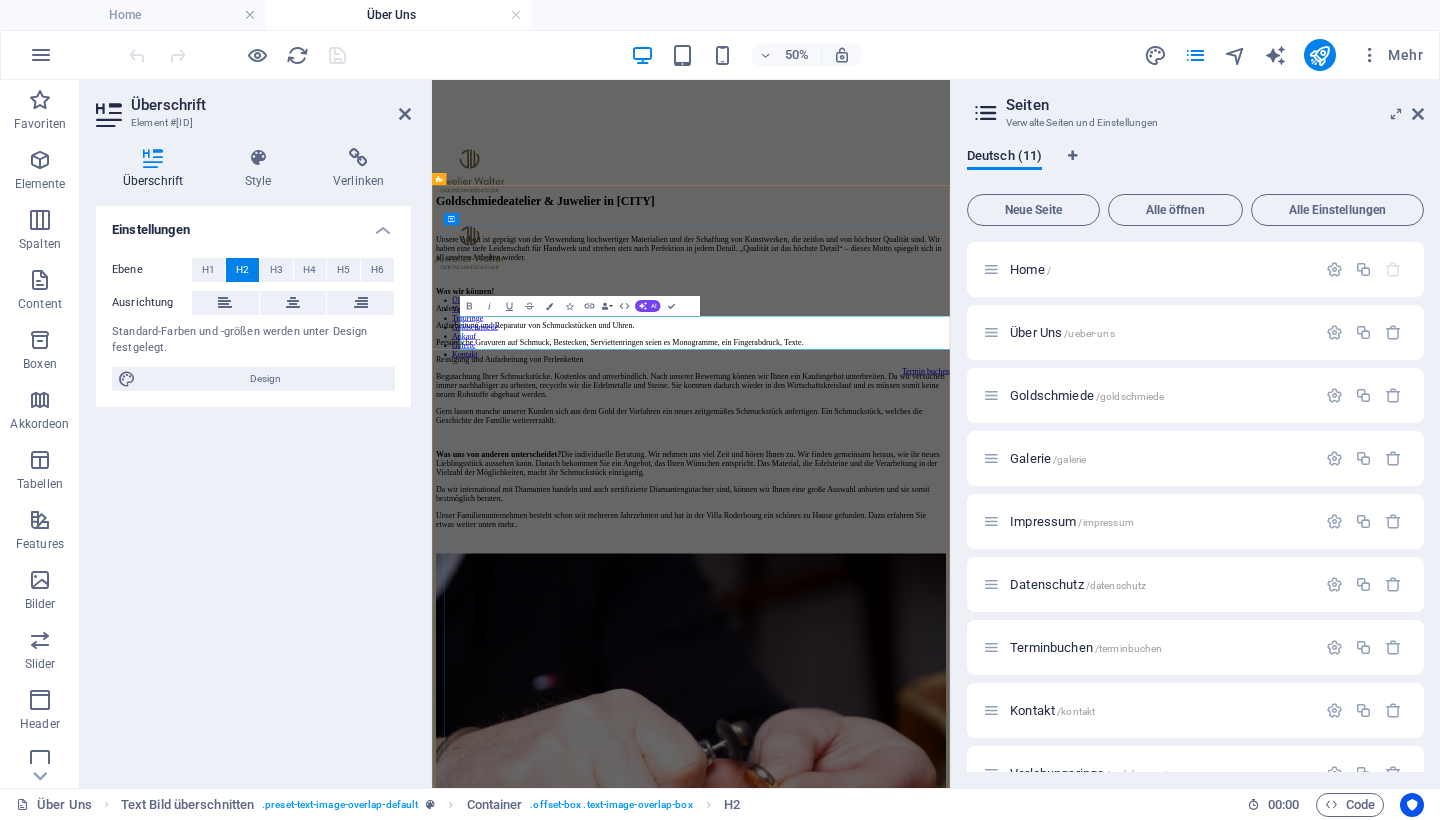 scroll, scrollTop: 0, scrollLeft: 56, axis: horizontal 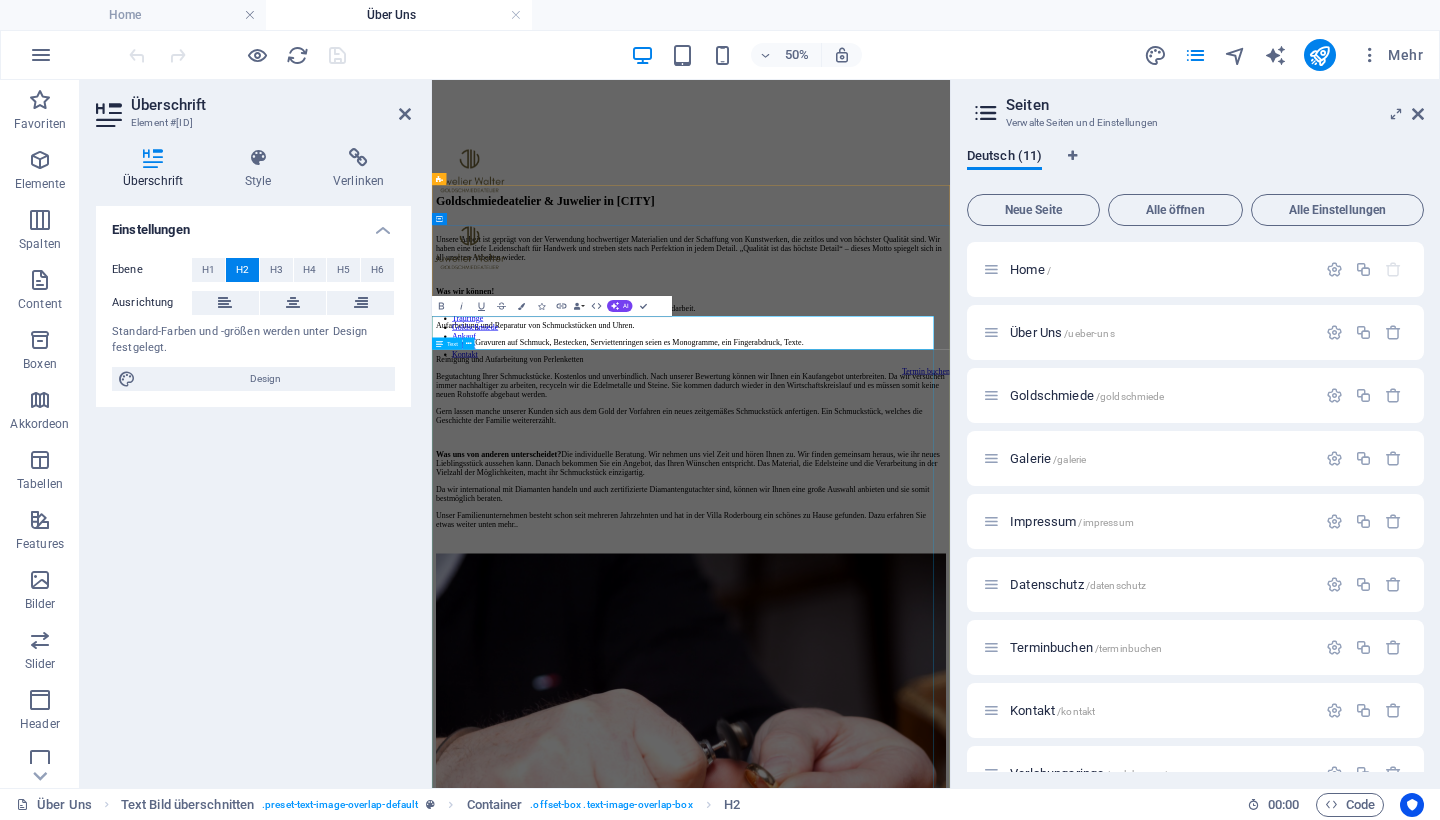 click on "Unsere Arbeit ist geprägt von der Verwendung hochwertiger Materialien und der Schaffung von Kunstwerken, die zeitlos und von höchster Qualität sind. Wir haben eine tiefe Leidenschaft für Handwerk und streben stets nach Perfektion in jedem Detail. „Qualität ist das höchste Detail“ – dieses Motto spiegelt sich in all unseren Arbeiten wider. Was wir können! Anfertigung von Verlobungsringen, Trauringen und Einzelstücken in Handarbeit.  Aufarbeitung und Reparatur von Schmuckstücken und Uhren.  Persönliche Gravuren auf Schmuck, Bestecken,  Serviettenringen seien es Monogramme,  ein Fingerabdruck, Texte.  Reinigung und Aufarbeitung von Perlenketten Begutachtung Ihrer Schmuckstücke. Kostenlos und unverbindlich. Nach unserer Bewertung können wir Ihnen ein Kaufangebot unterbreiten. Da wir versuchen immer nachhaltiger zu arbeiten, recyceln wir die Edelmetalle und Steine. Sie kommen dadurch wieder in den Wirtschaftskreislauf und es müssen somit keine neuen Rohstoffe abgebaut werden." at bounding box center [950, 683] 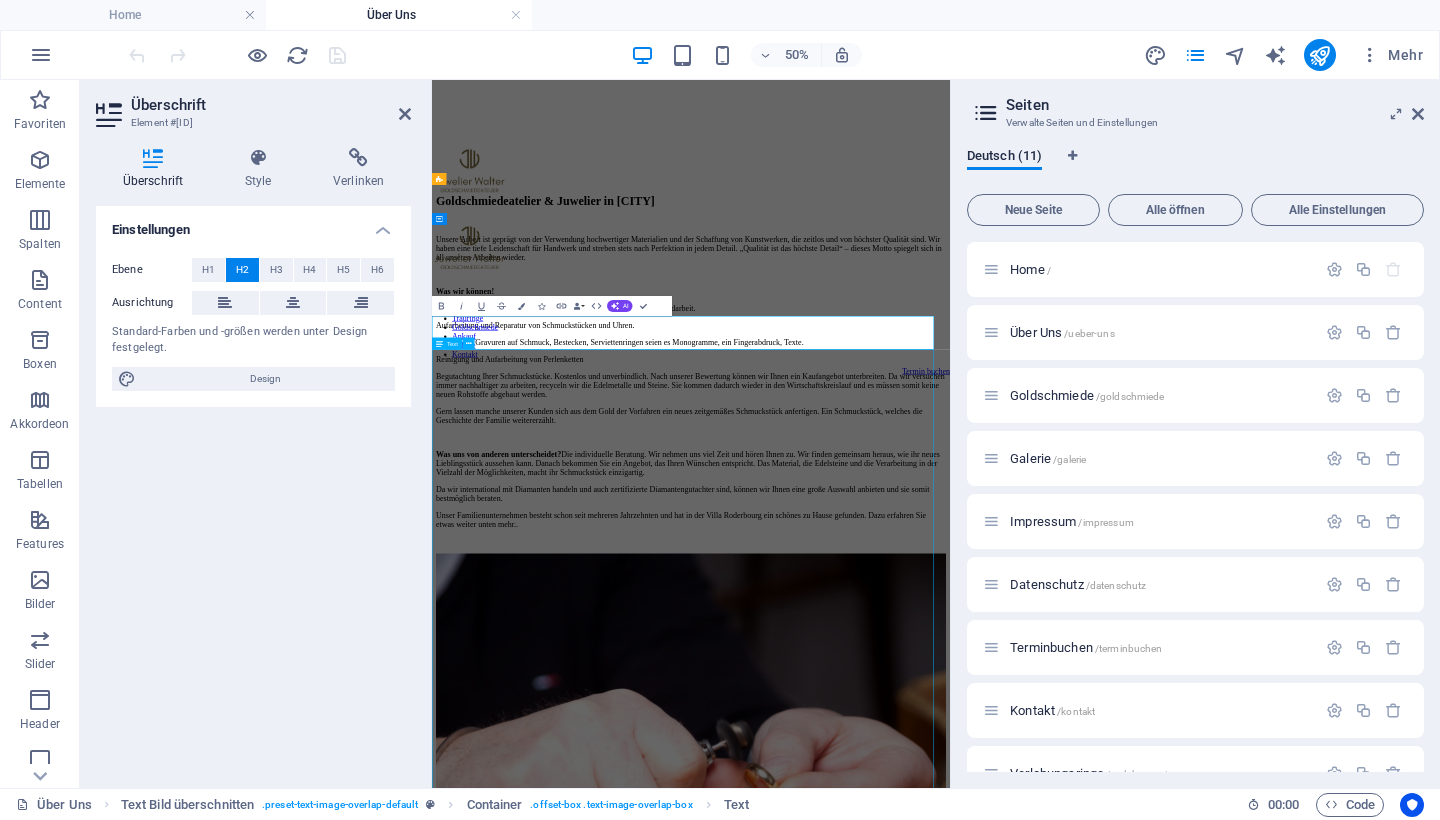 scroll, scrollTop: 0, scrollLeft: 0, axis: both 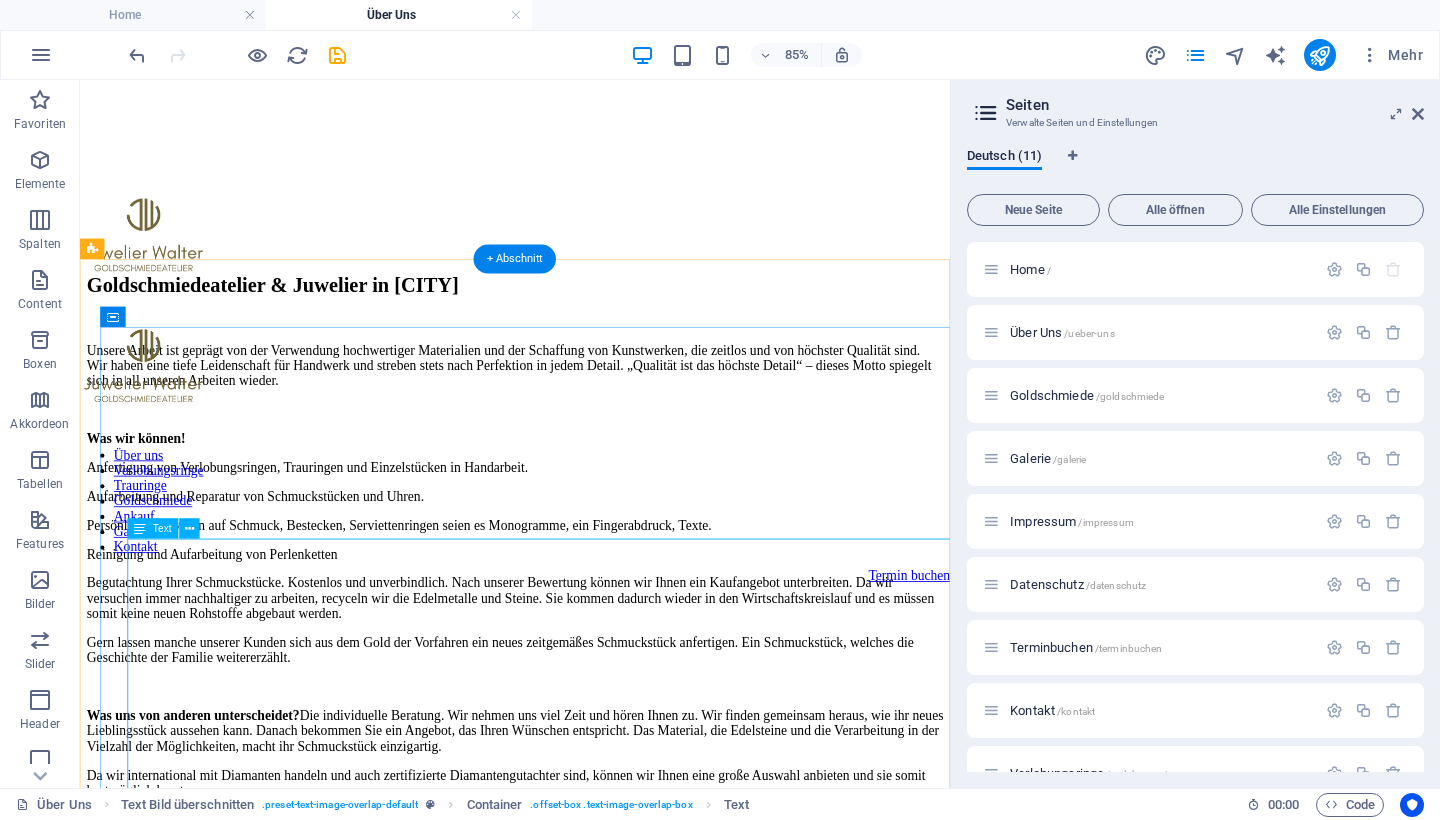 click on "Unsere Arbeit ist geprägt von der Verwendung hochwertiger Materialien und der Schaffung von Kunstwerken, die zeitlos und von höchster Qualität sind. Wir haben eine tiefe Leidenschaft für Handwerk und streben stets nach Perfektion in jedem Detail. „Qualität ist das höchste Detail“ – dieses Motto spiegelt sich in all unseren Arbeiten wider. Was wir können! Anfertigung von Verlobungsringen, Trauringen und Einzelstücken in Handarbeit.  Aufarbeitung und Reparatur von Schmuckstücken und Uhren.  Persönliche Gravuren auf Schmuck, Bestecken,  Serviettenringen seien es Monogramme,  ein Fingerabdruck, Texte.  Reinigung und Aufarbeitung von Perlenketten Begutachtung Ihrer Schmuckstücke. Kostenlos und unverbindlich. Nach unserer Bewertung können wir Ihnen ein Kaufangebot unterbreiten. Da wir versuchen immer nachhaltiger zu arbeiten, recyceln wir die Edelmetalle und Steine. Sie kommen dadurch wieder in den Wirtschaftskreislauf und es müssen somit keine neuen Rohstoffe abgebaut werden." at bounding box center (592, 683) 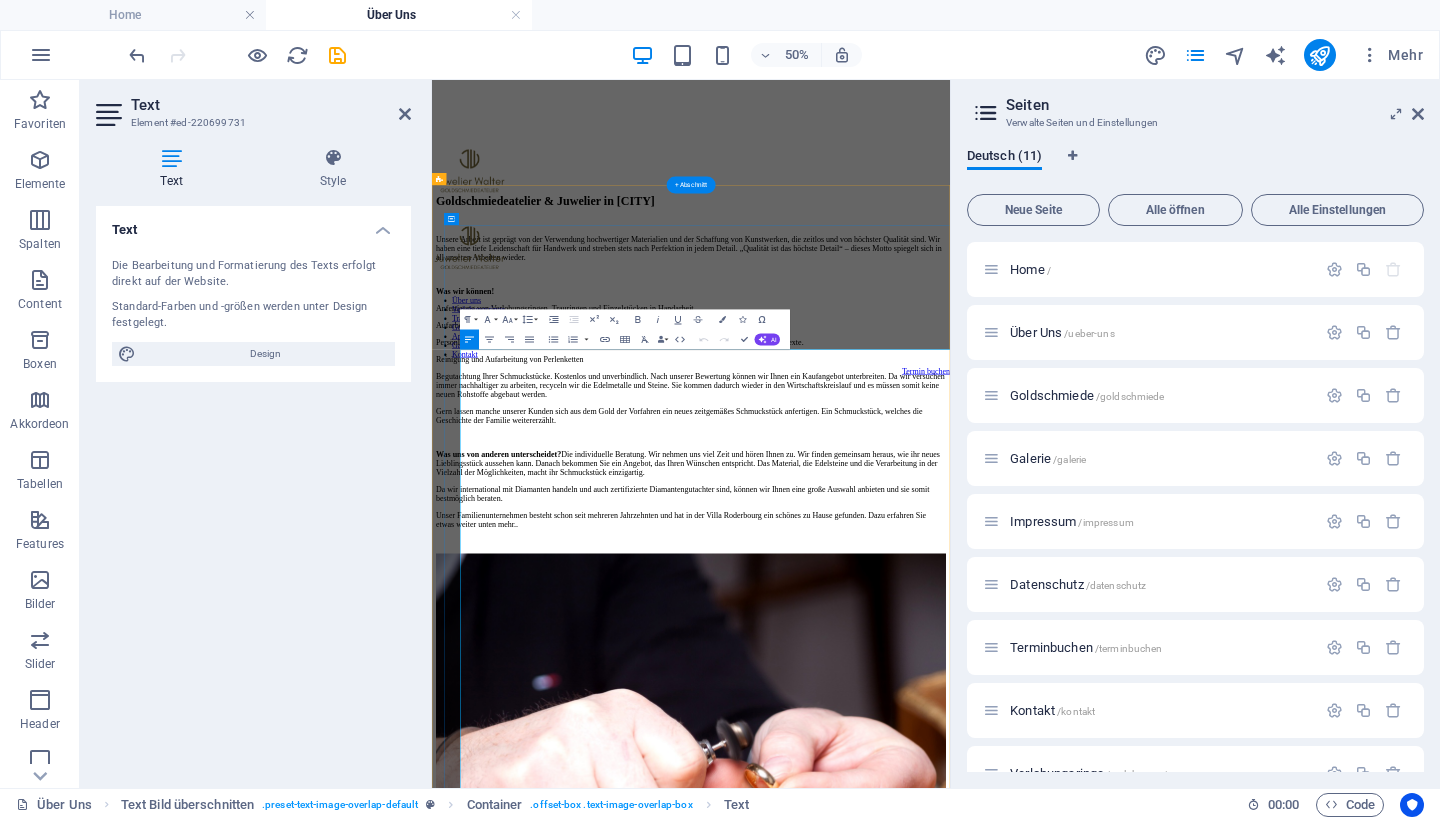 click on "Unsere Arbeit ist geprägt von der Verwendung hochwertiger Materialien und der Schaffung von Kunstwerken, die zeitlos und von höchster Qualität sind. Wir haben eine tiefe Leidenschaft für Handwerk und streben stets nach Perfektion in jedem Detail. „Qualität ist das höchste Detail“ – dieses Motto spiegelt sich in all unseren Arbeiten wider." at bounding box center (950, 416) 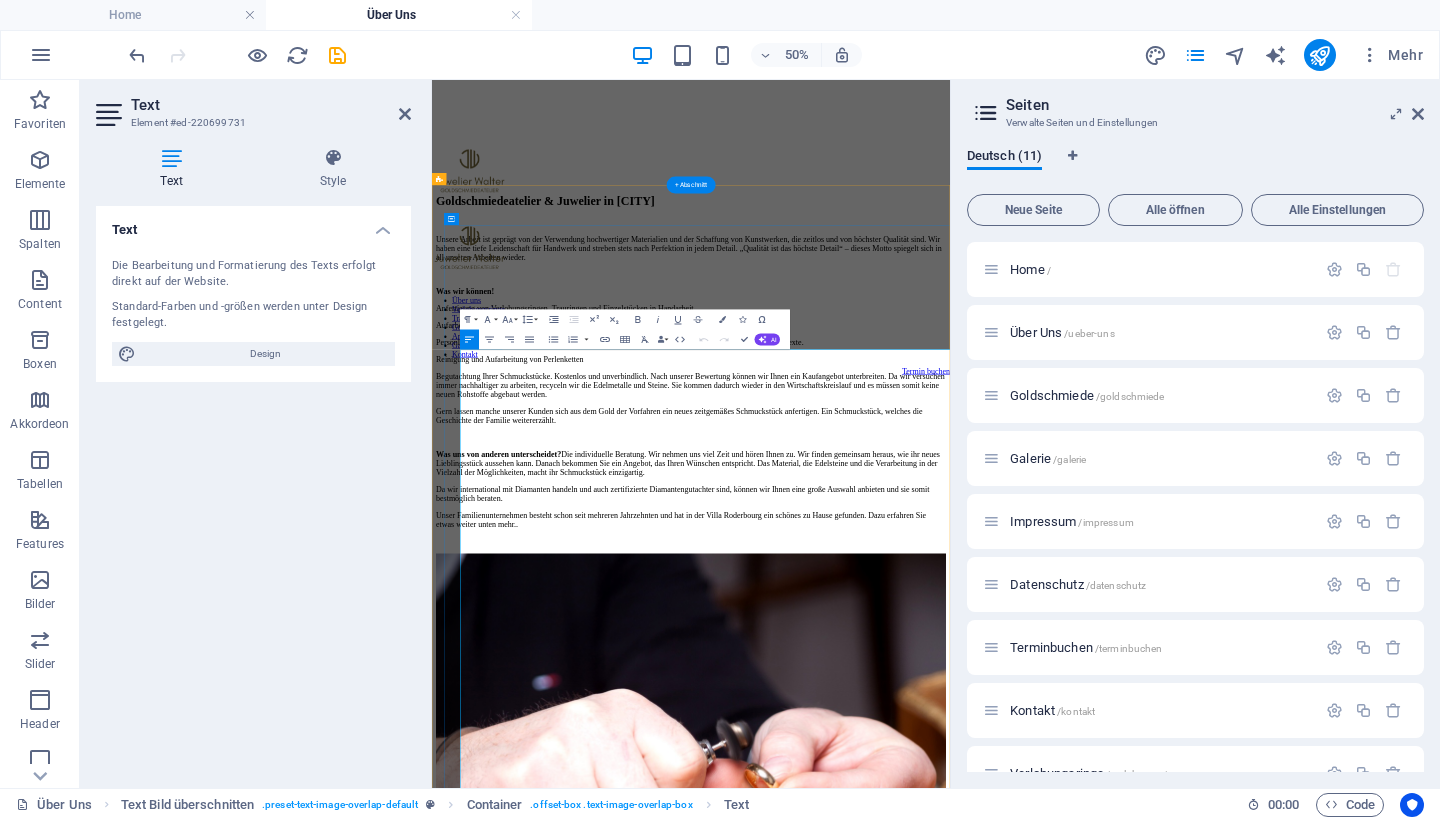 type 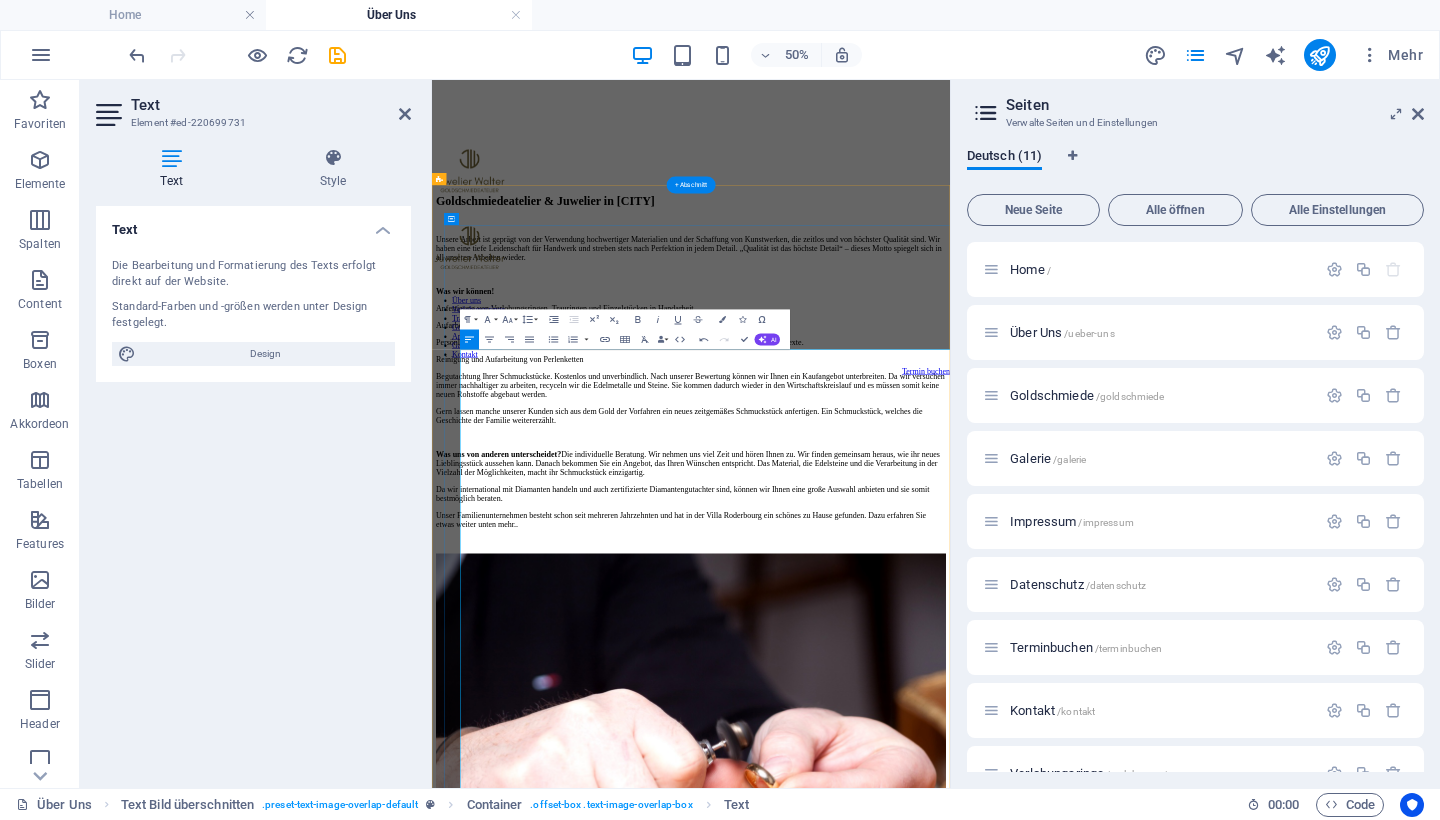 click on "Unsere Arbeit ist geprägt von der Verwendung hochwertiger Materialien und der Schaffung von Kunstwerken, die zeitlos und von höchster Qualität sind. Wir haben eine tiefe Leidenschaft für Handwerk und streben stets nach Perfektion in jedem Detail. „Qualität ist das höchste Detail“ – dieses Motto spiegelt sich in all unseren Arbeiten wieder." at bounding box center (950, 416) 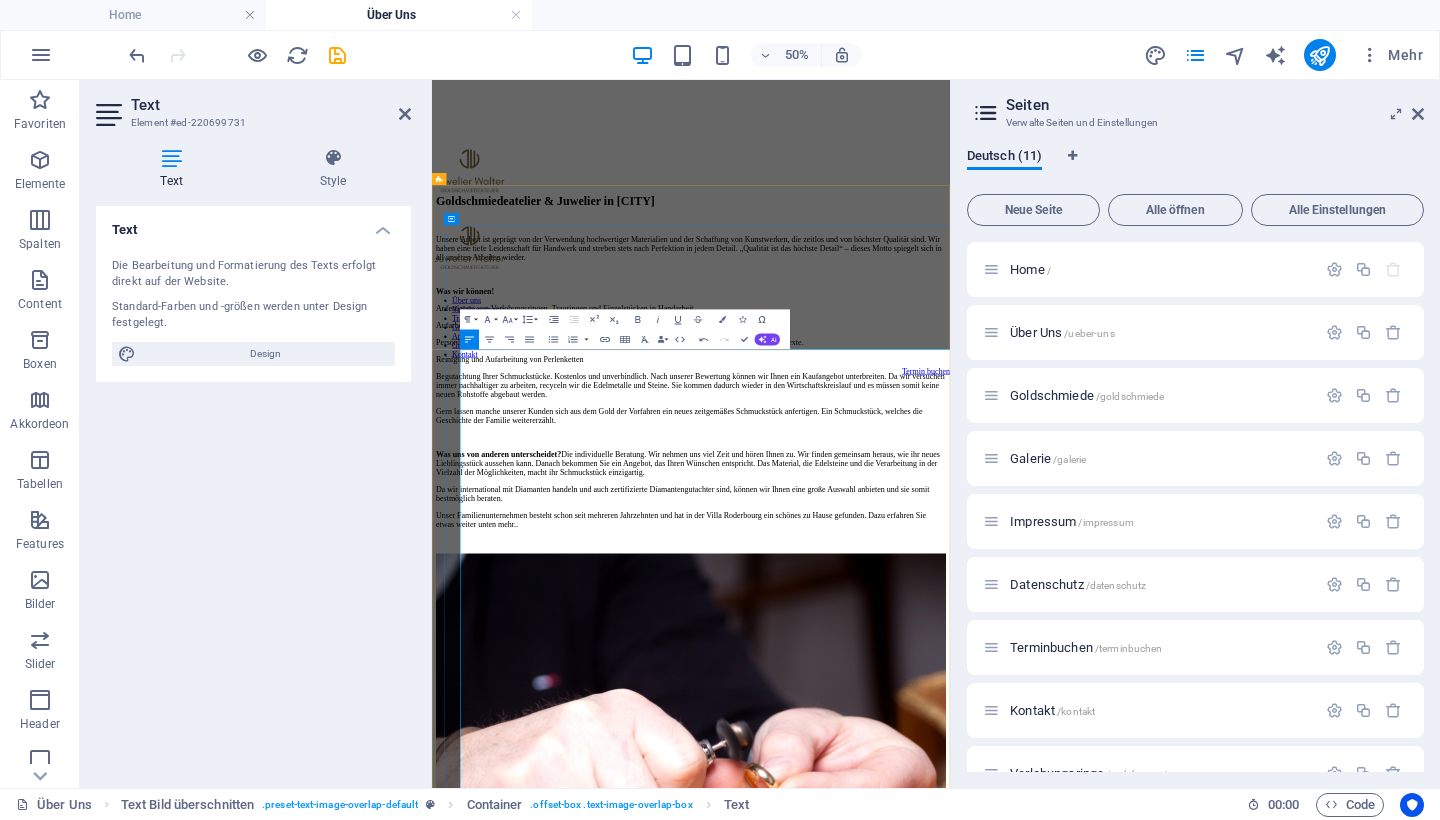 click on "Unsere Arbeit ist geprägt von der Verwendung hochwertiger Materialien und der Schaffung von Kunstwerken, die zeitlos und von höchster Qualität sind. Wir haben eine tiefe Leidenschaft für Handwerk und streben stets nach Perfektion in jedem Detail. „Qualität ist das höchste Detail“ – dieses Motto spiegelt sich in all unseren Arbeiten wieder." at bounding box center [950, 416] 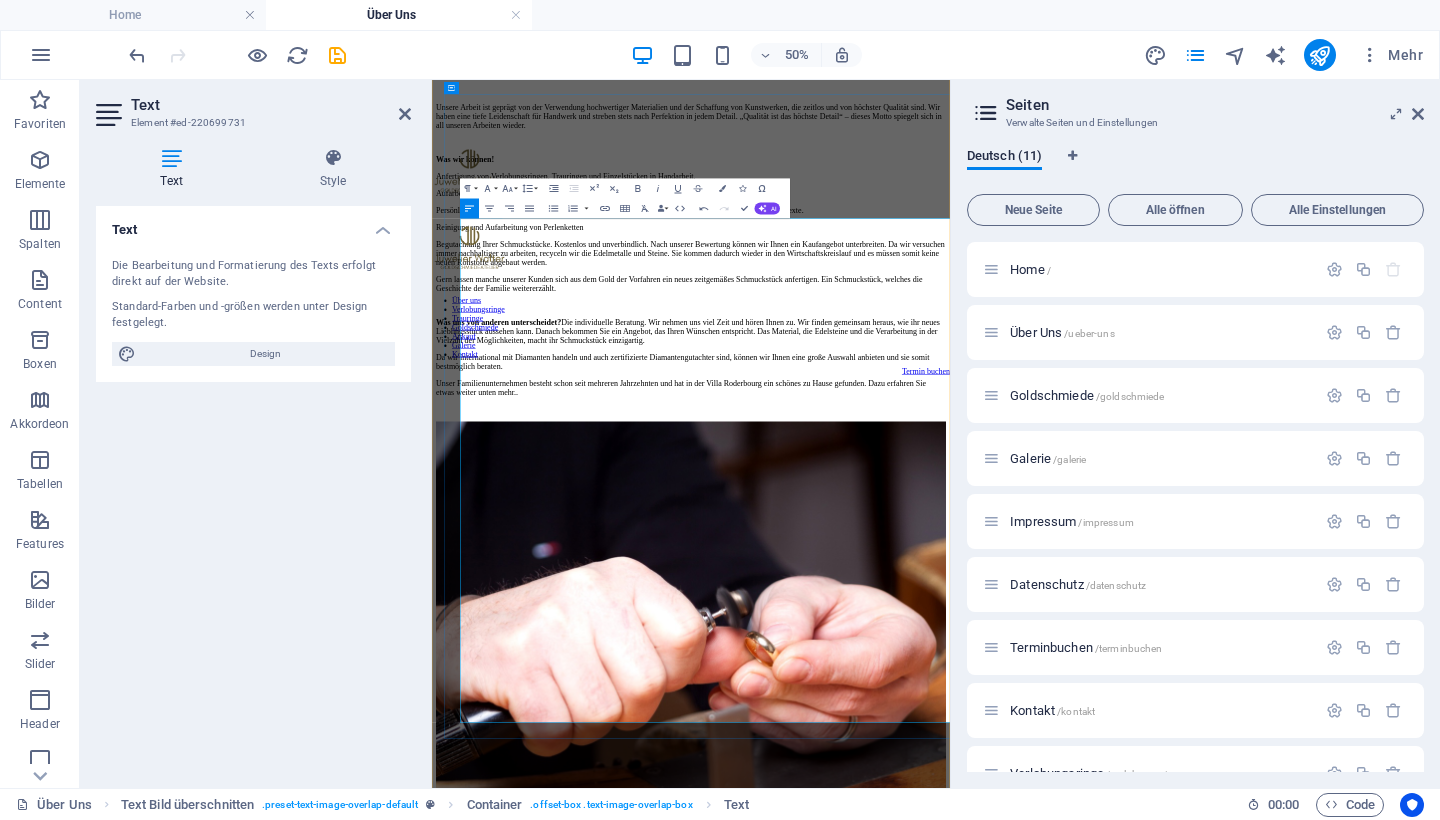 scroll, scrollTop: 265, scrollLeft: 0, axis: vertical 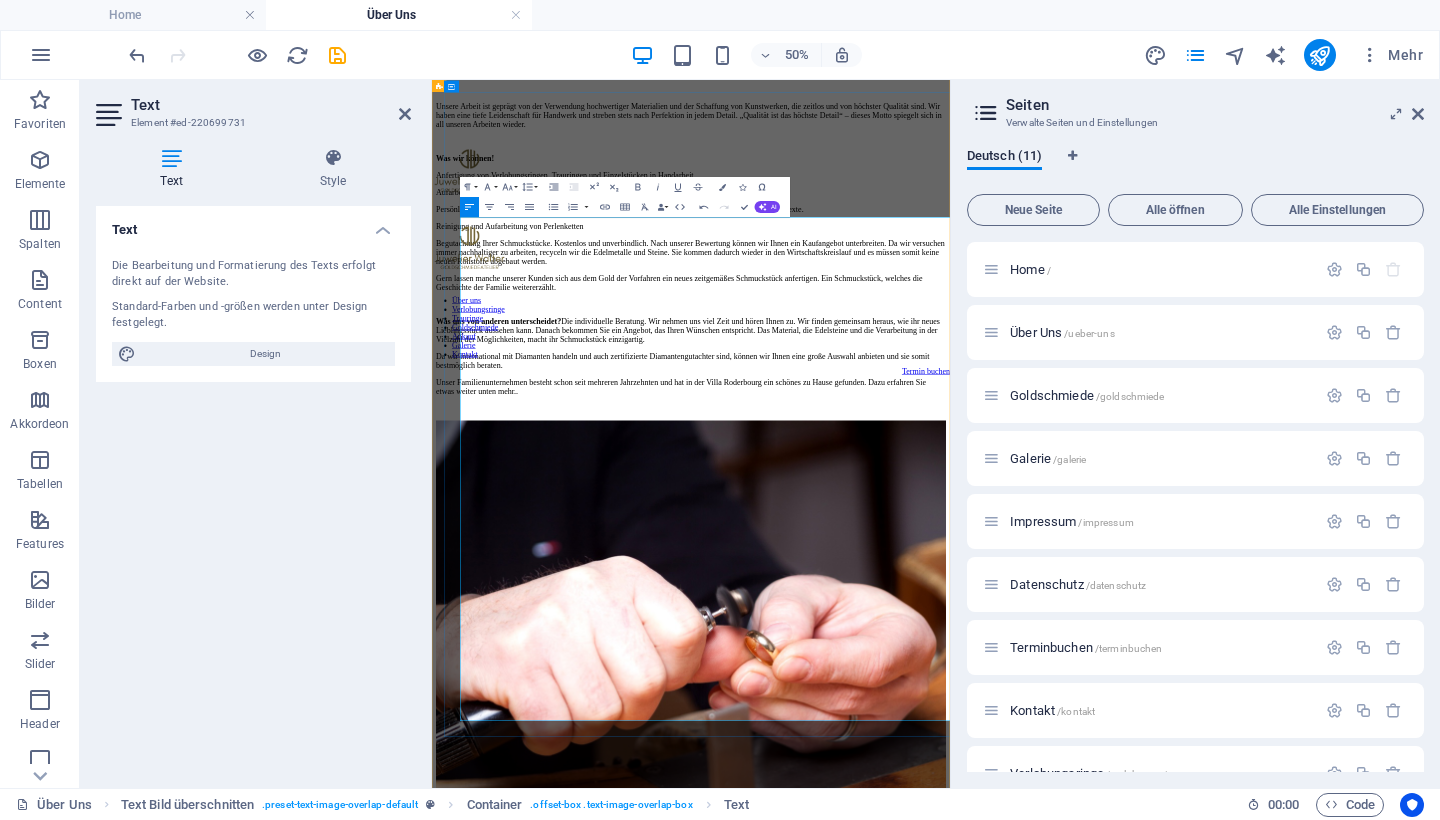 click on "Anfertigung von Verlobungsringen, Trauringen und Einzelstücken in Handarbeit." at bounding box center [950, 271] 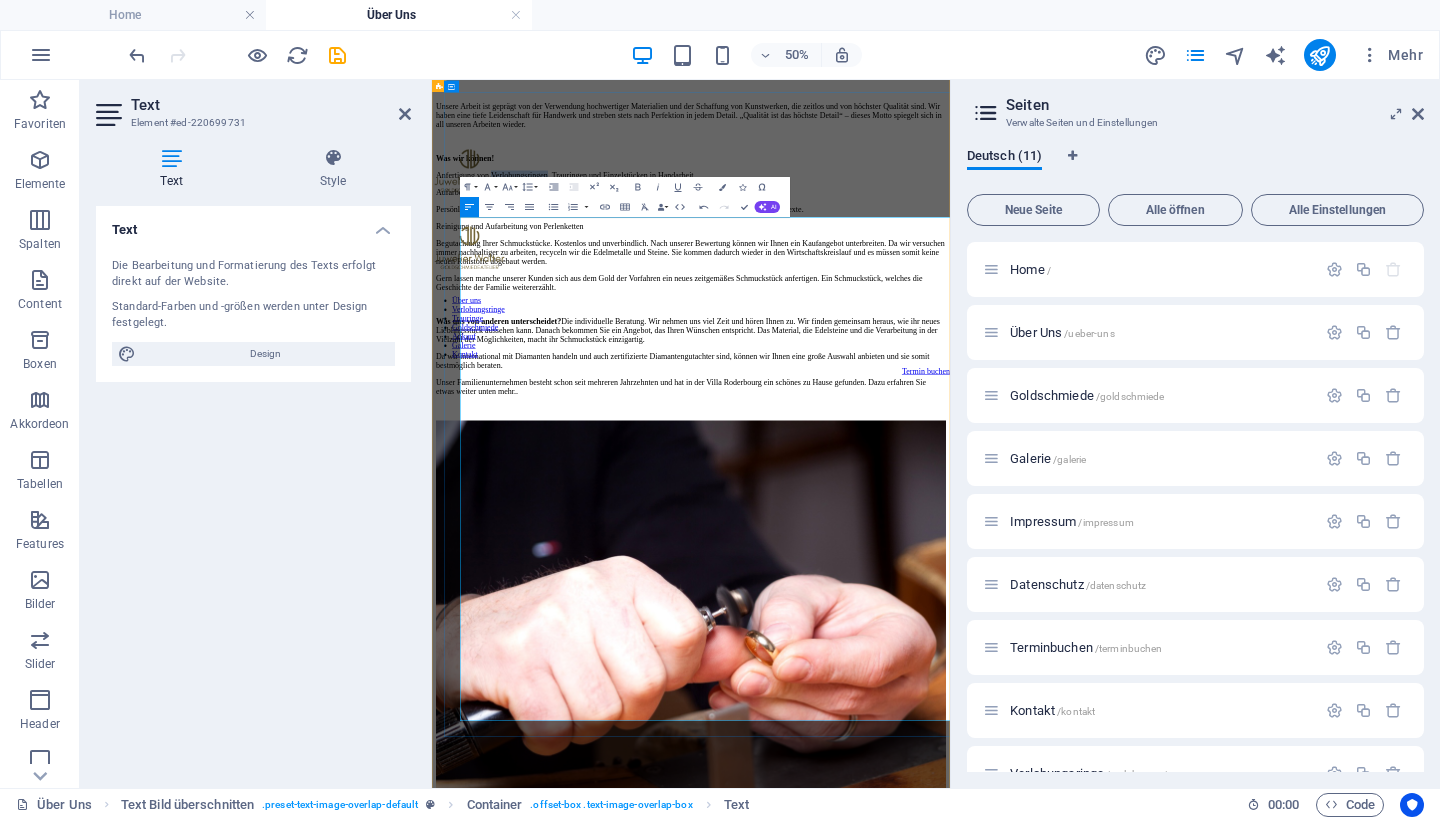 drag, startPoint x: 652, startPoint y: 622, endPoint x: 832, endPoint y: 622, distance: 180 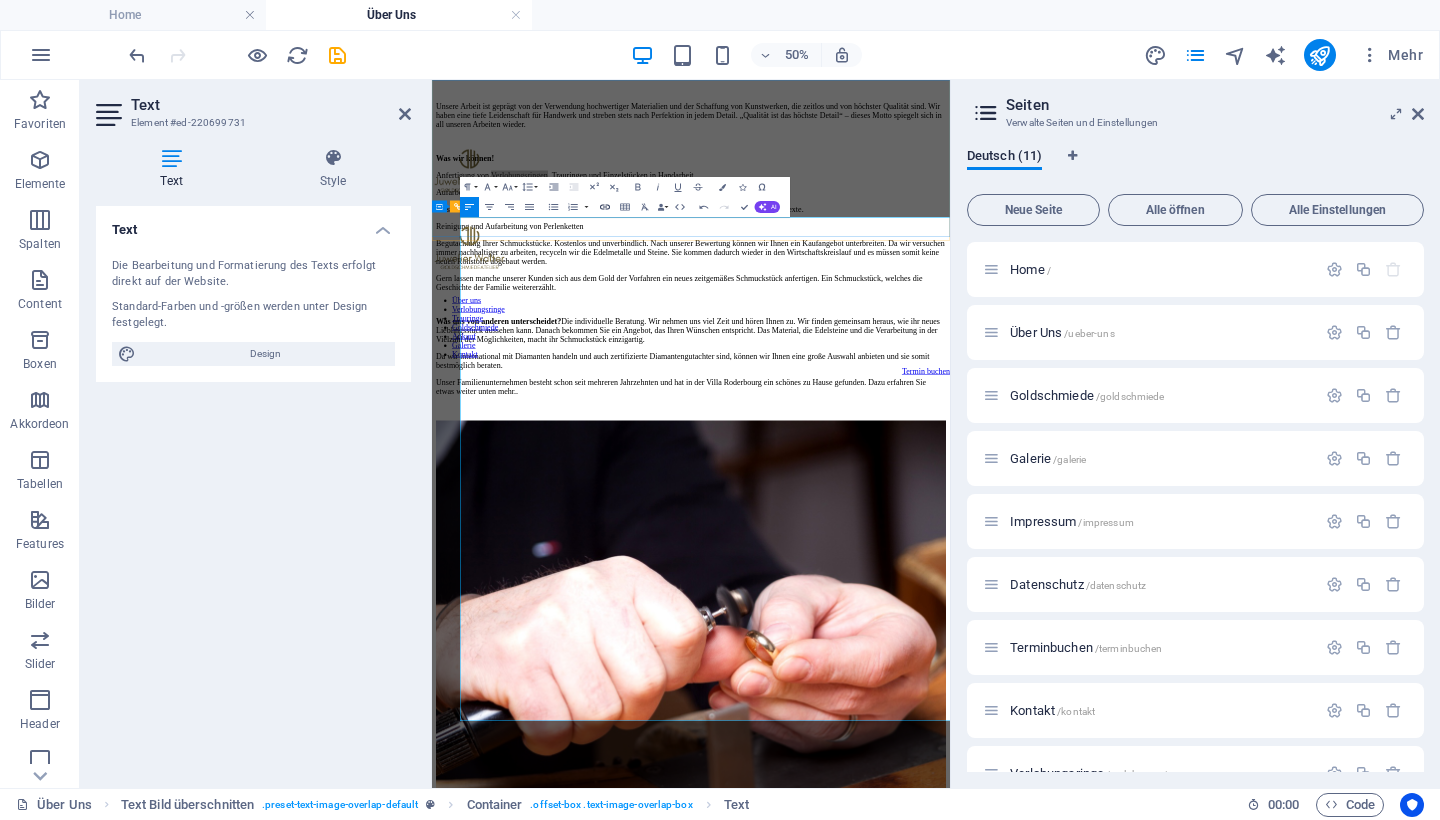 click 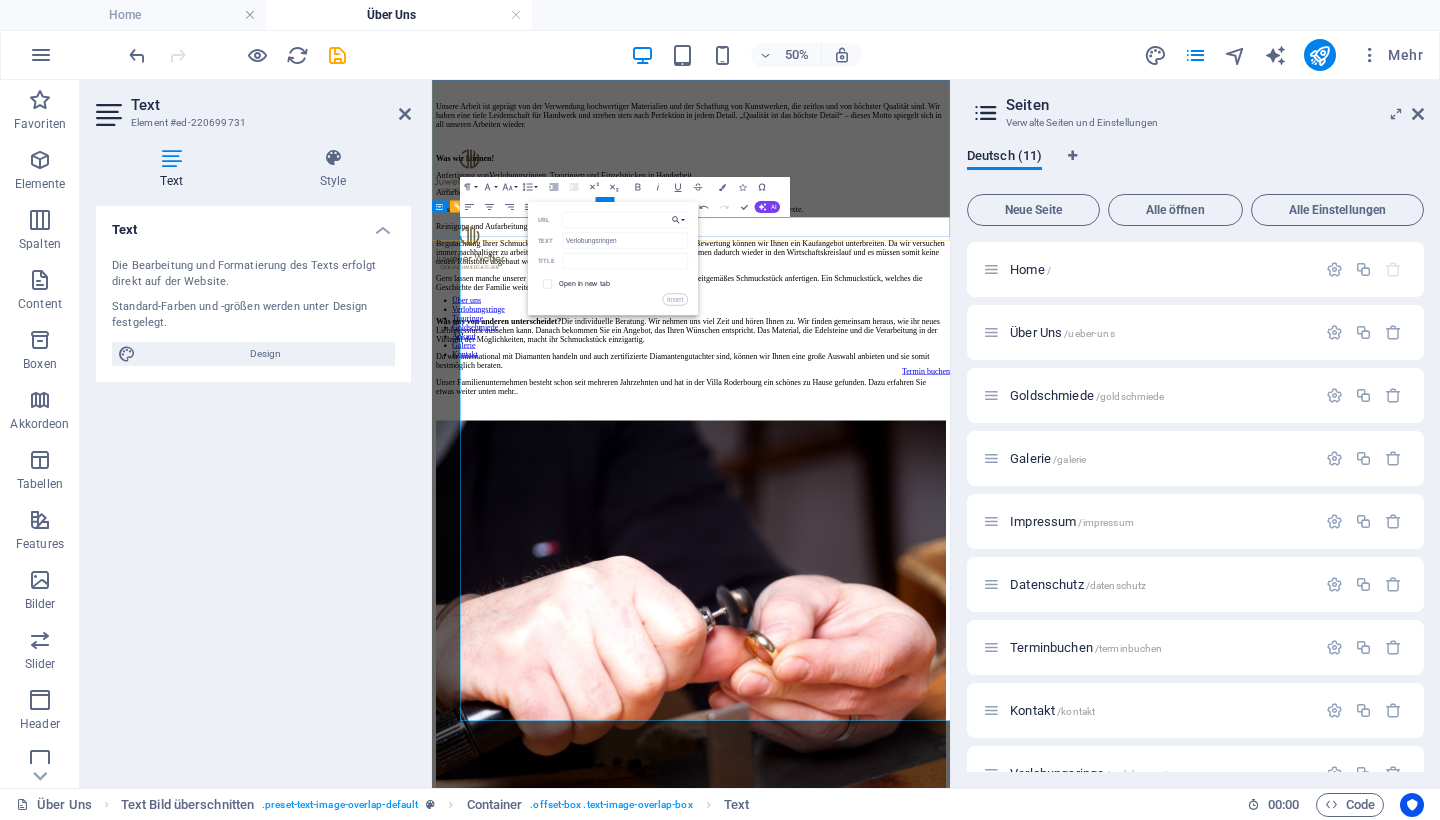 click on "Choose Link" at bounding box center [678, 220] 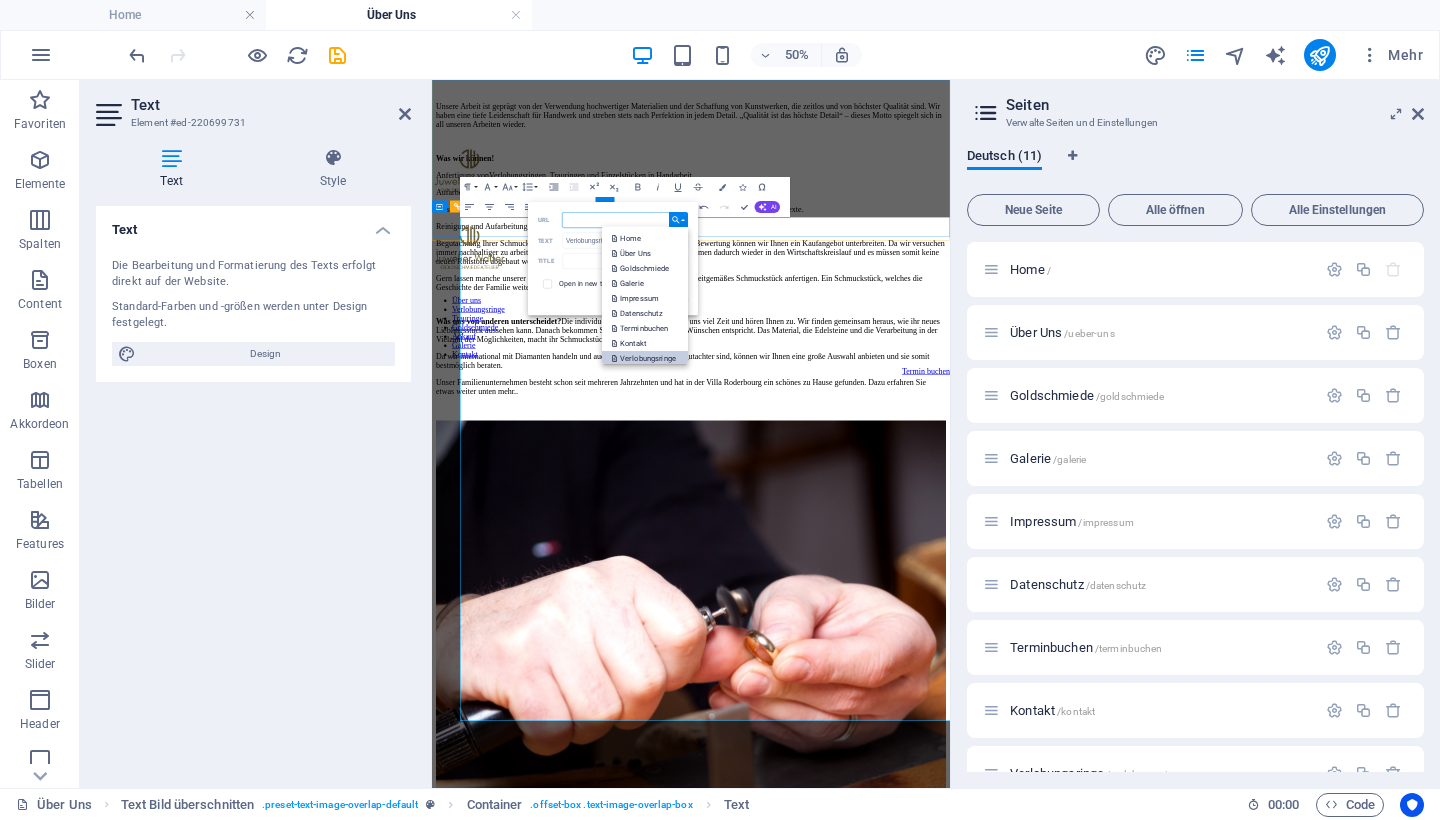 click on "Verlobungsringe" at bounding box center (645, 357) 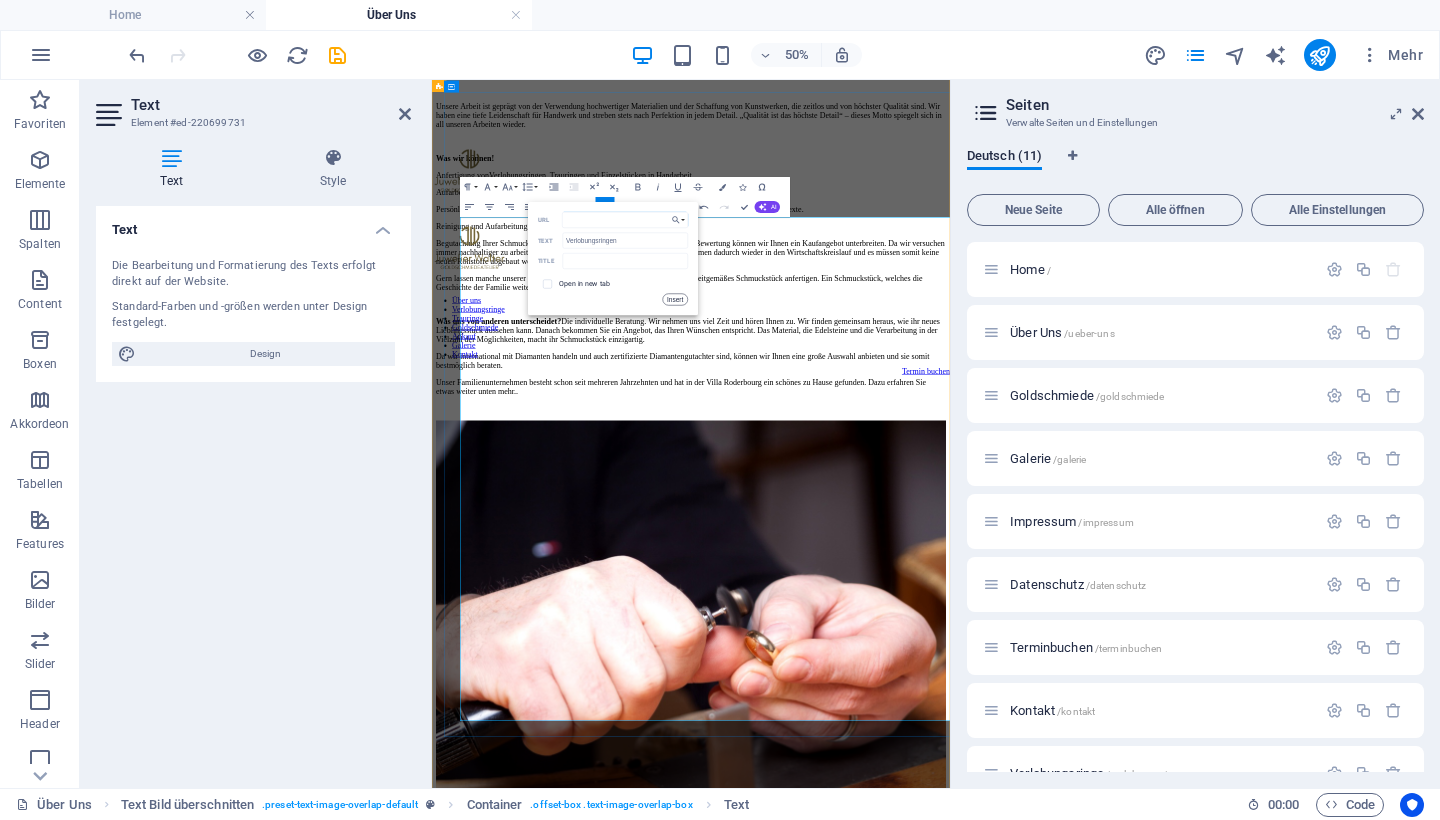 click on "Insert" at bounding box center [674, 300] 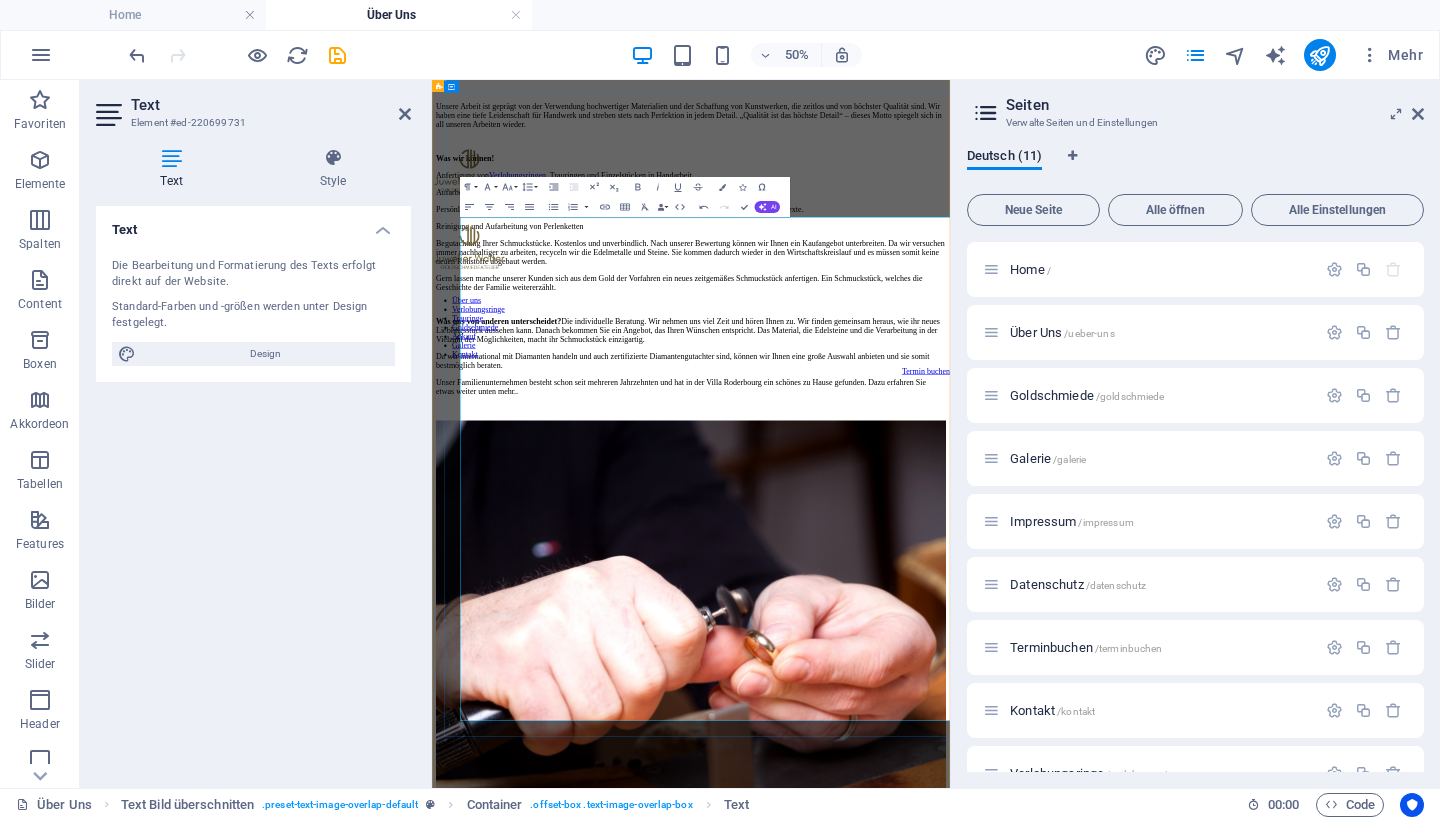 click on "Anfertigung von  Verlobungsringen , Trauringen und Einzelstücken in Handarbeit." at bounding box center (950, 271) 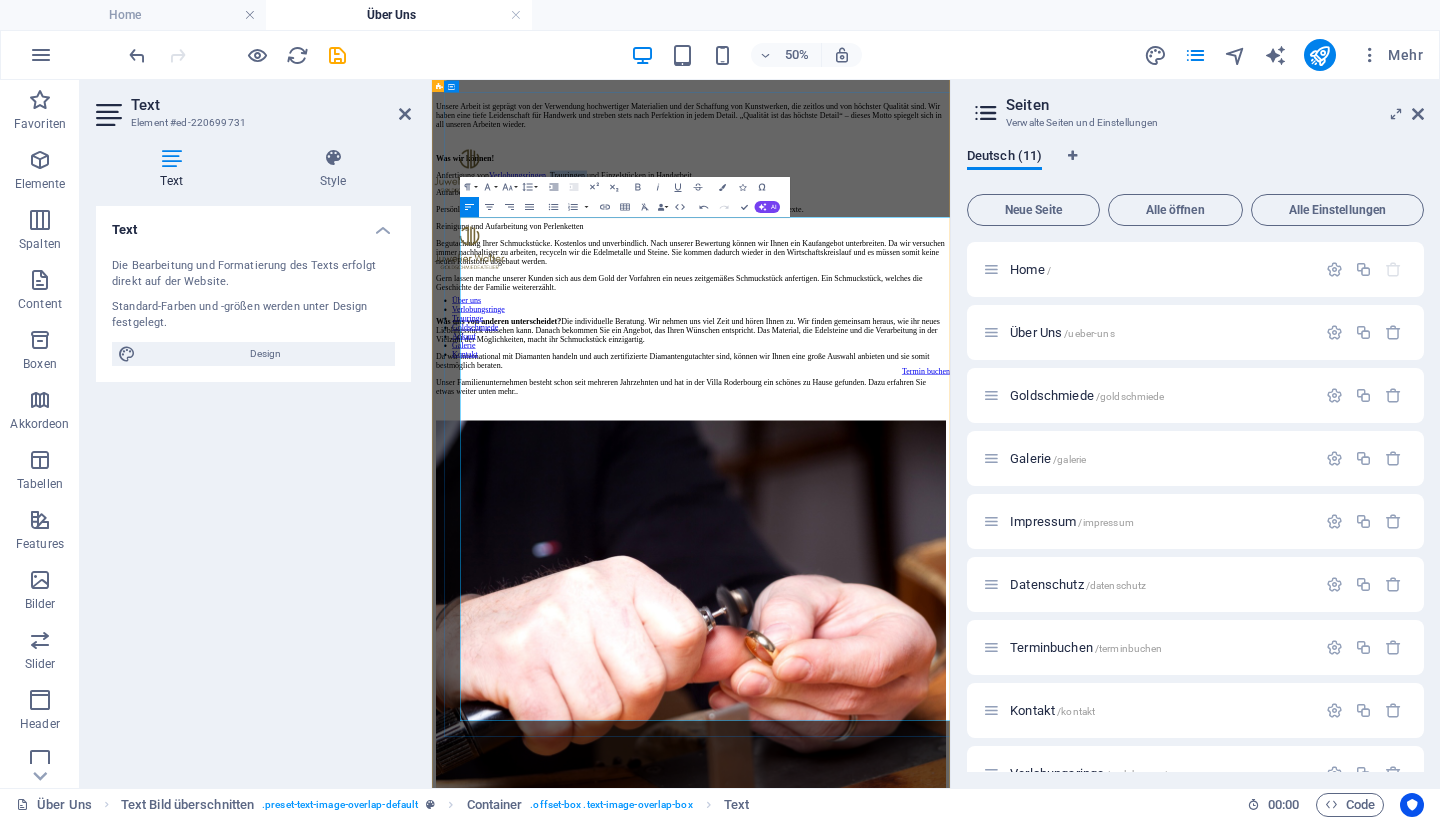 drag, startPoint x: 838, startPoint y: 626, endPoint x: 954, endPoint y: 626, distance: 116 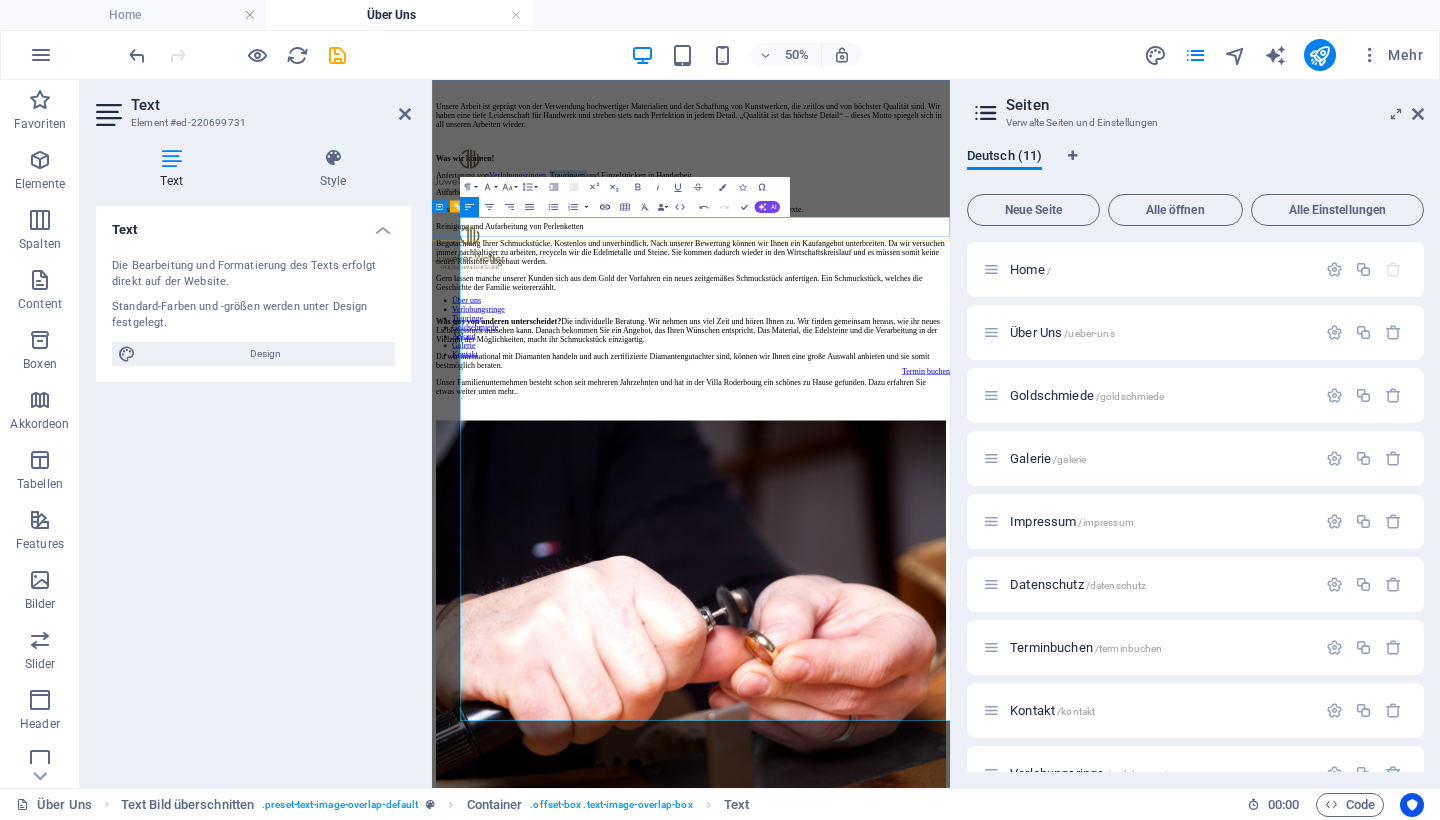 type on "Trauringen" 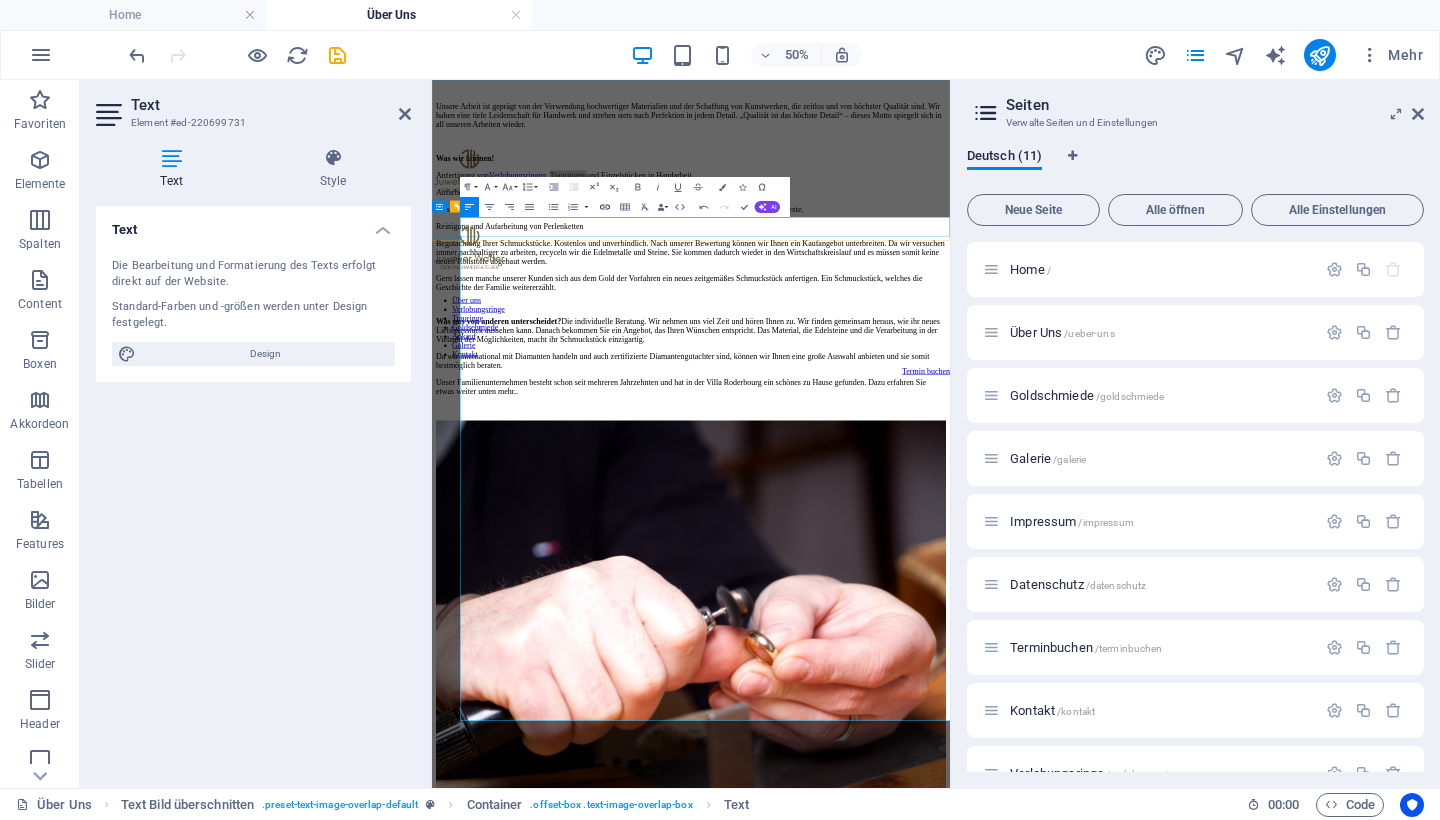 click 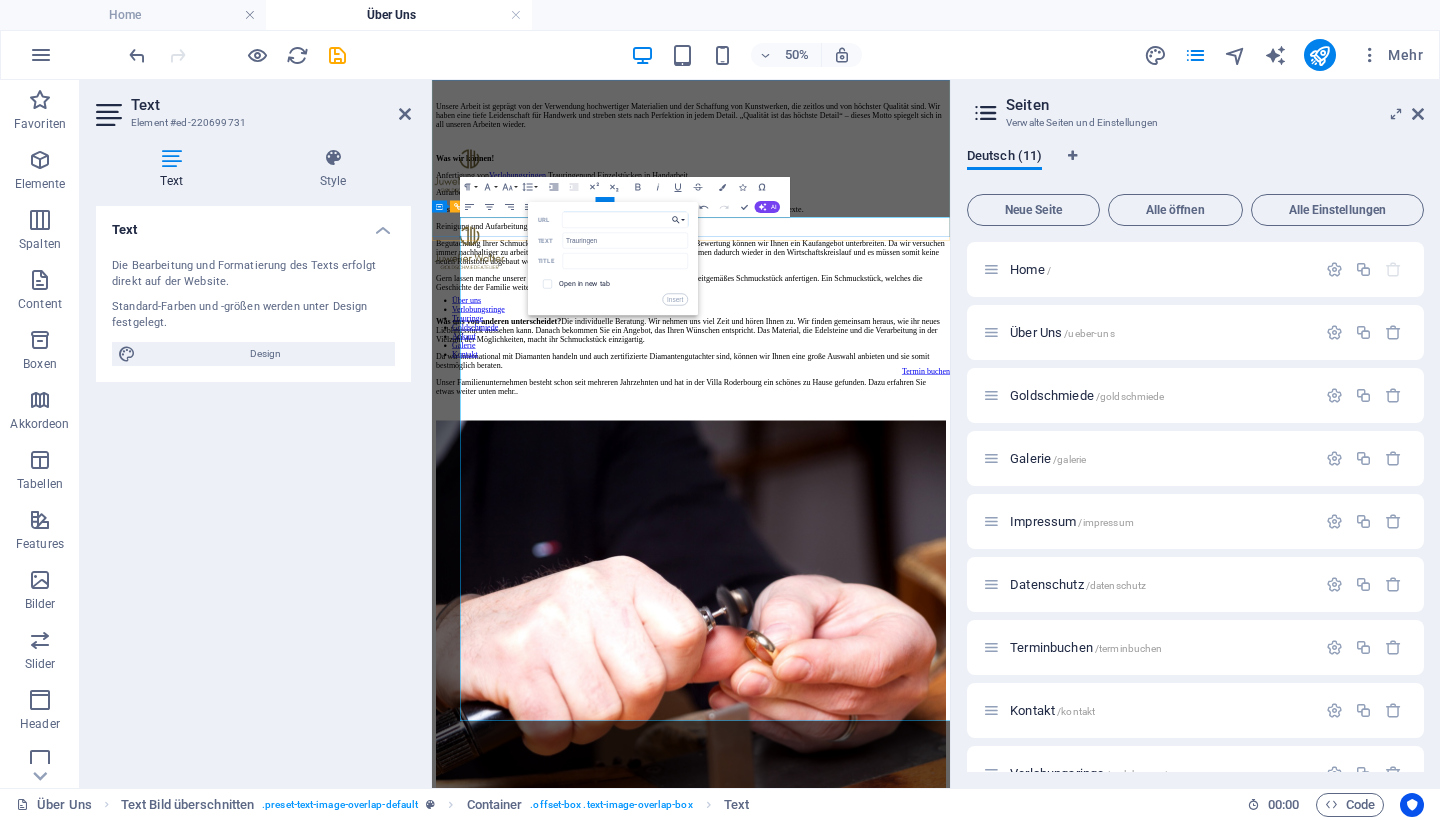 click on "Choose Link" at bounding box center (678, 220) 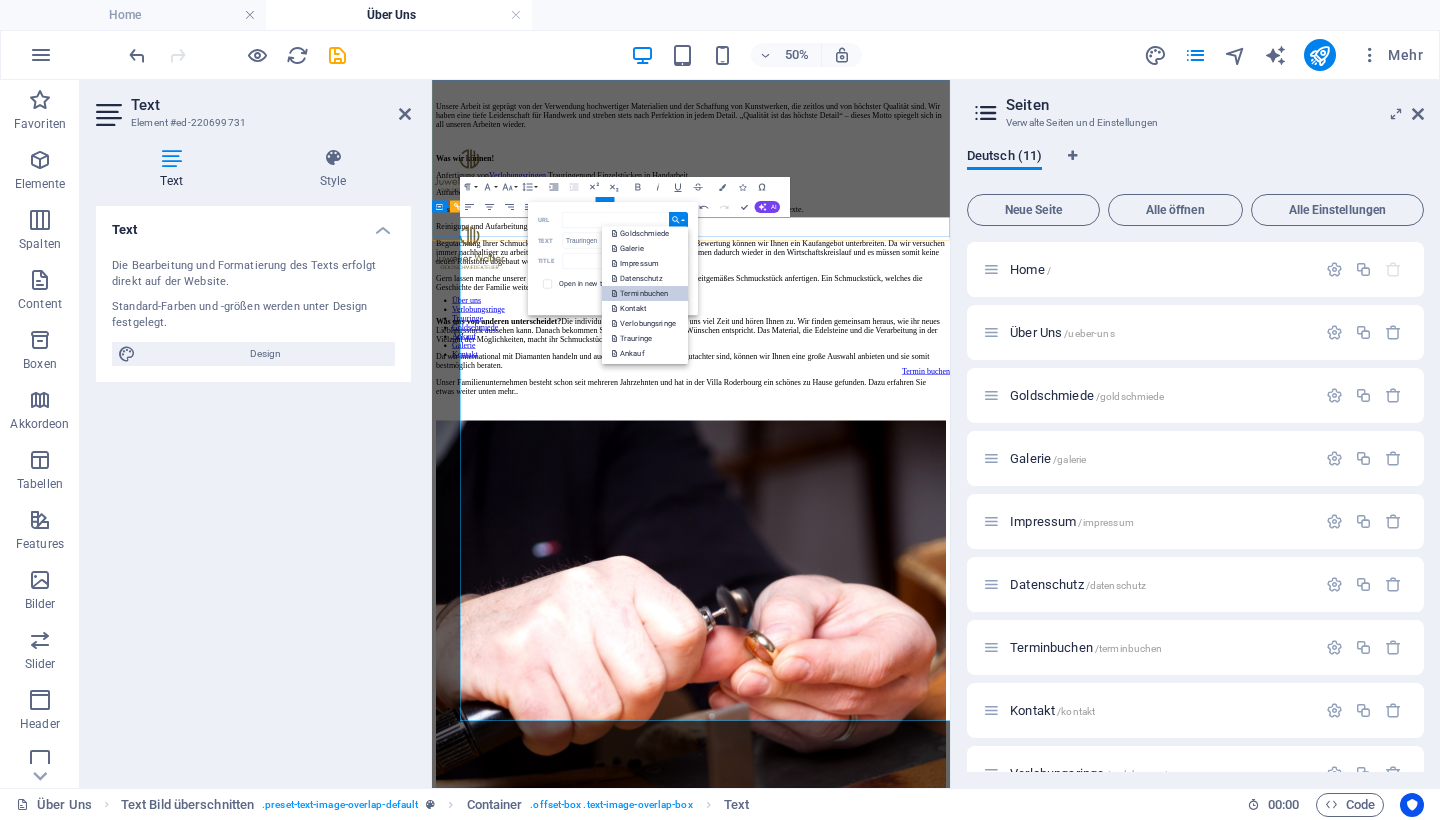 scroll, scrollTop: 73, scrollLeft: 0, axis: vertical 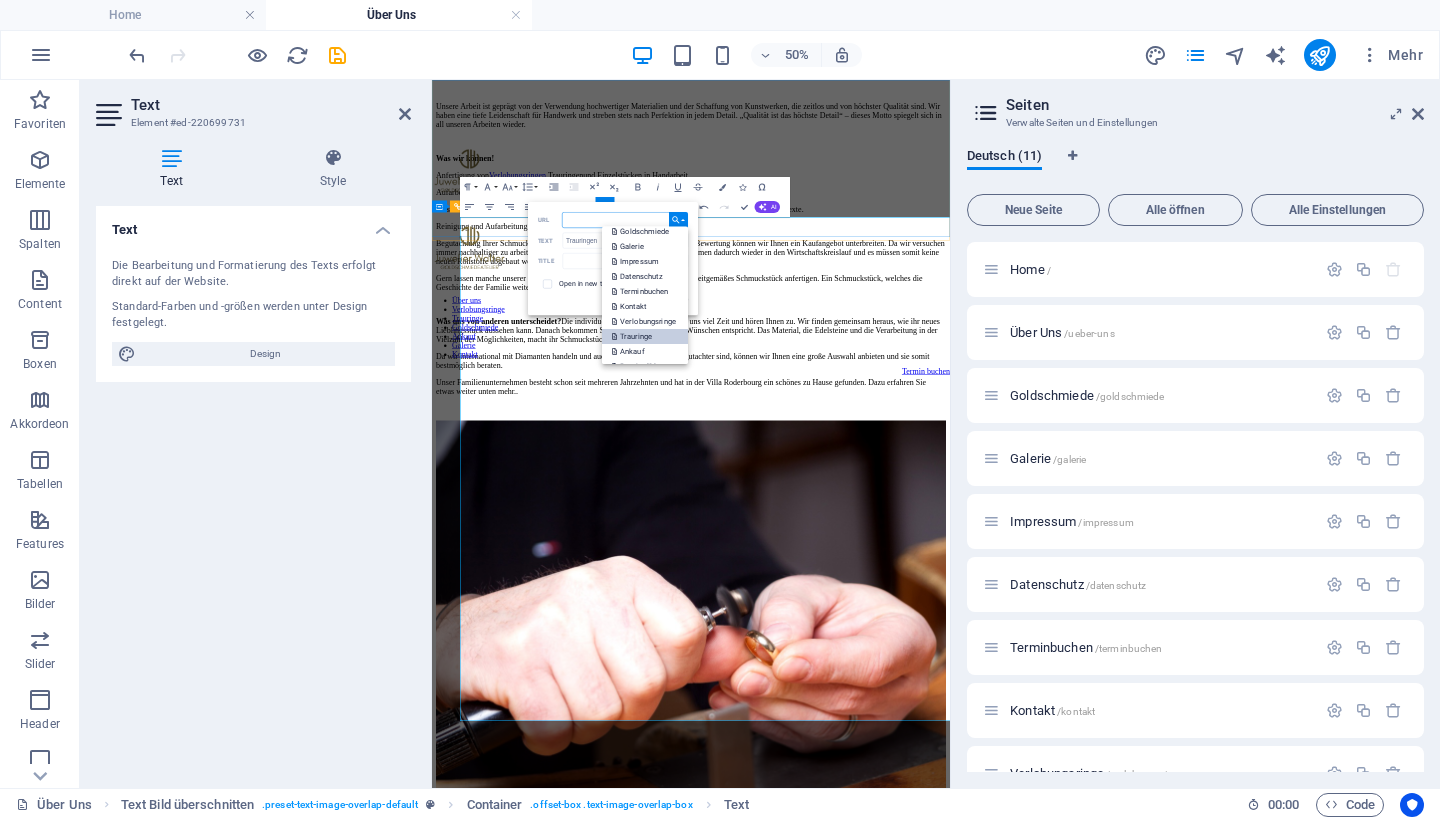click on "Trauringe" at bounding box center [633, 336] 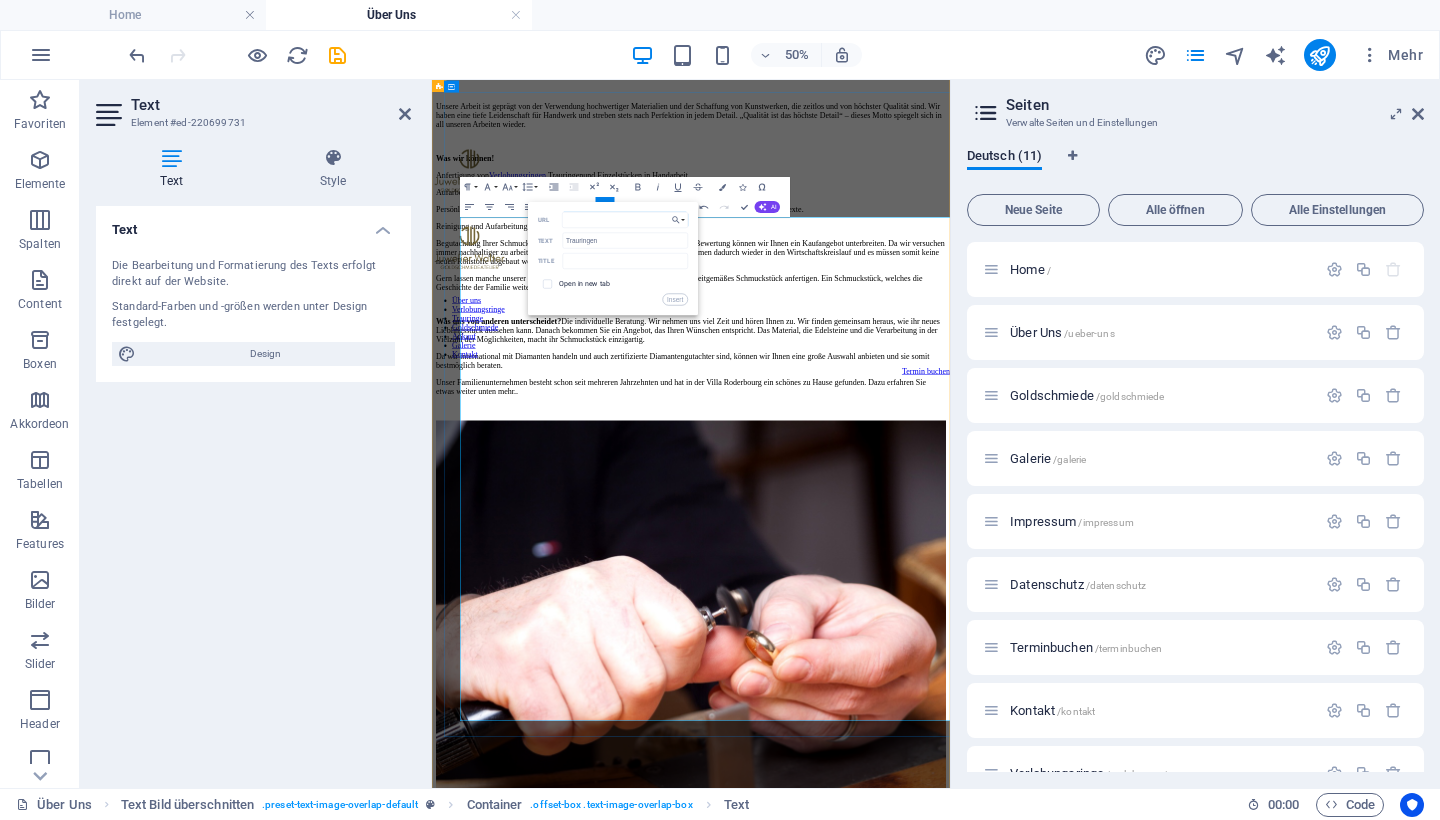 click on "Open in new tab" at bounding box center (584, 284) 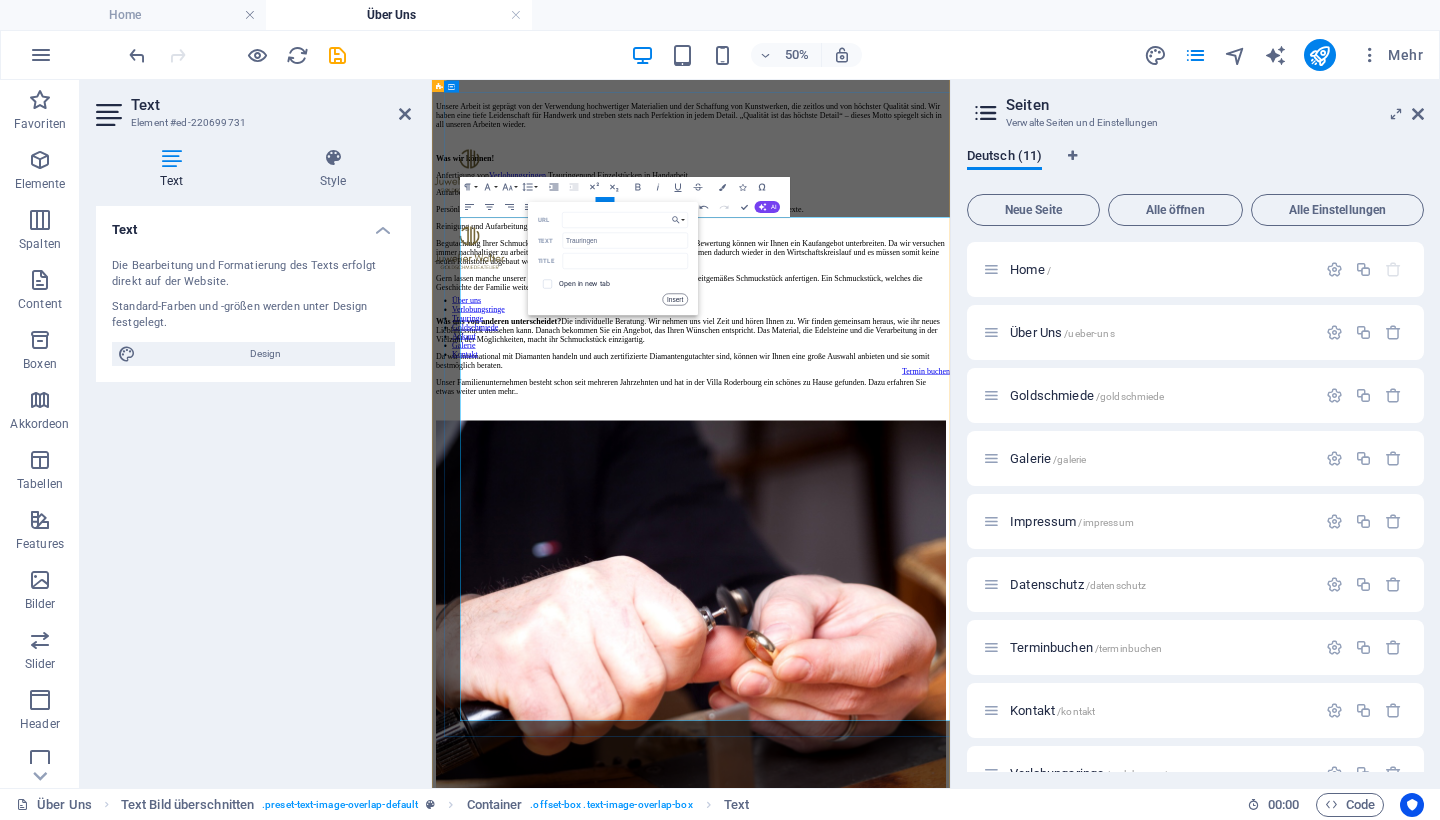 click on "Insert" at bounding box center (674, 300) 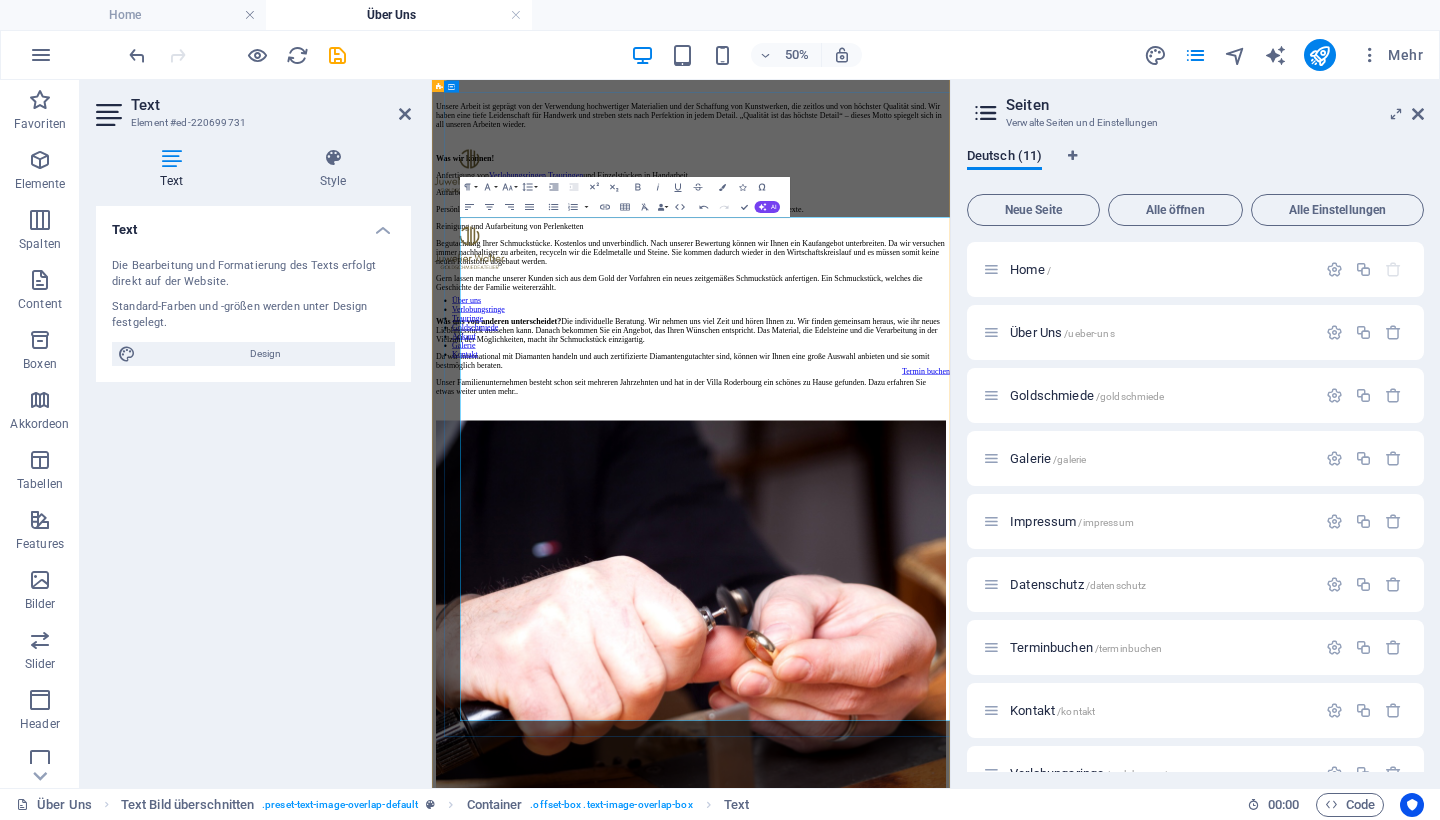 click on "Verlobungsringen" at bounding box center [603, 270] 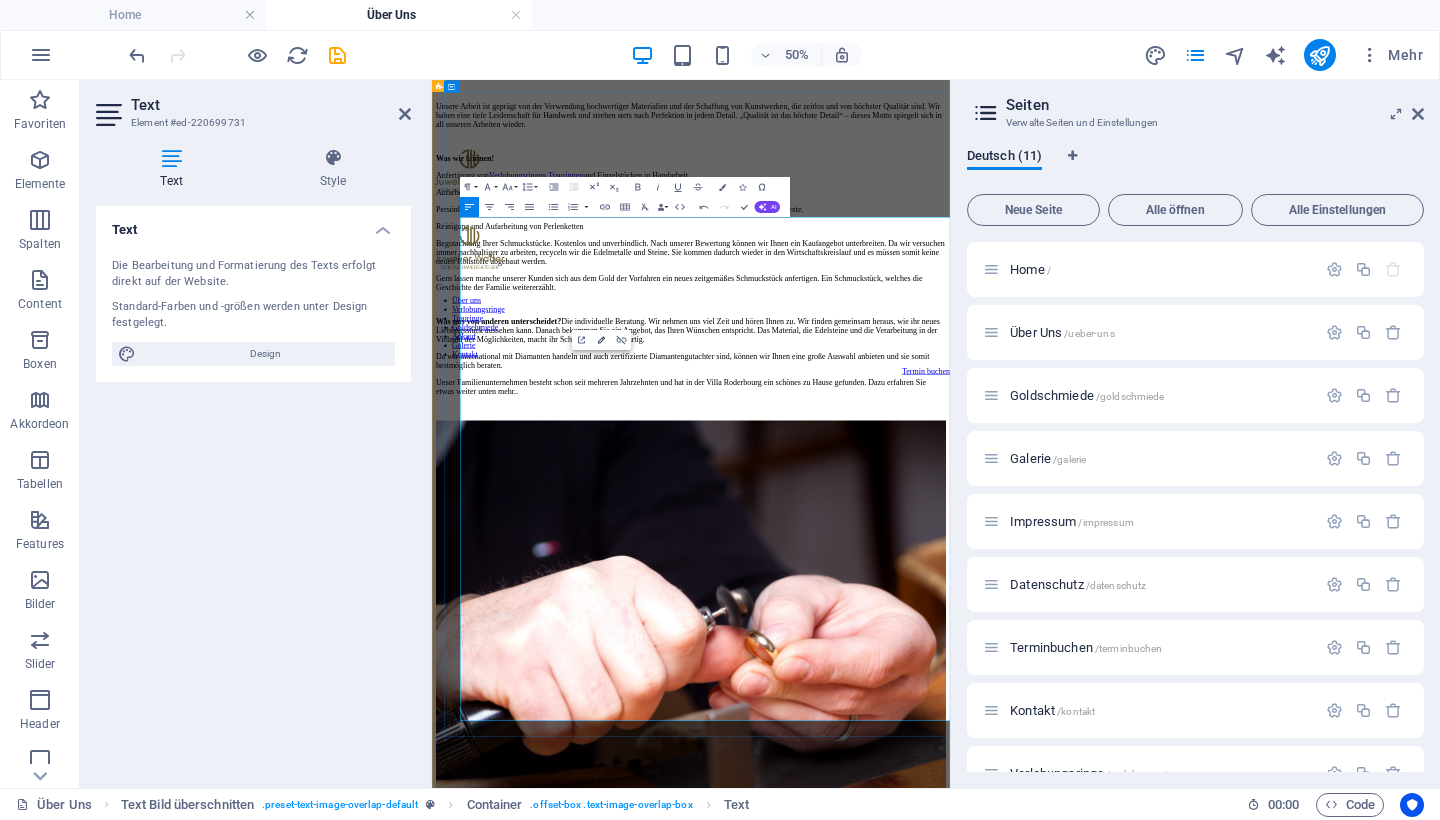 type on "/verlobungsringe" 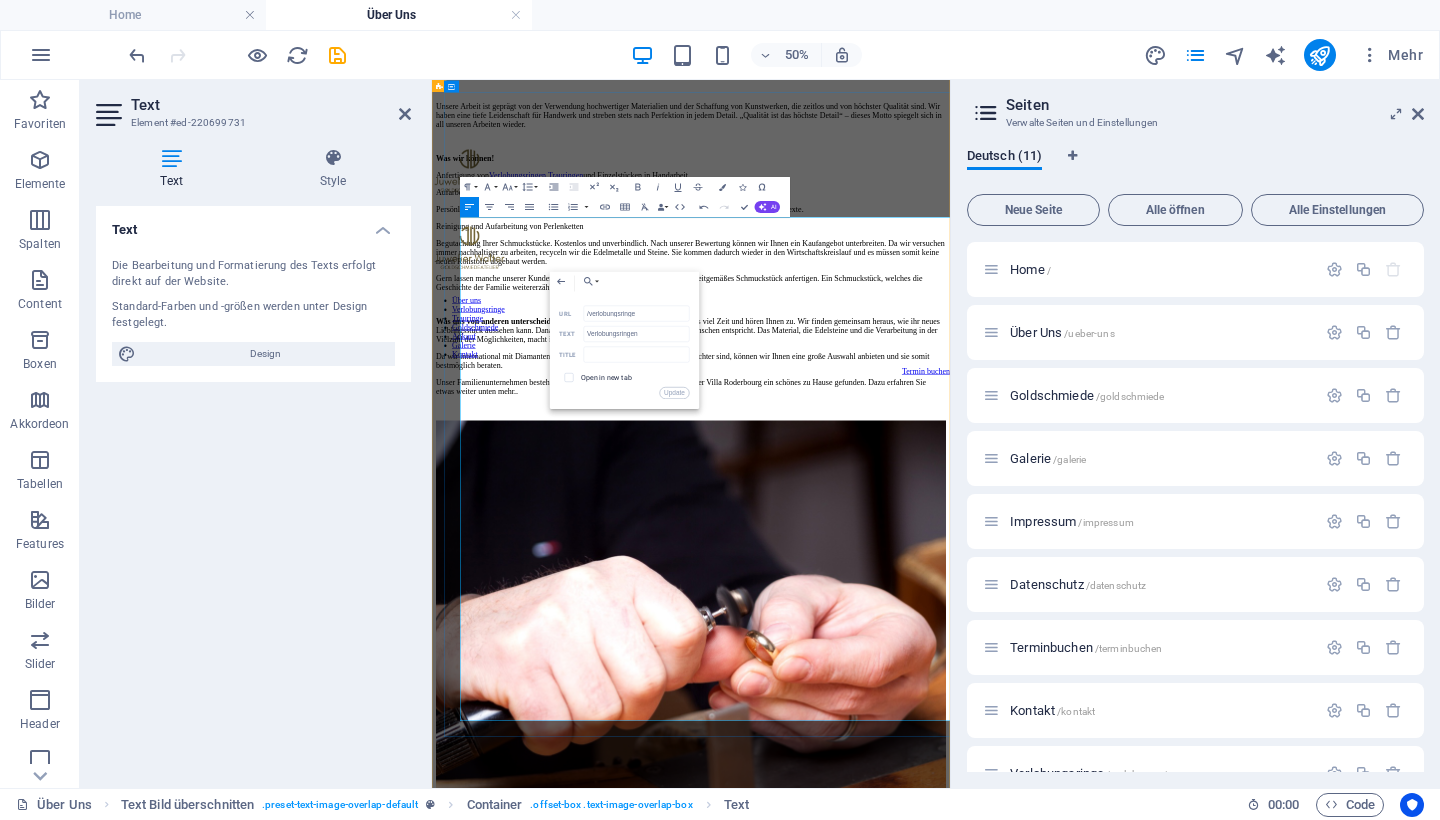 click at bounding box center (568, 377) 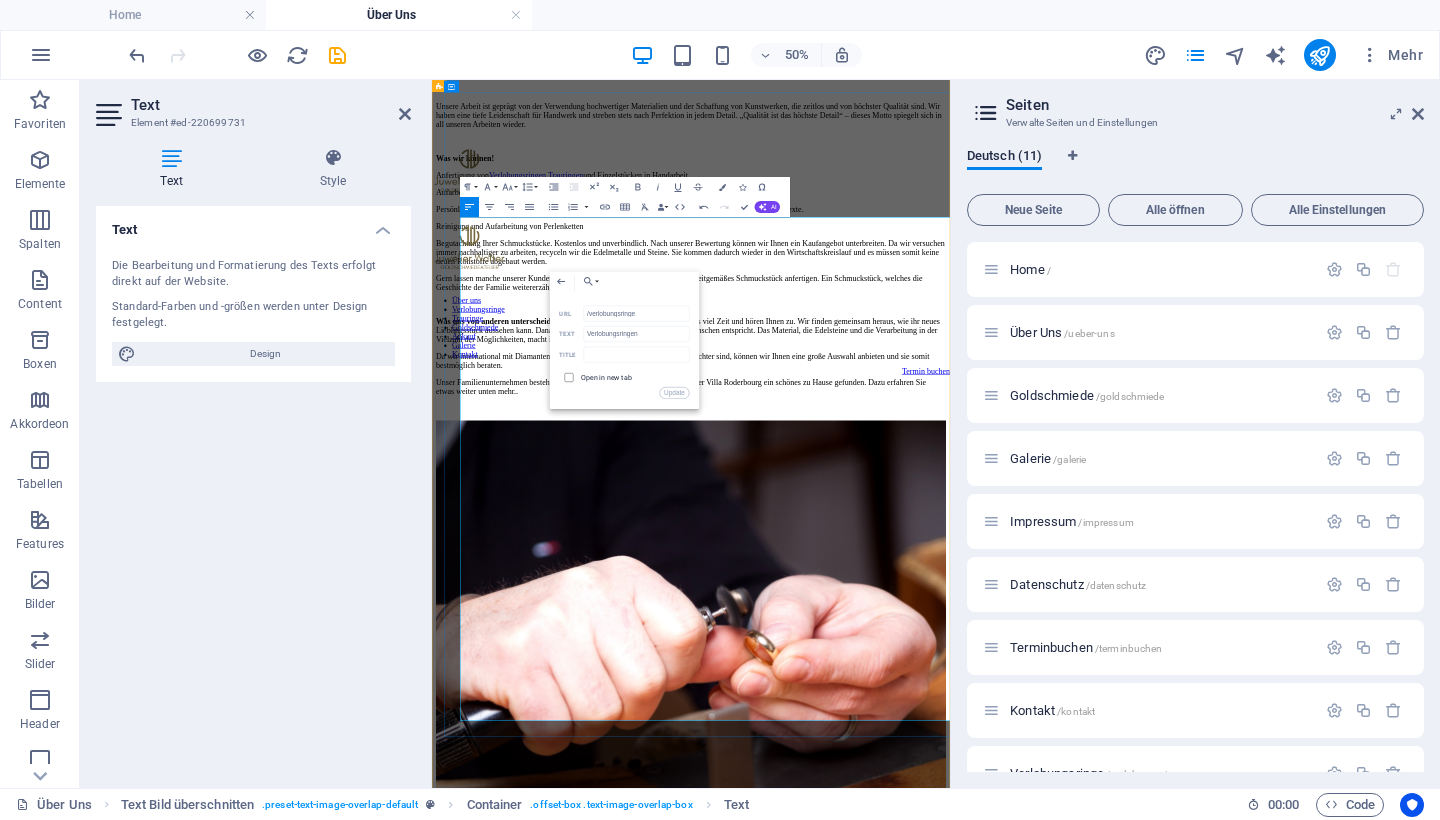 click at bounding box center (567, 375) 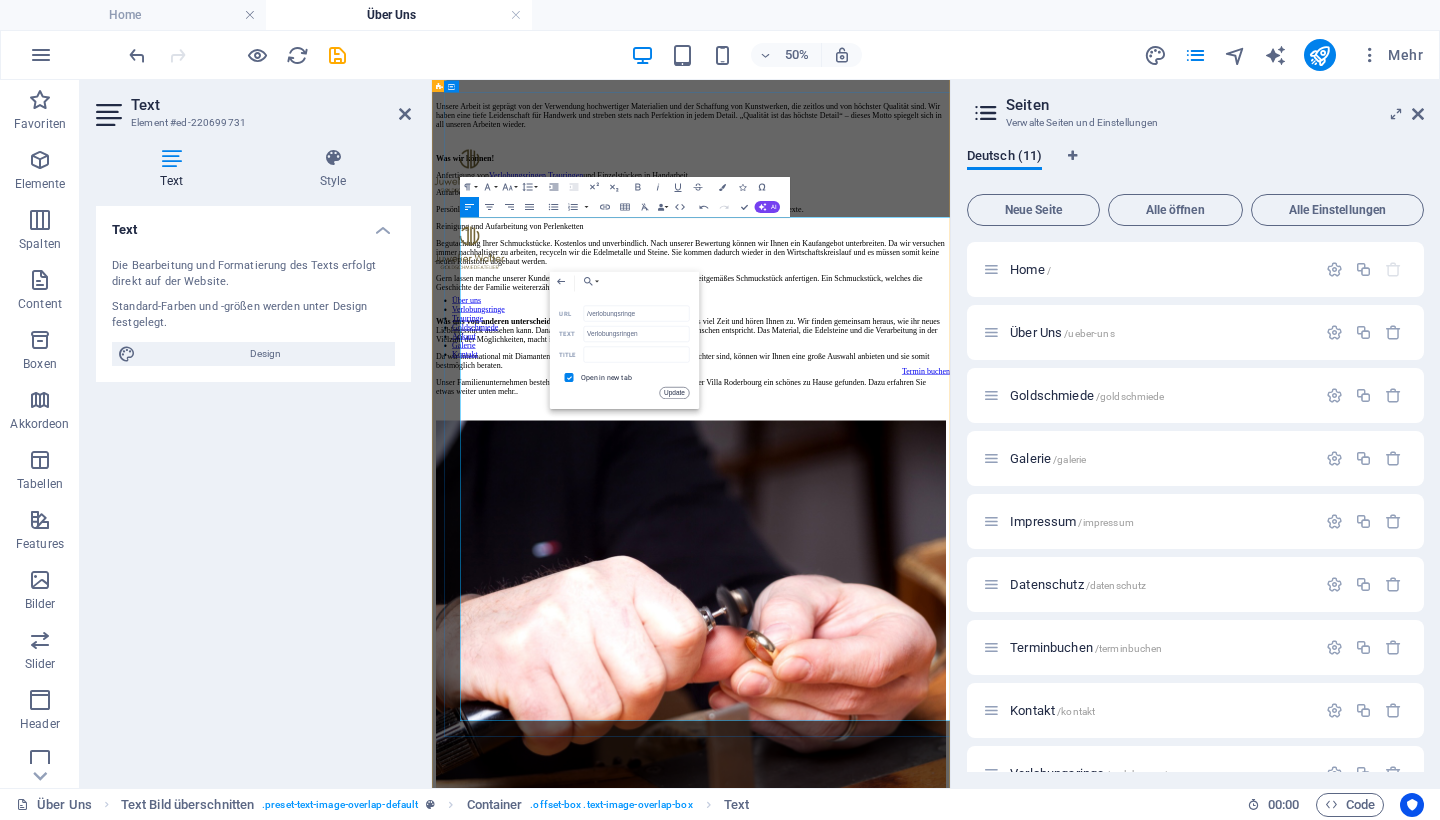 click on "Update" at bounding box center (674, 393) 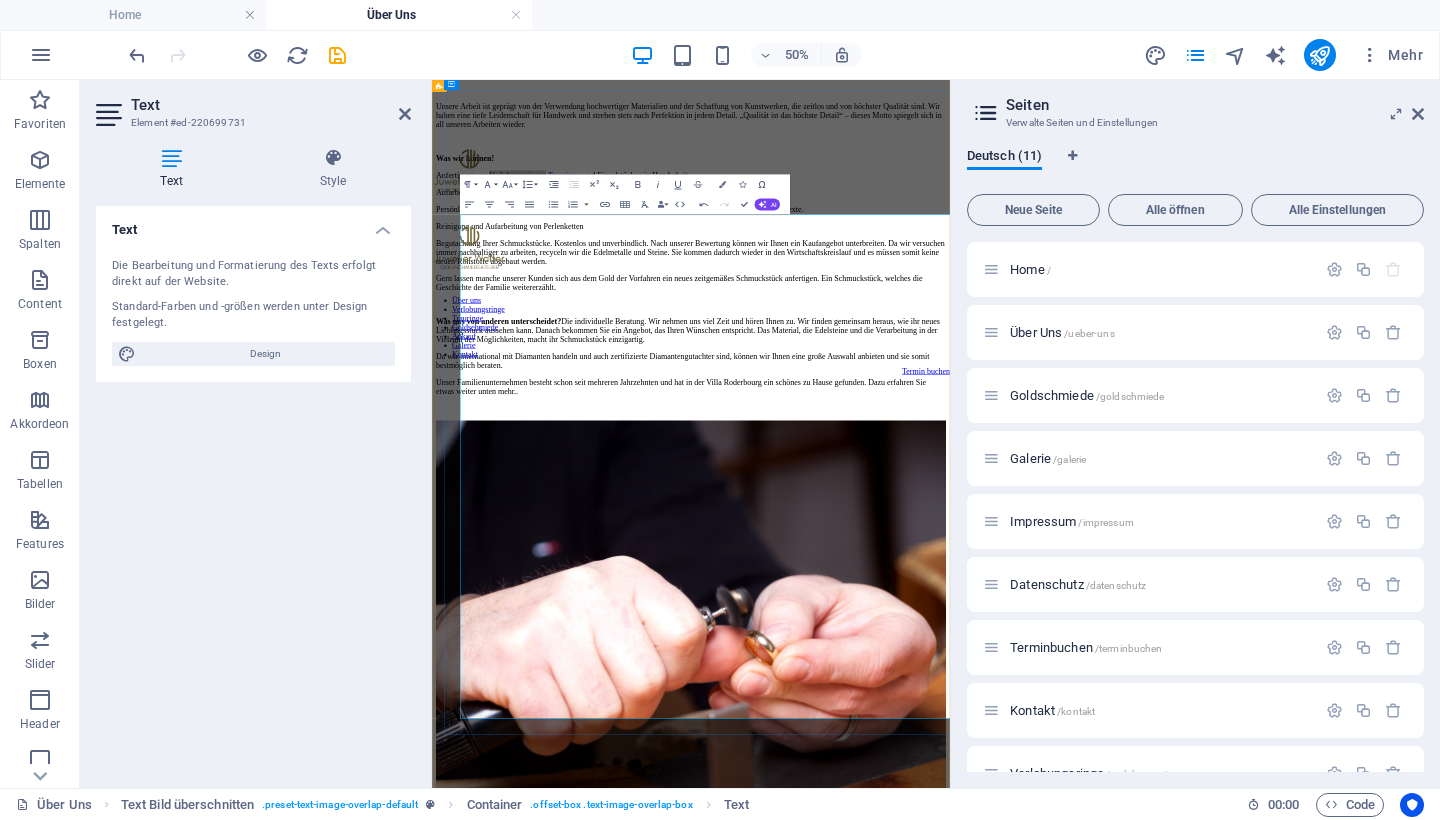scroll, scrollTop: 271, scrollLeft: 0, axis: vertical 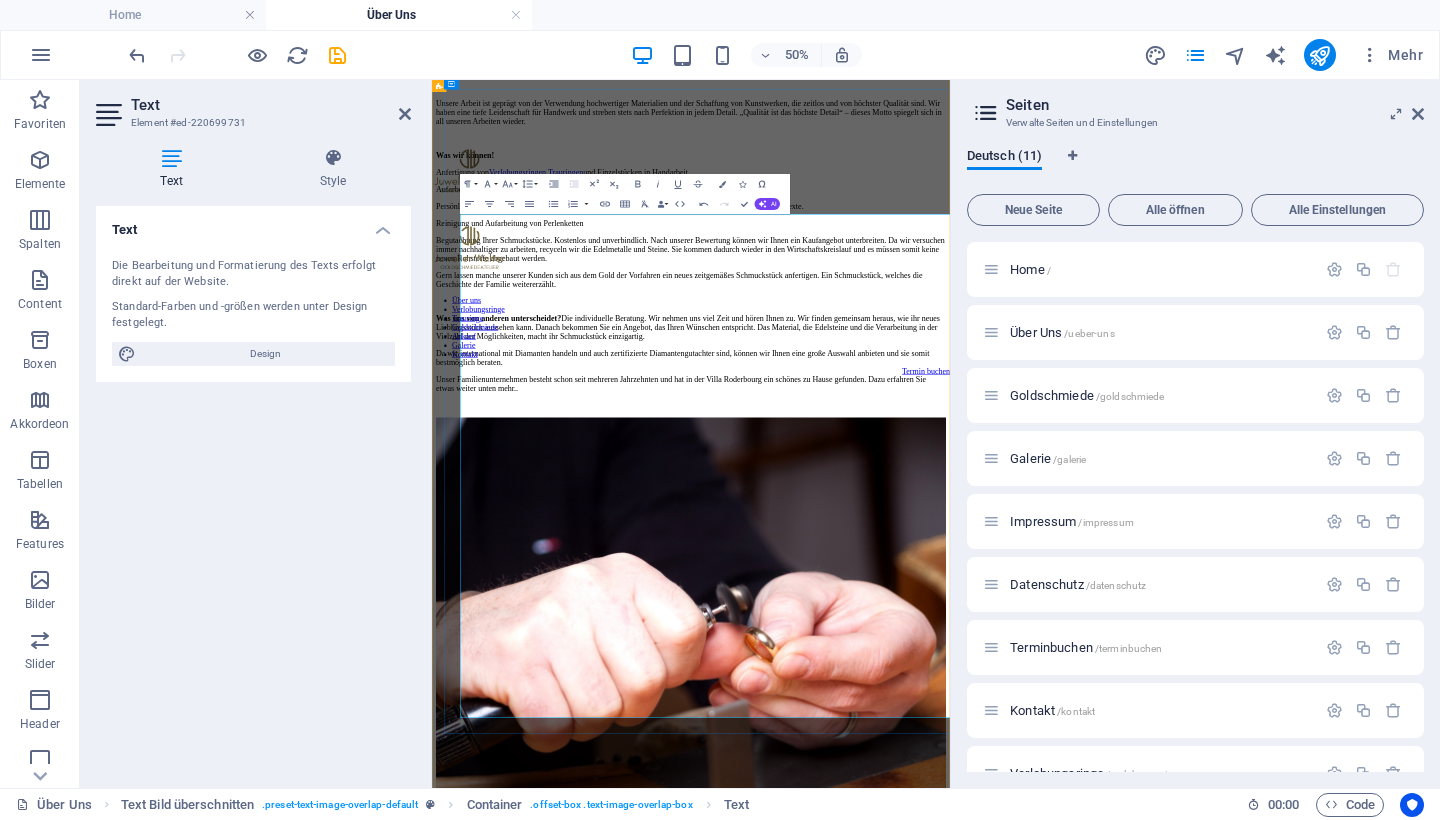 click on "Aufarbeitung und Reparatur von Schmuckstücken und Uhren." at bounding box center [950, 299] 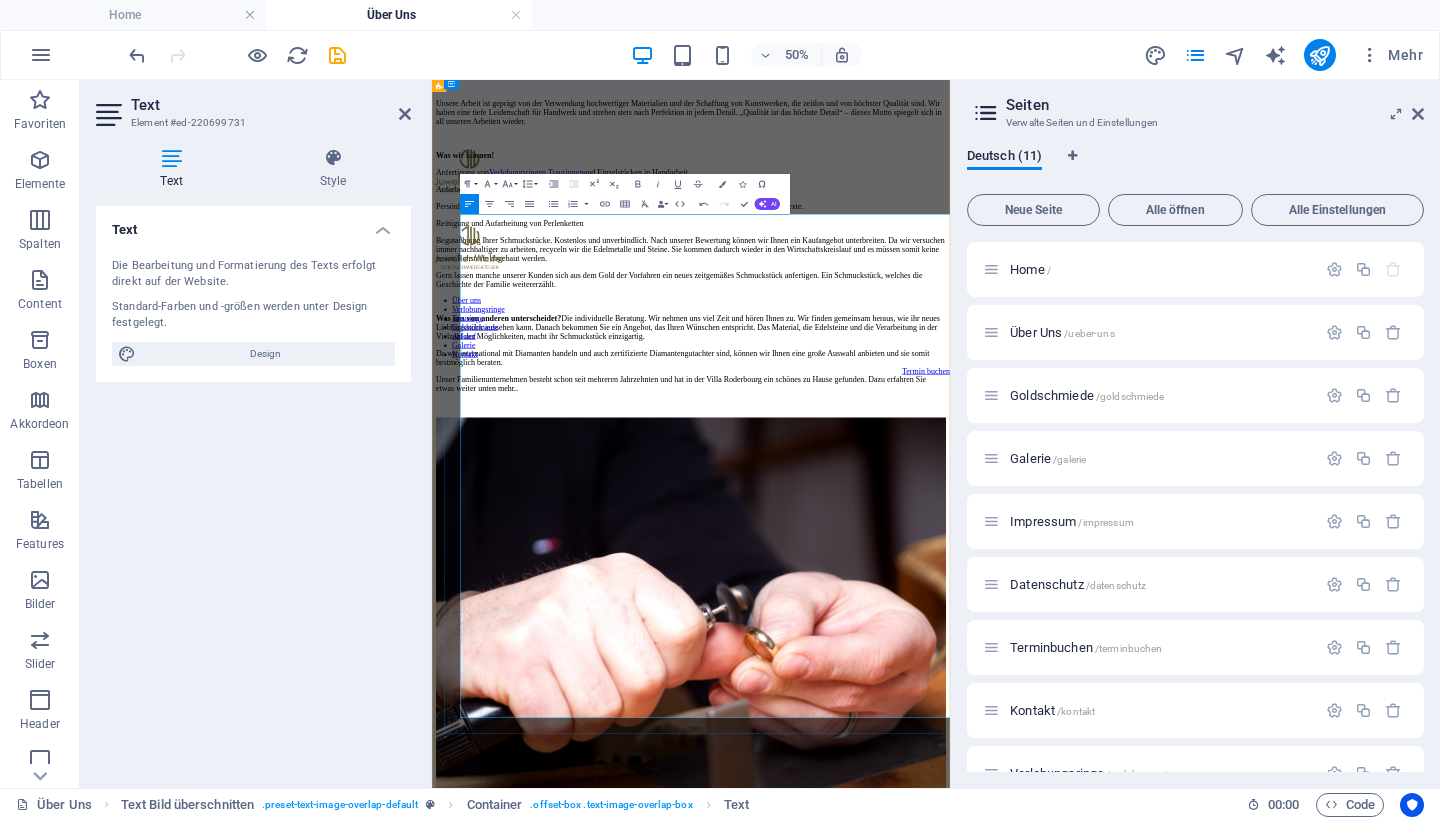drag, startPoint x: 672, startPoint y: 650, endPoint x: 762, endPoint y: 652, distance: 90.02222 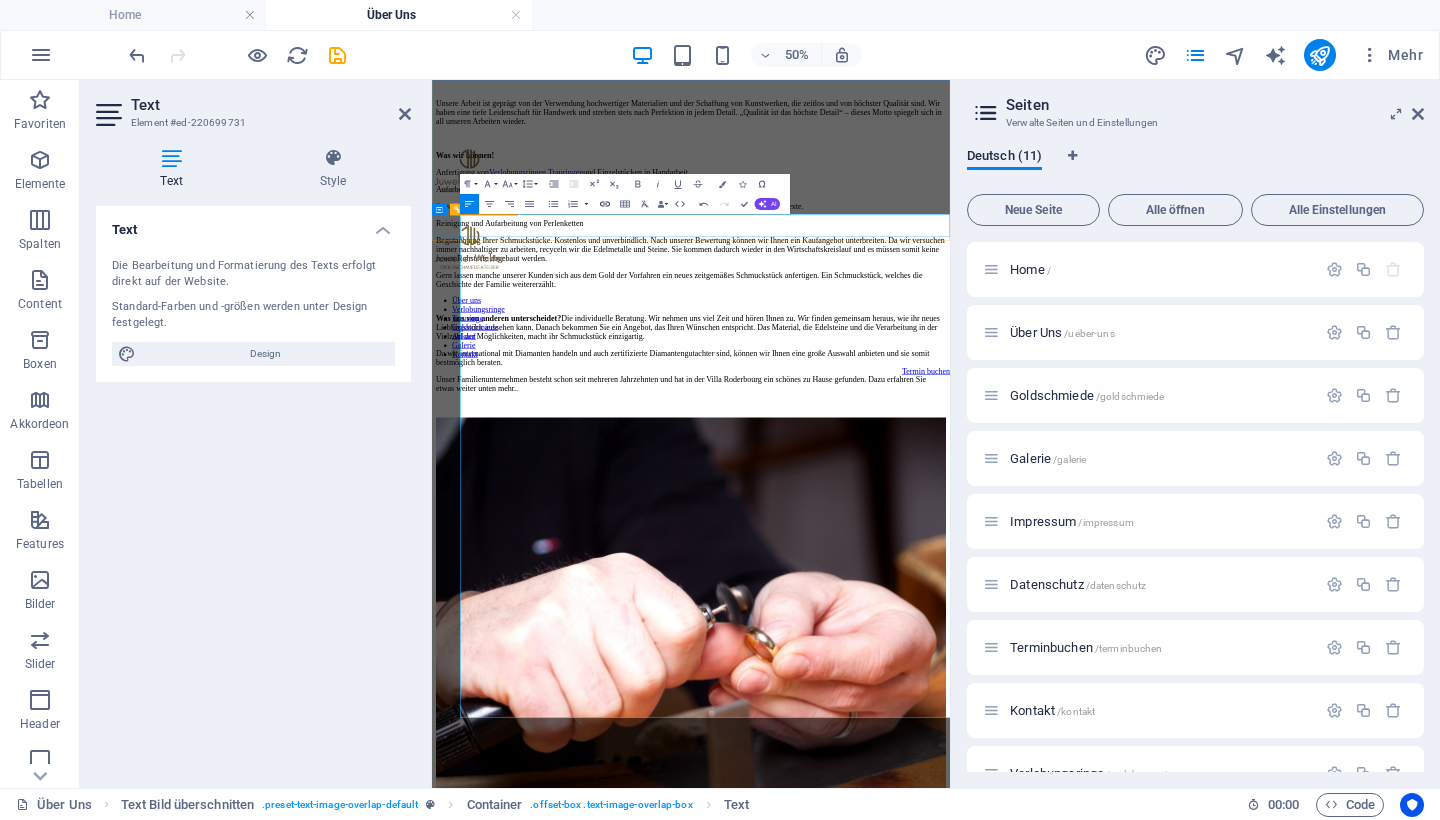 type 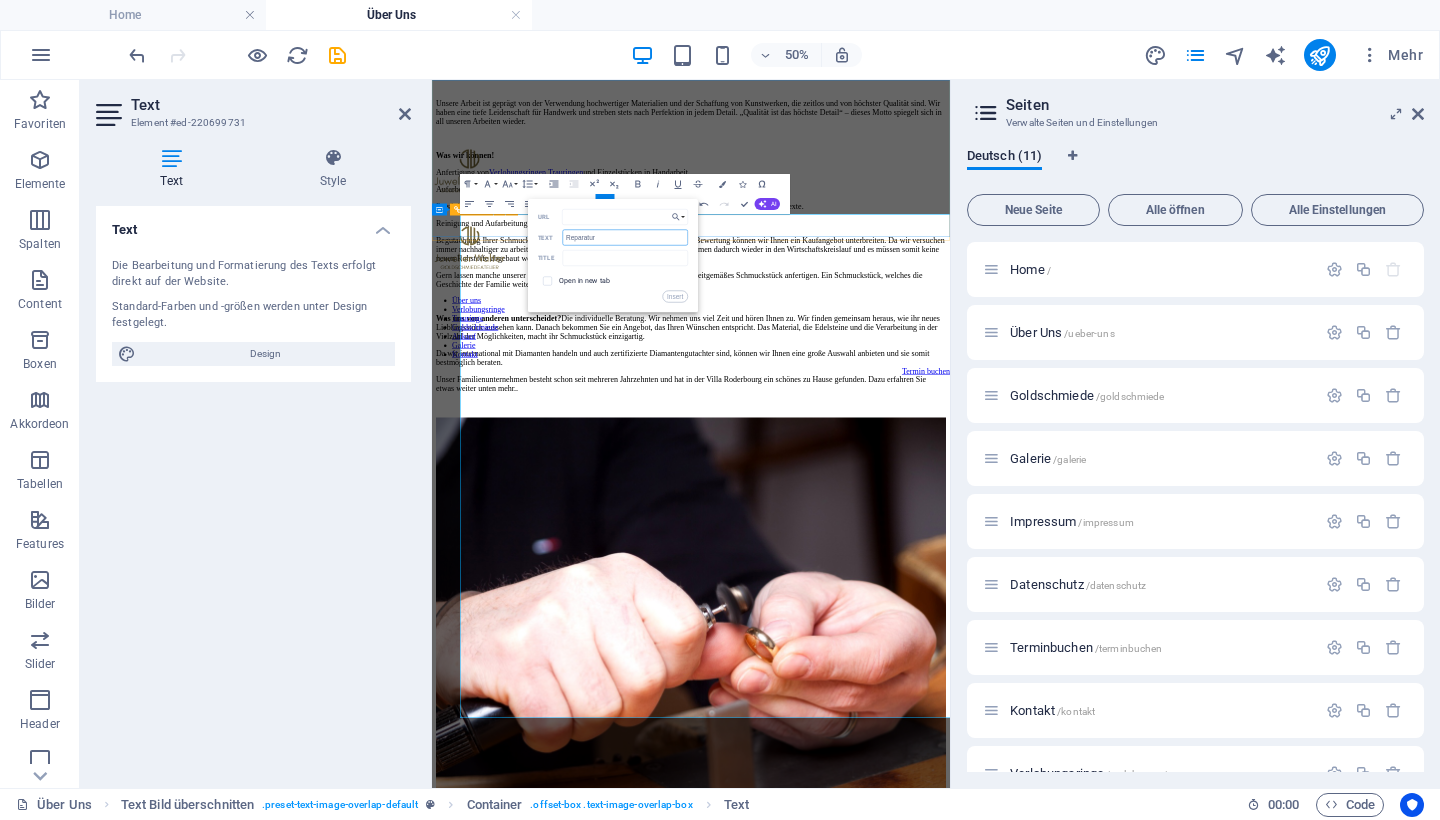 click on "Reparatur" at bounding box center [625, 238] 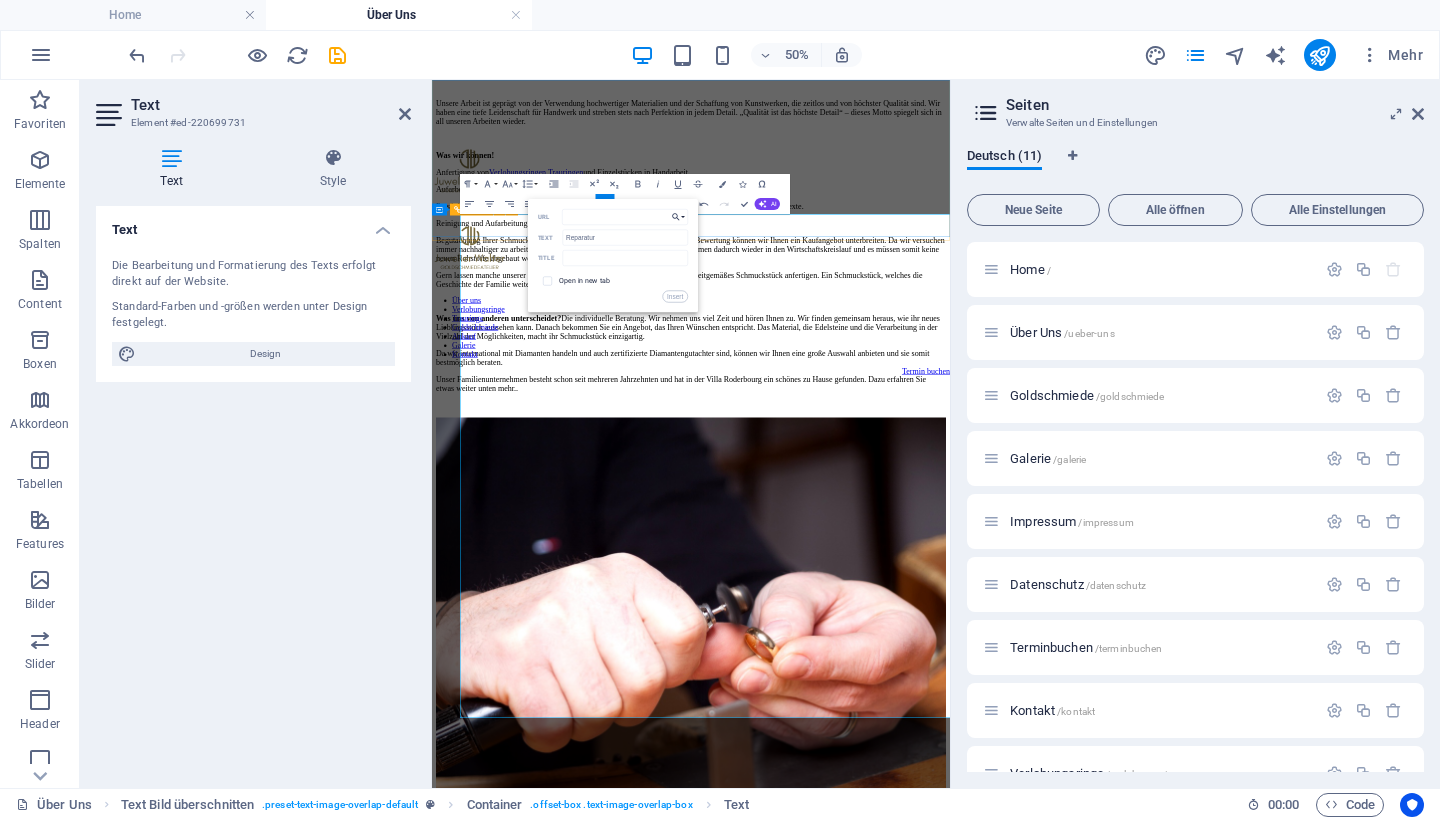 click on "Choose Link" at bounding box center (678, 217) 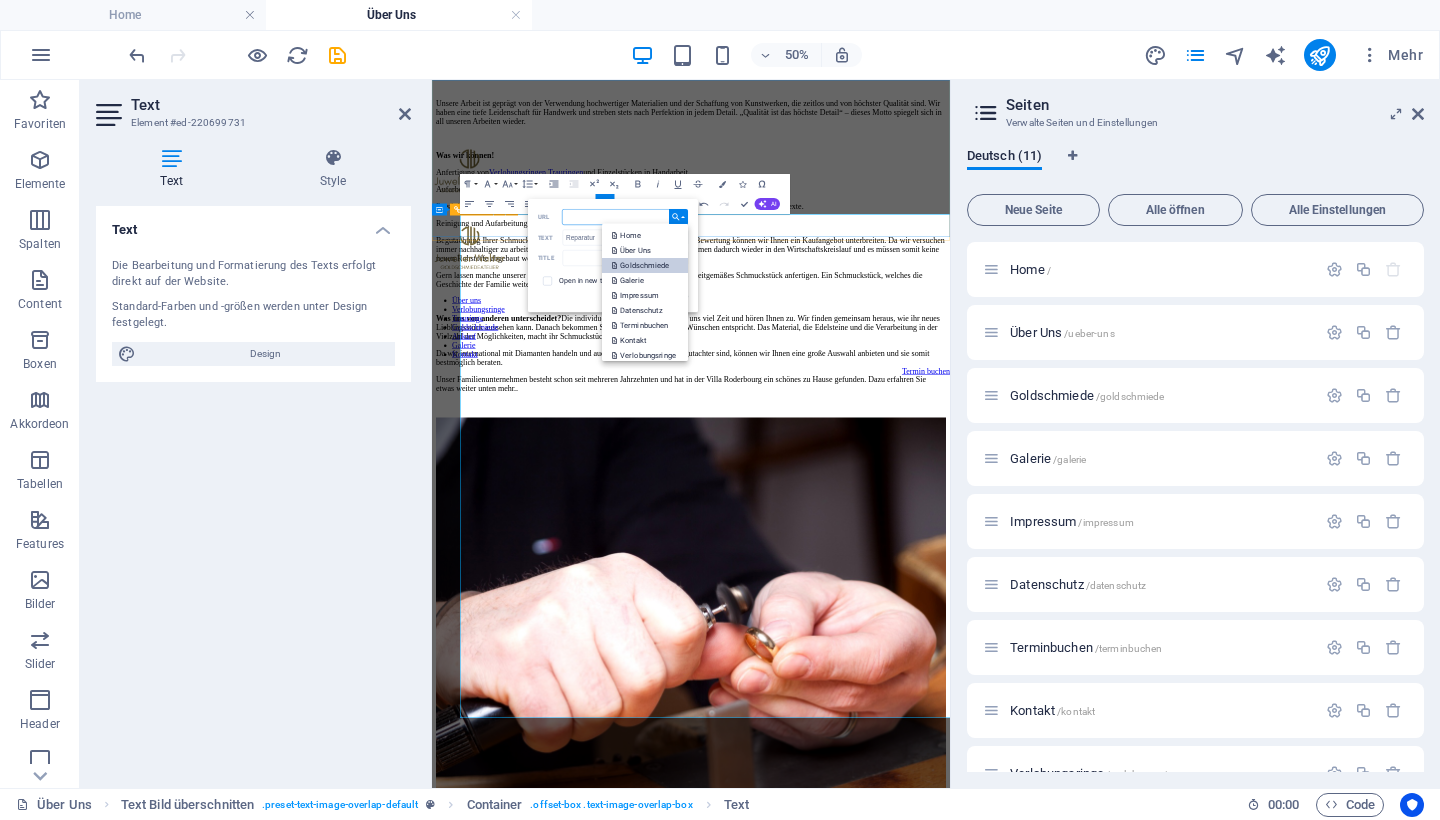 click on "Goldschmiede" at bounding box center (641, 264) 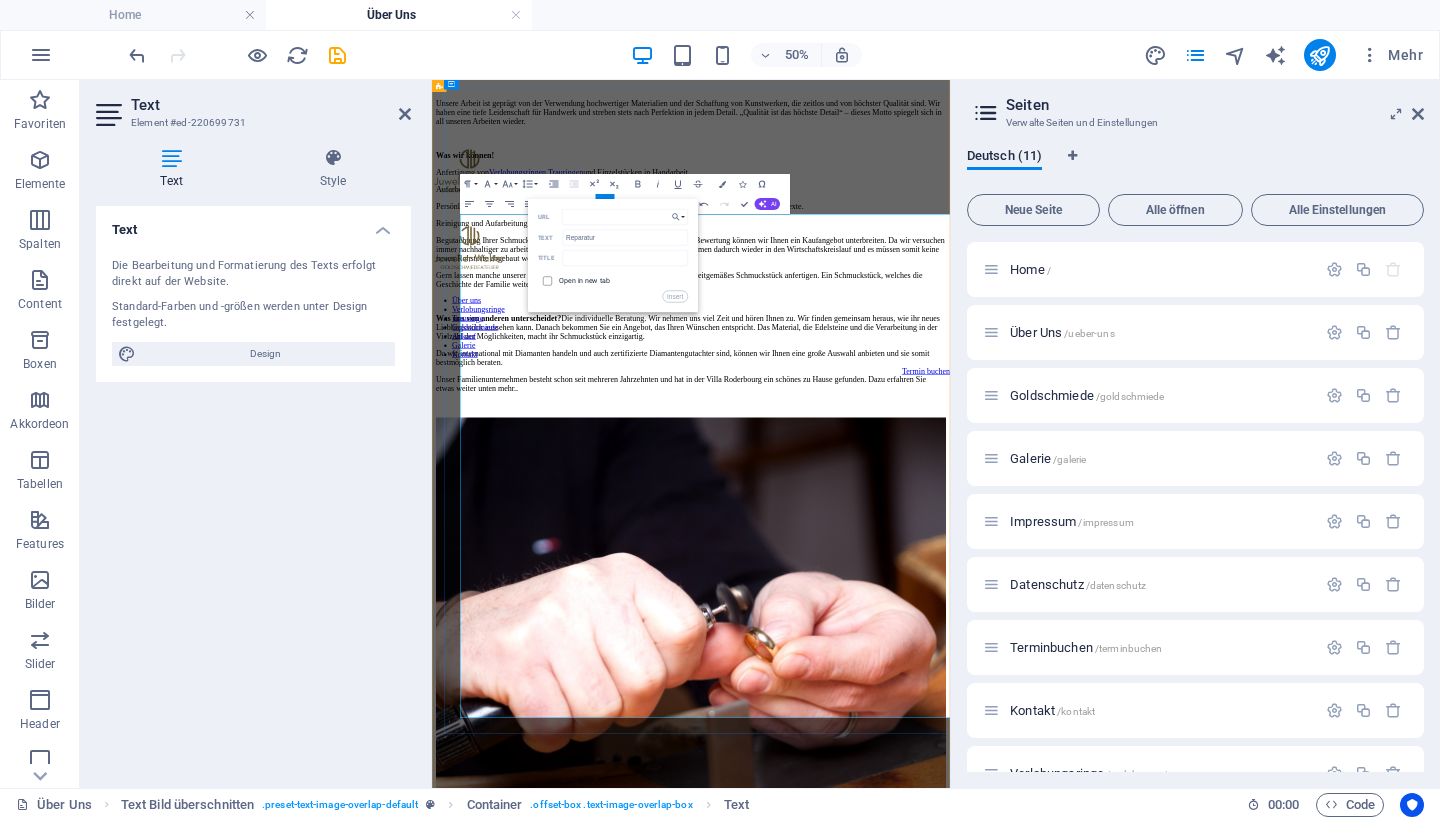 click at bounding box center (545, 279) 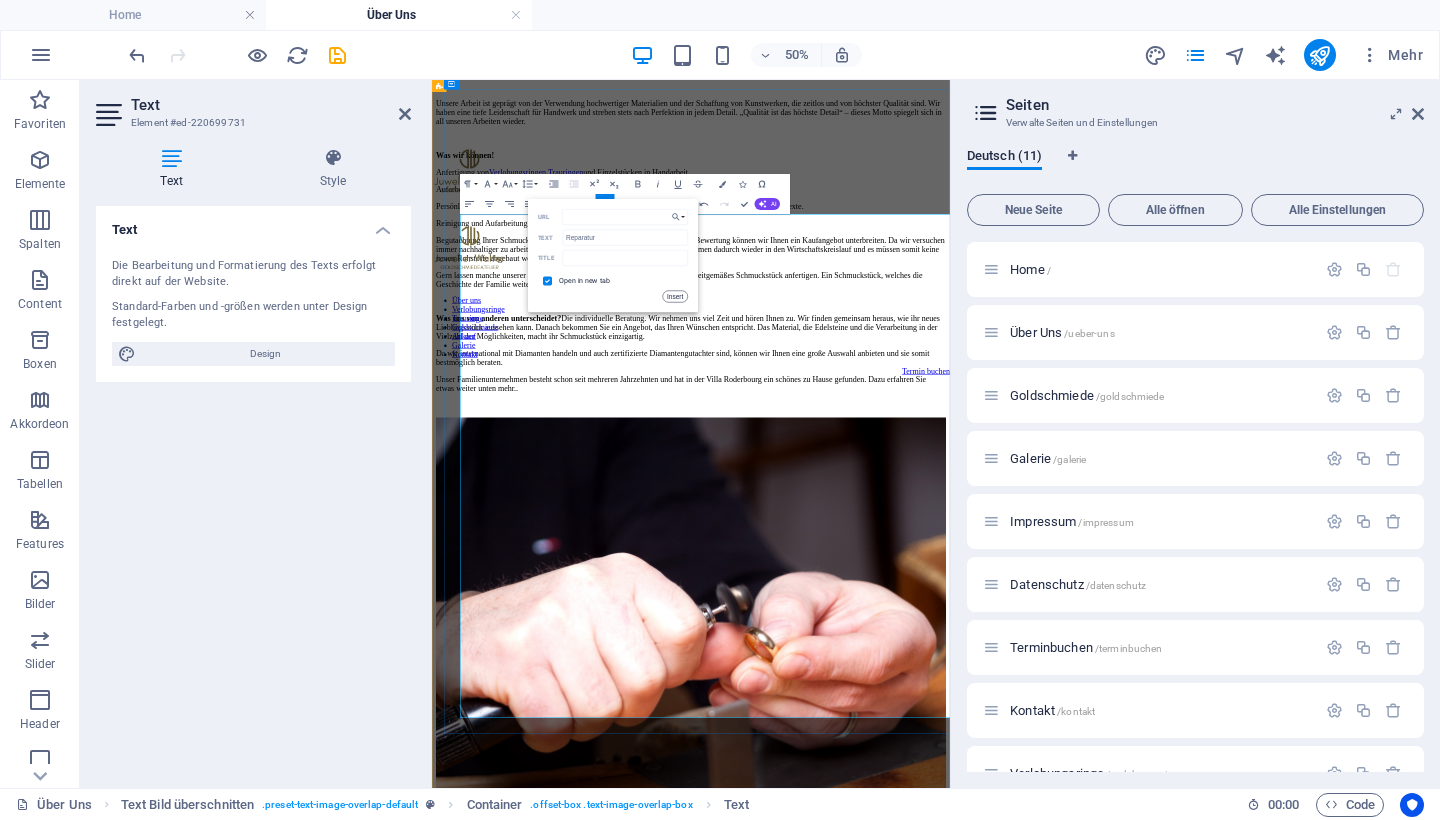 click on "Insert" at bounding box center (674, 297) 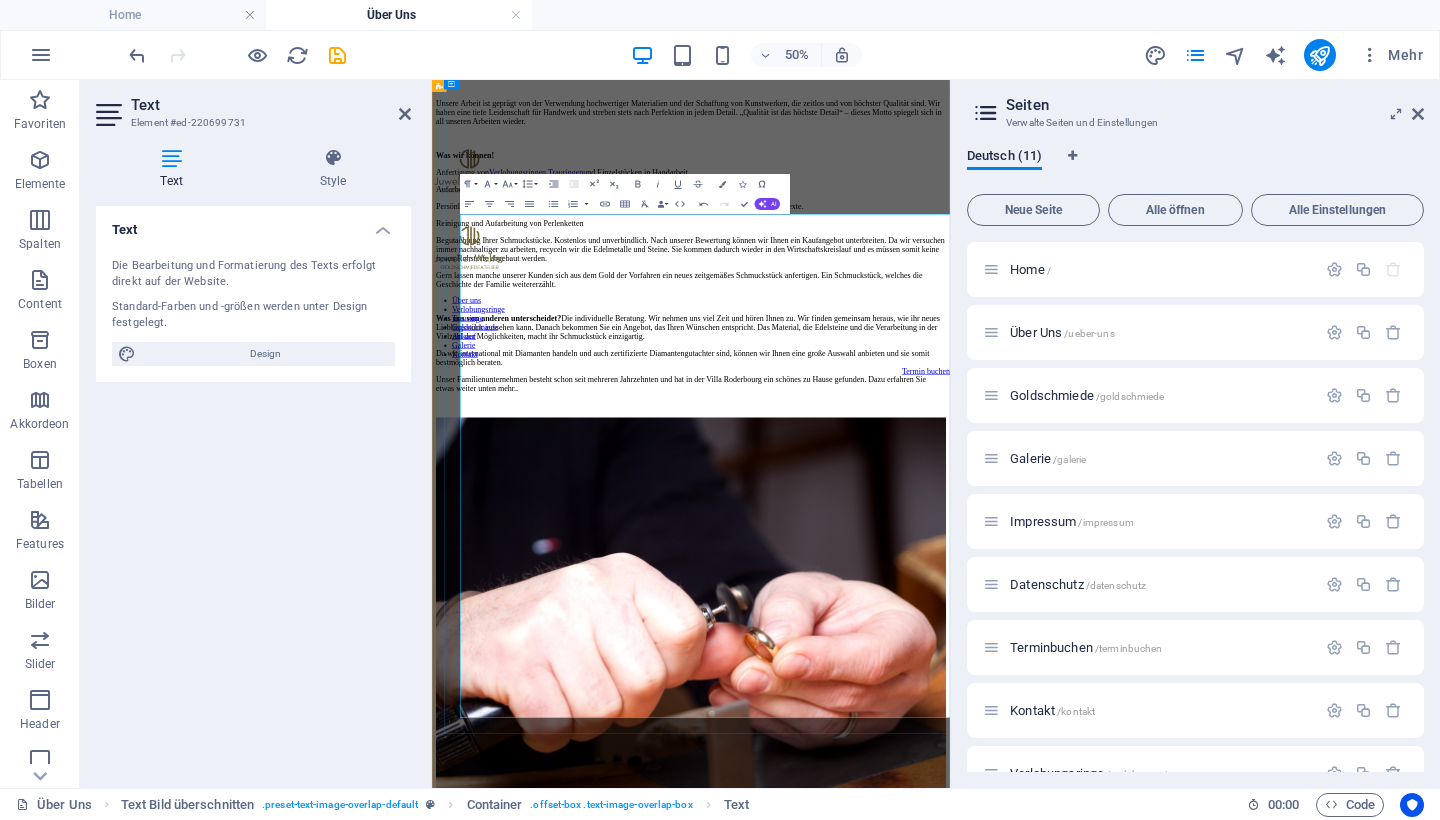 drag, startPoint x: 612, startPoint y: 692, endPoint x: 694, endPoint y: 690, distance: 82.02438 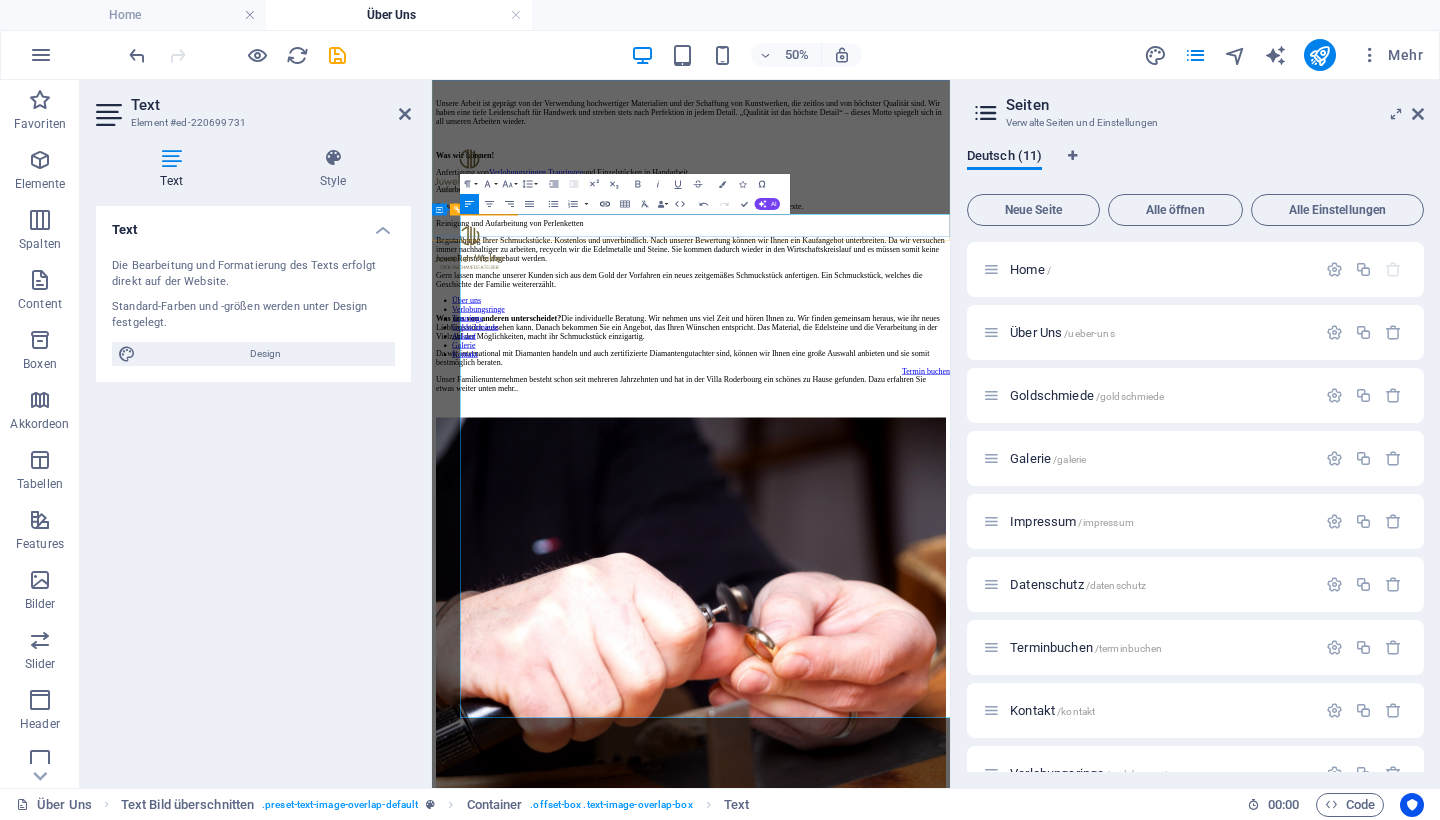 type on "Gravuren" 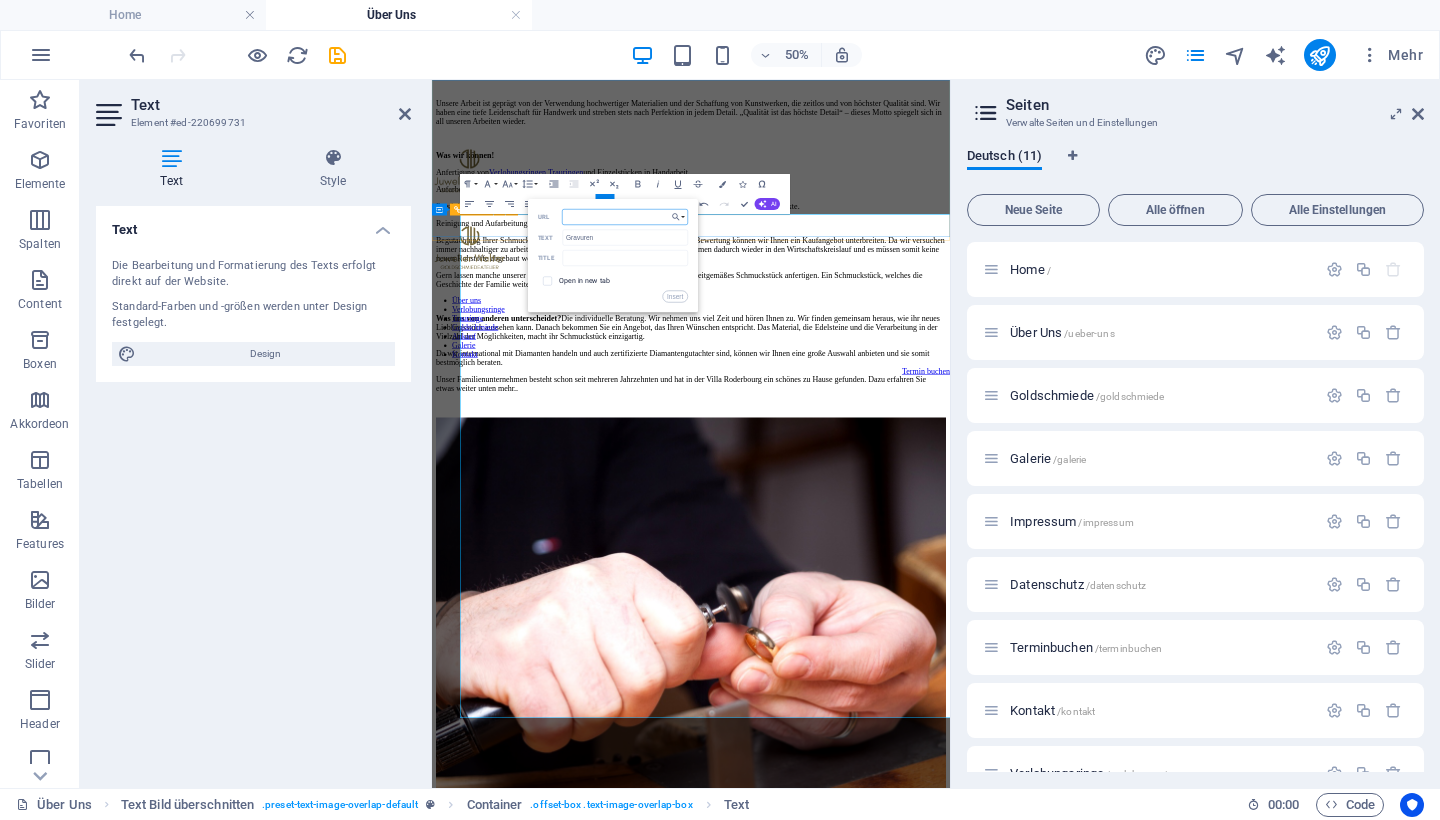 click on "URL" at bounding box center (625, 217) 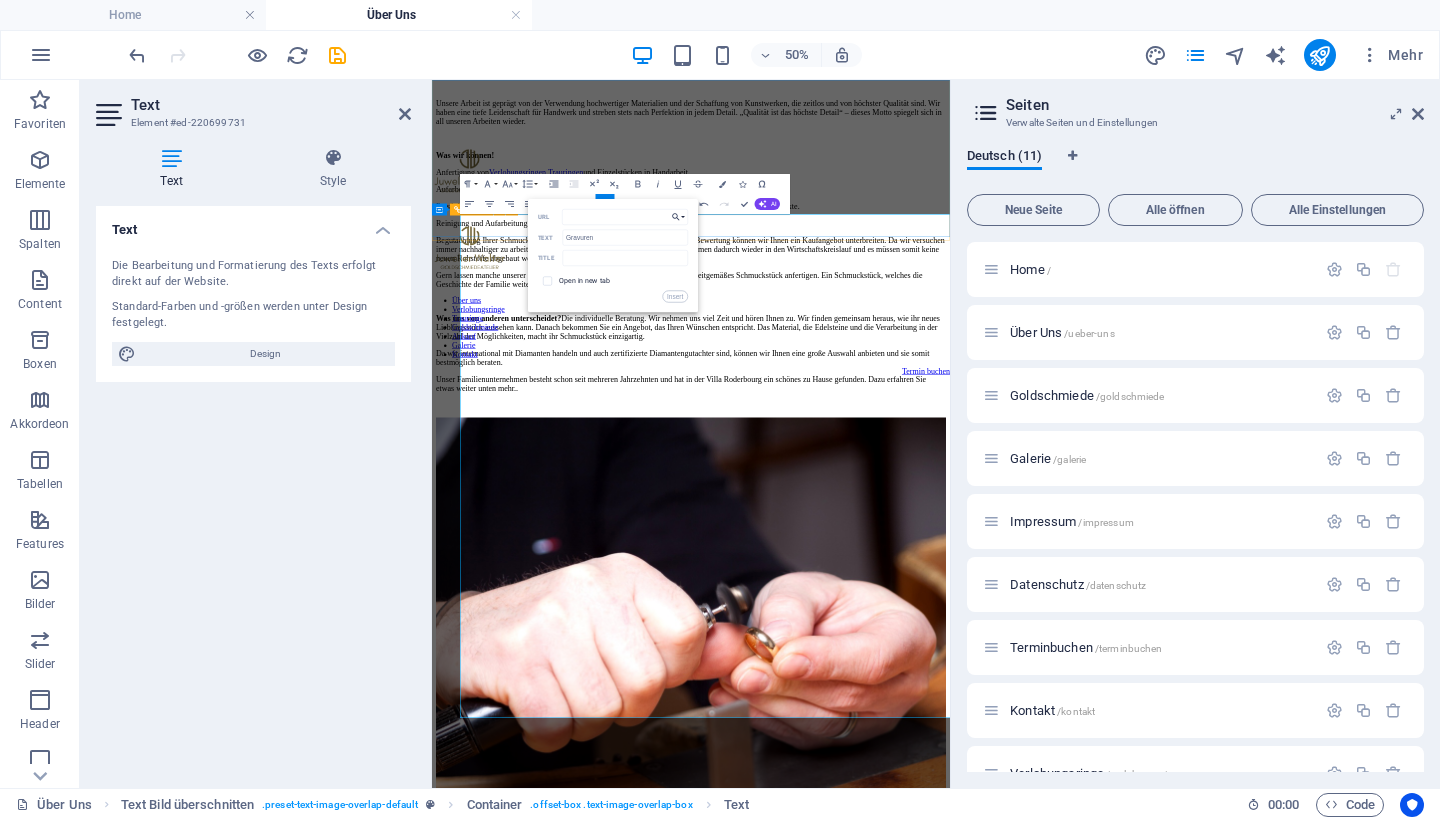 click on "Choose Link" at bounding box center (678, 217) 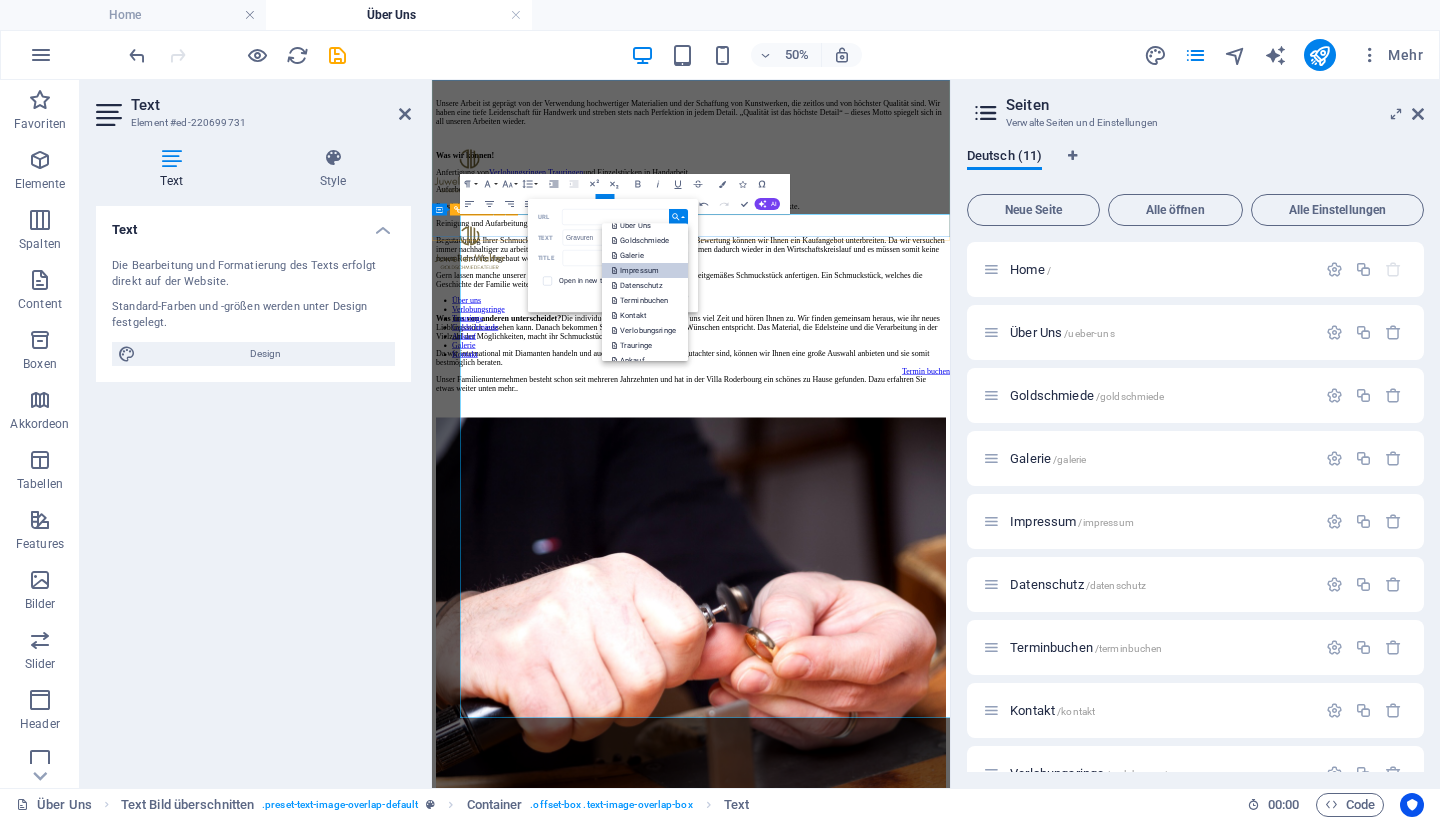 scroll, scrollTop: 35, scrollLeft: 0, axis: vertical 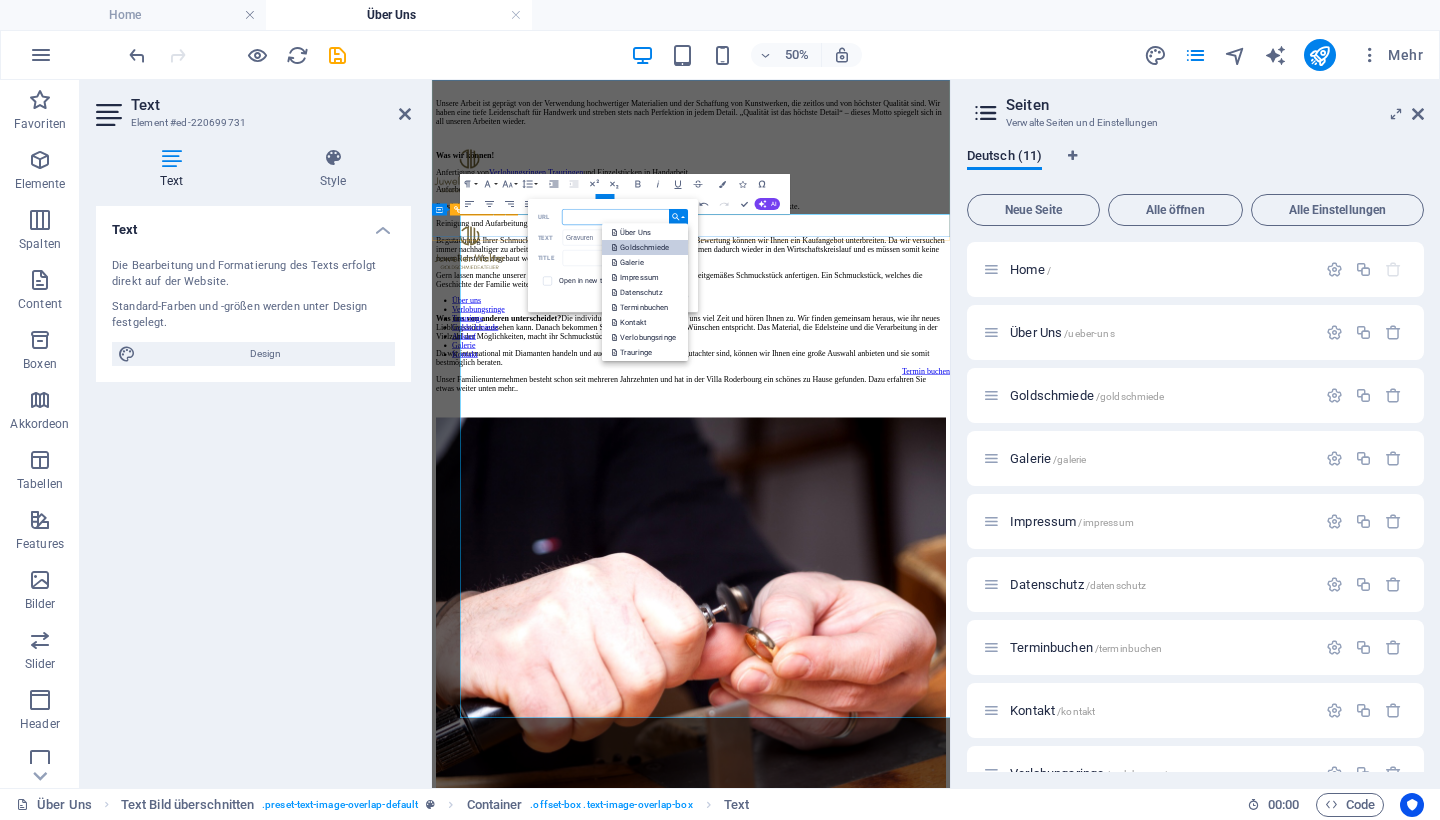 click on "Goldschmiede" at bounding box center (641, 247) 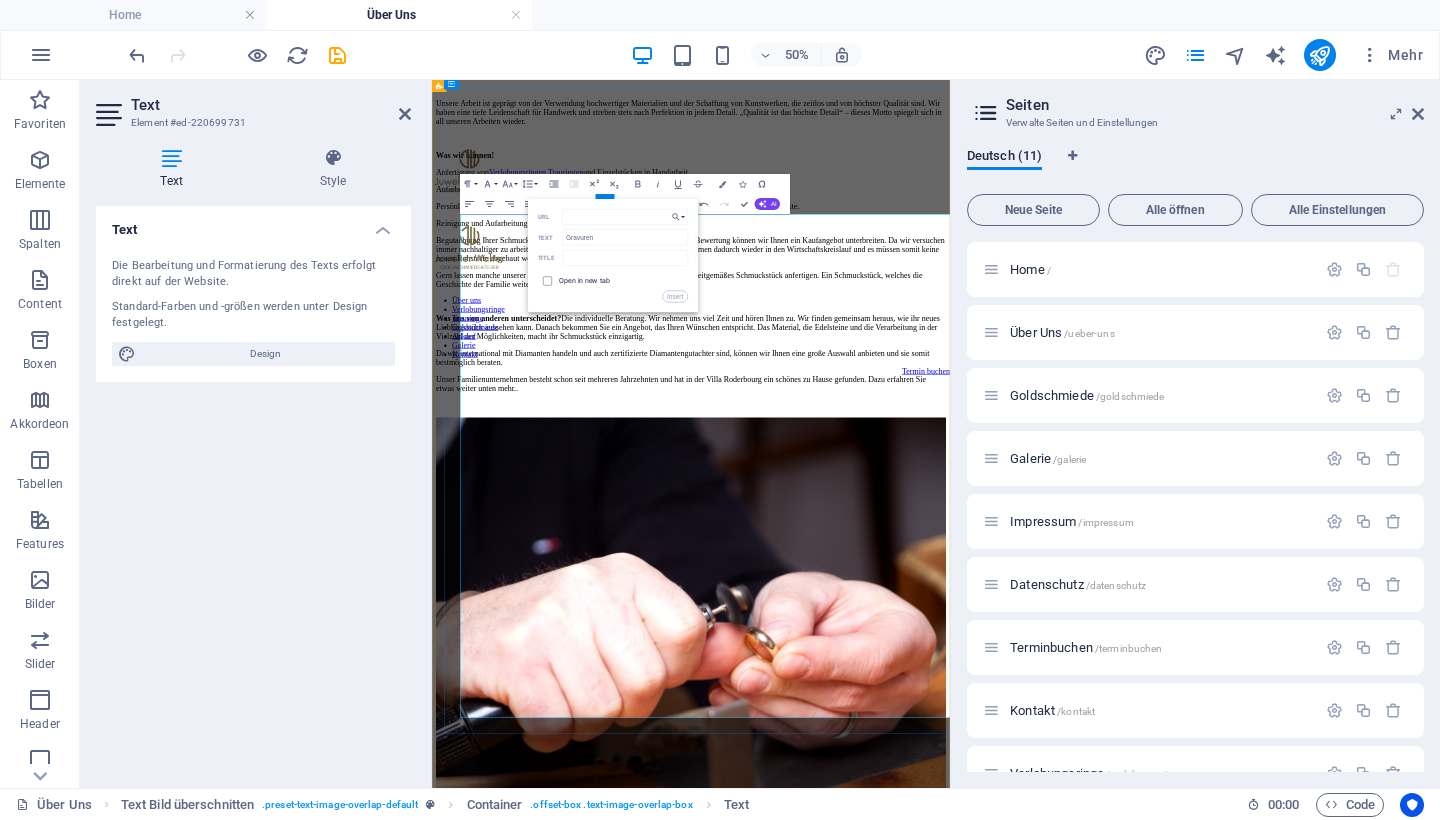 click at bounding box center [545, 279] 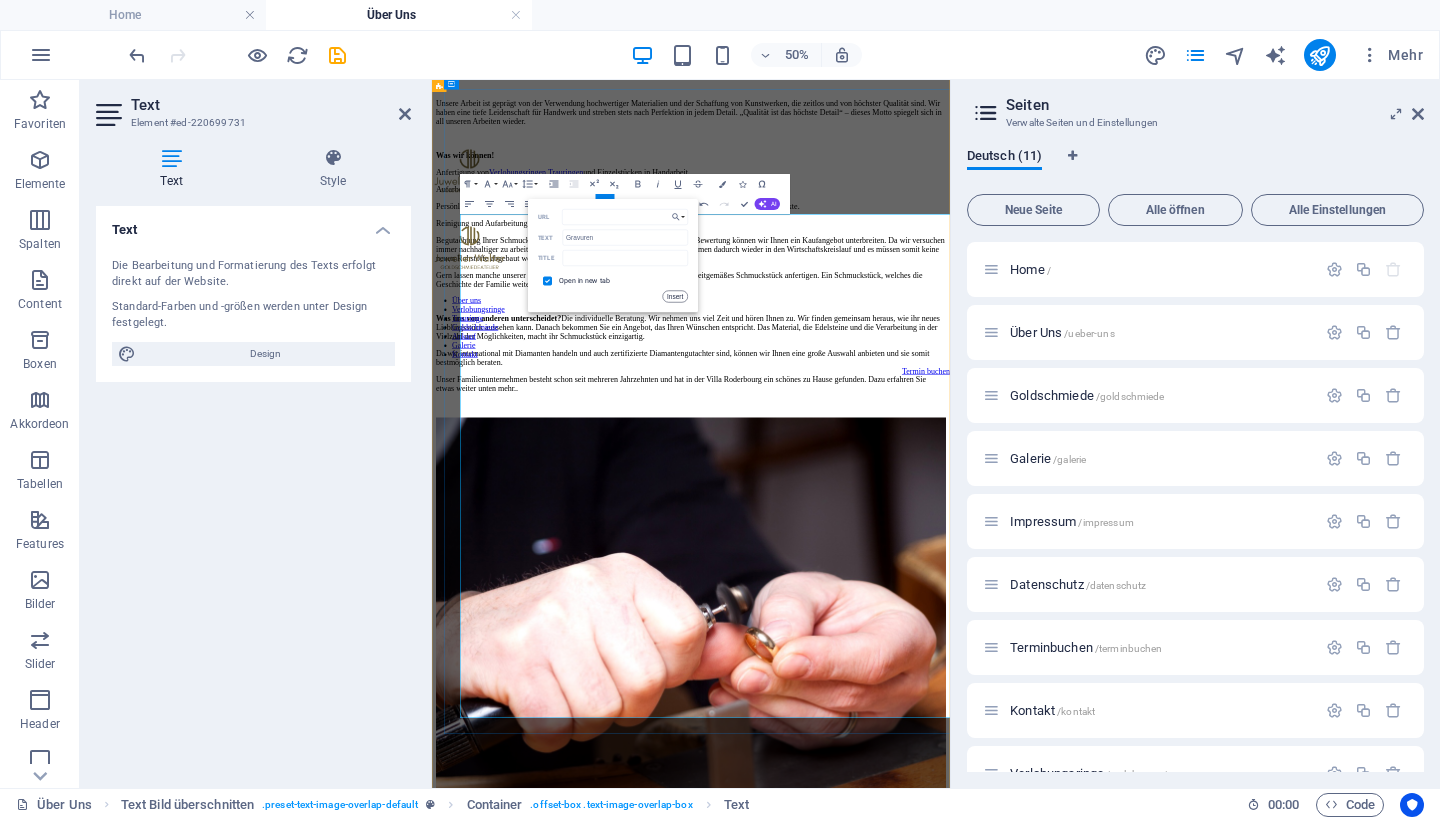 click on "Insert" at bounding box center (674, 297) 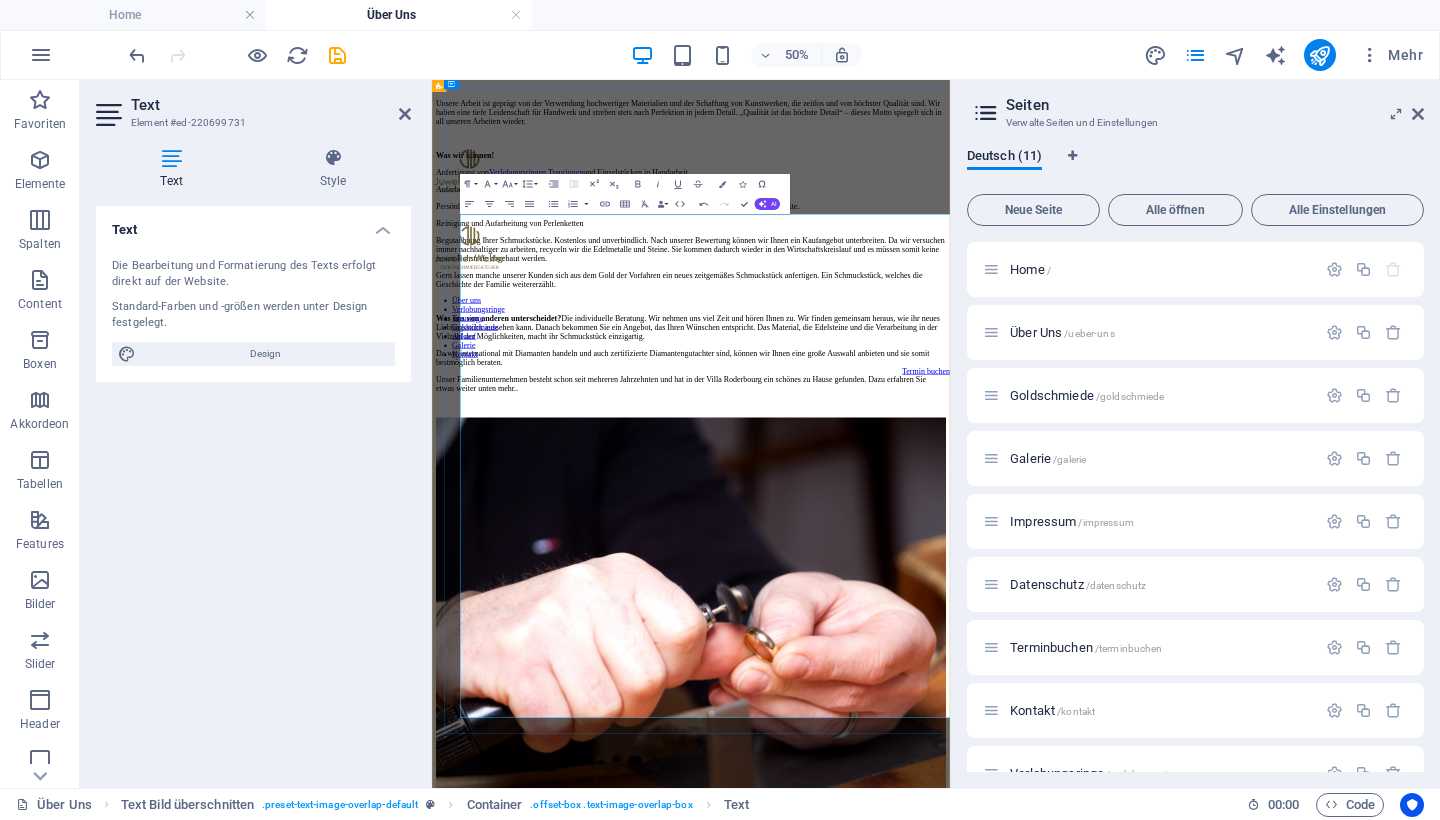 click on "Persönliche  Gravuren  auf Schmuck, Bestecken,  Serviettenringen seien es Monogramme,  ein Fingerabdruck, Texte." at bounding box center (950, 333) 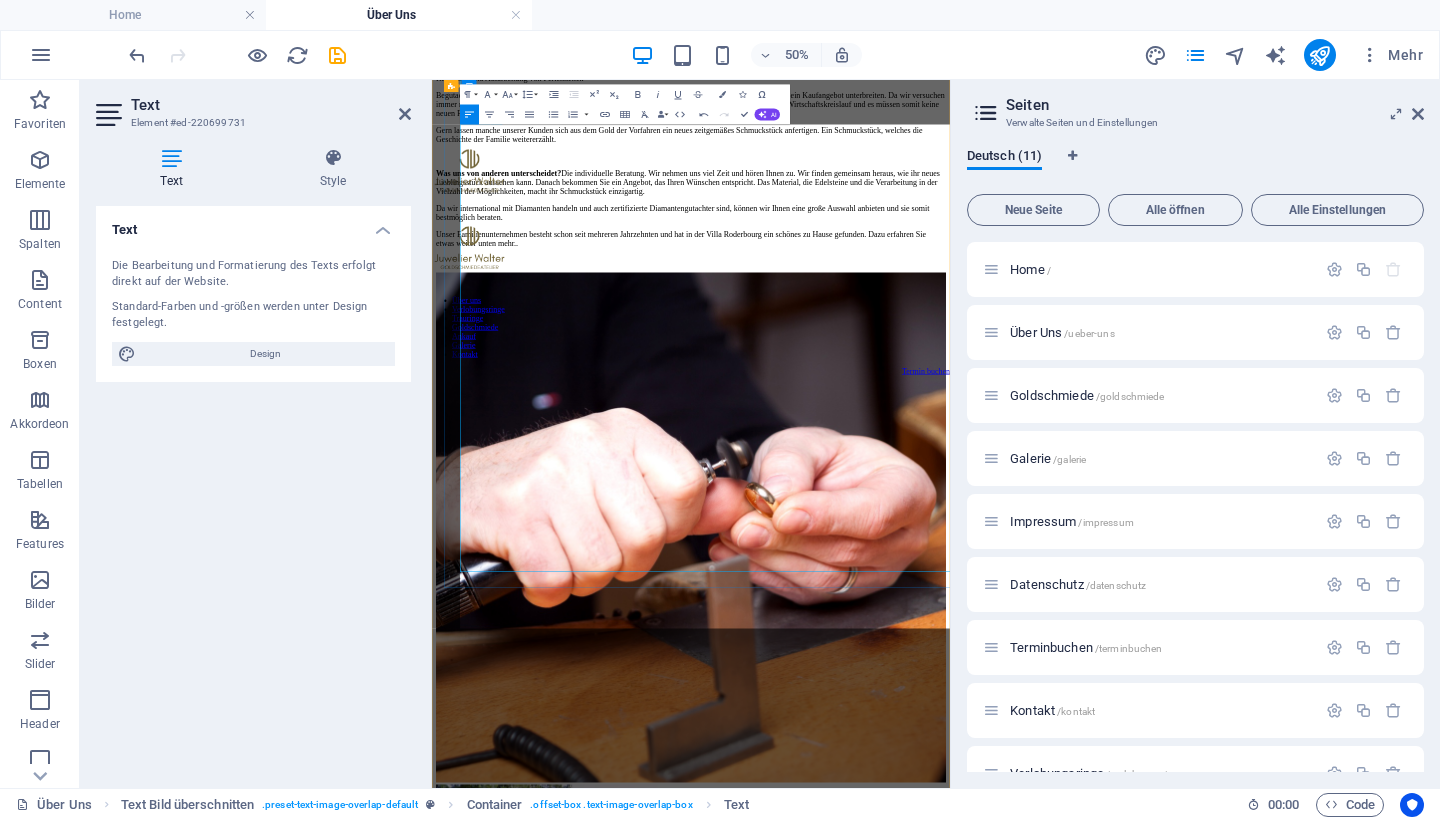 scroll, scrollTop: 575, scrollLeft: 0, axis: vertical 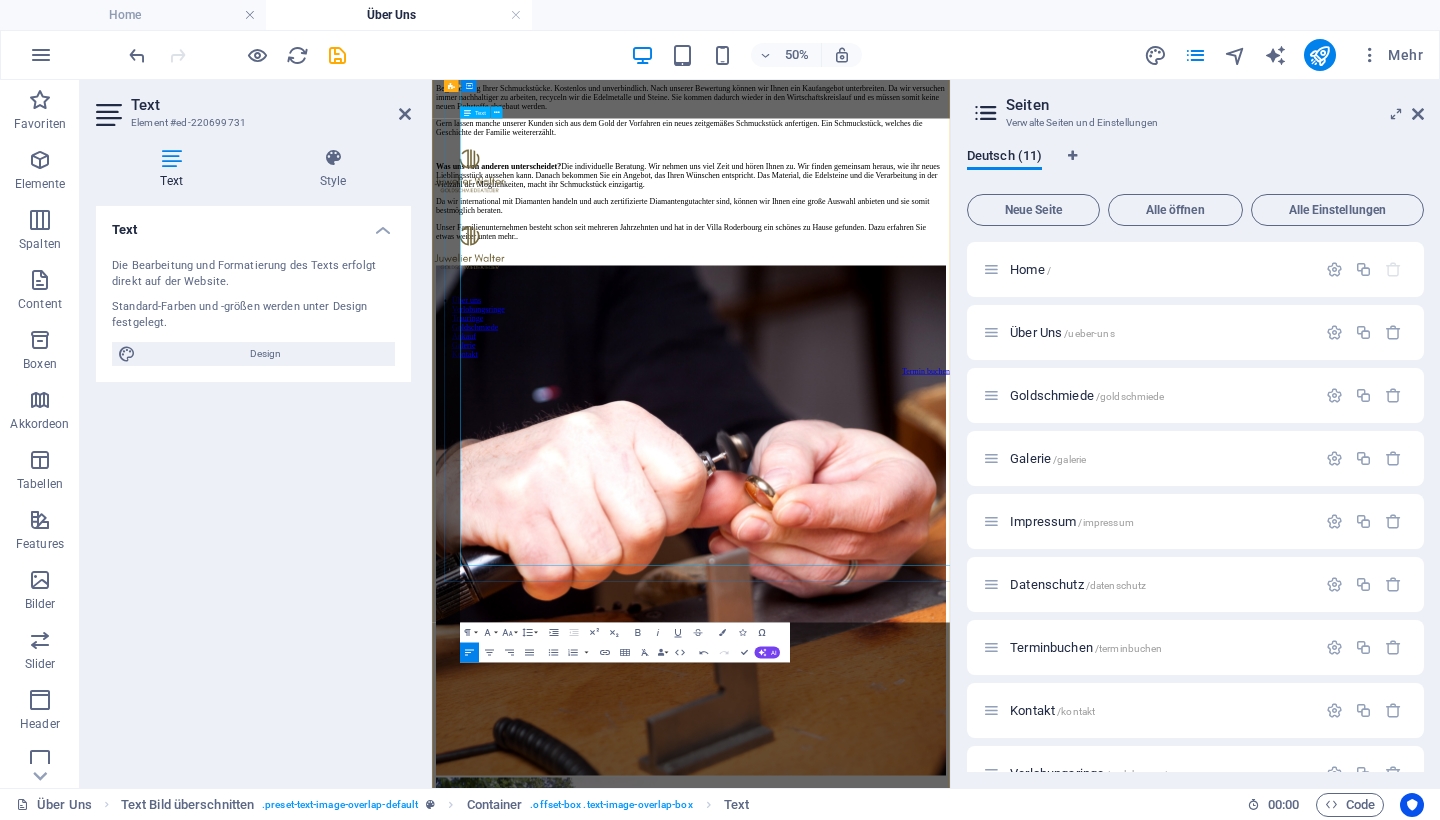 click on "Begutachtung Ihrer Schmuckstücke. Kostenlos und unverbindlich. Nach unserer Bewertung können wir Ihnen ein Kaufangebot unterbreiten. Da wir versuchen immer nachhaltiger zu arbeiten, recyceln wir die Edelmetalle und Steine. Sie kommen dadurch wieder in den Wirtschaftskreislauf und es müssen somit keine neuen Rohstoffe abgebaut werden." at bounding box center [950, 115] 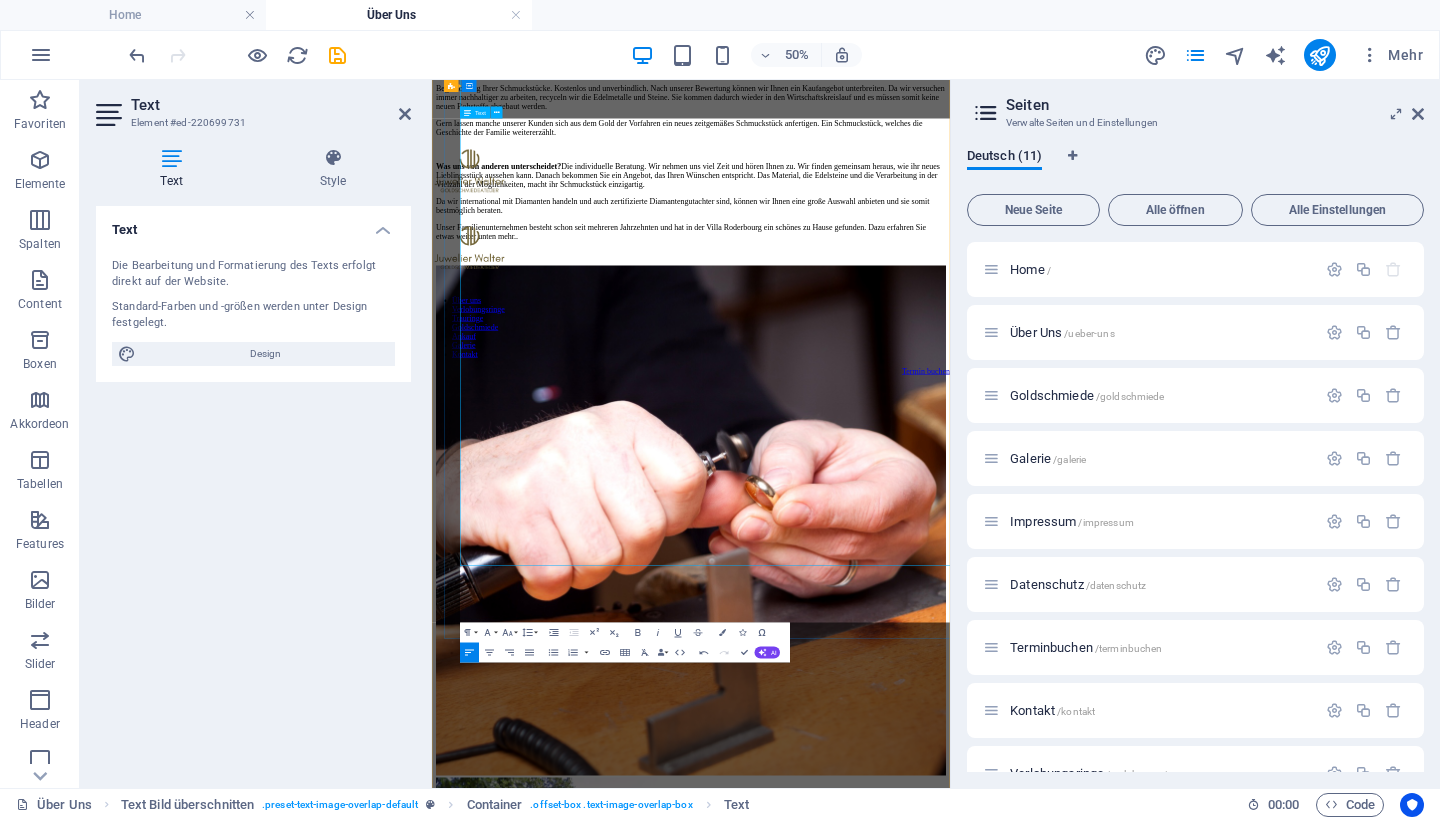 click on "Begutachtung Ihrer Schmuckstücke. Kostenlos und unverbindlich. Nach unserer Bewertung können wir Ihnen ein Kaufangebot unterbreiten. Da wir versuchen immer nachhaltiger zu arbeiten, recyceln wir die Edelmetalle und Steine. Sie kommen dadurch wieder in den Wirtschaftskreislauf und es müssen somit keine neuen Rohstoffe abgebaut werden." at bounding box center [950, 115] 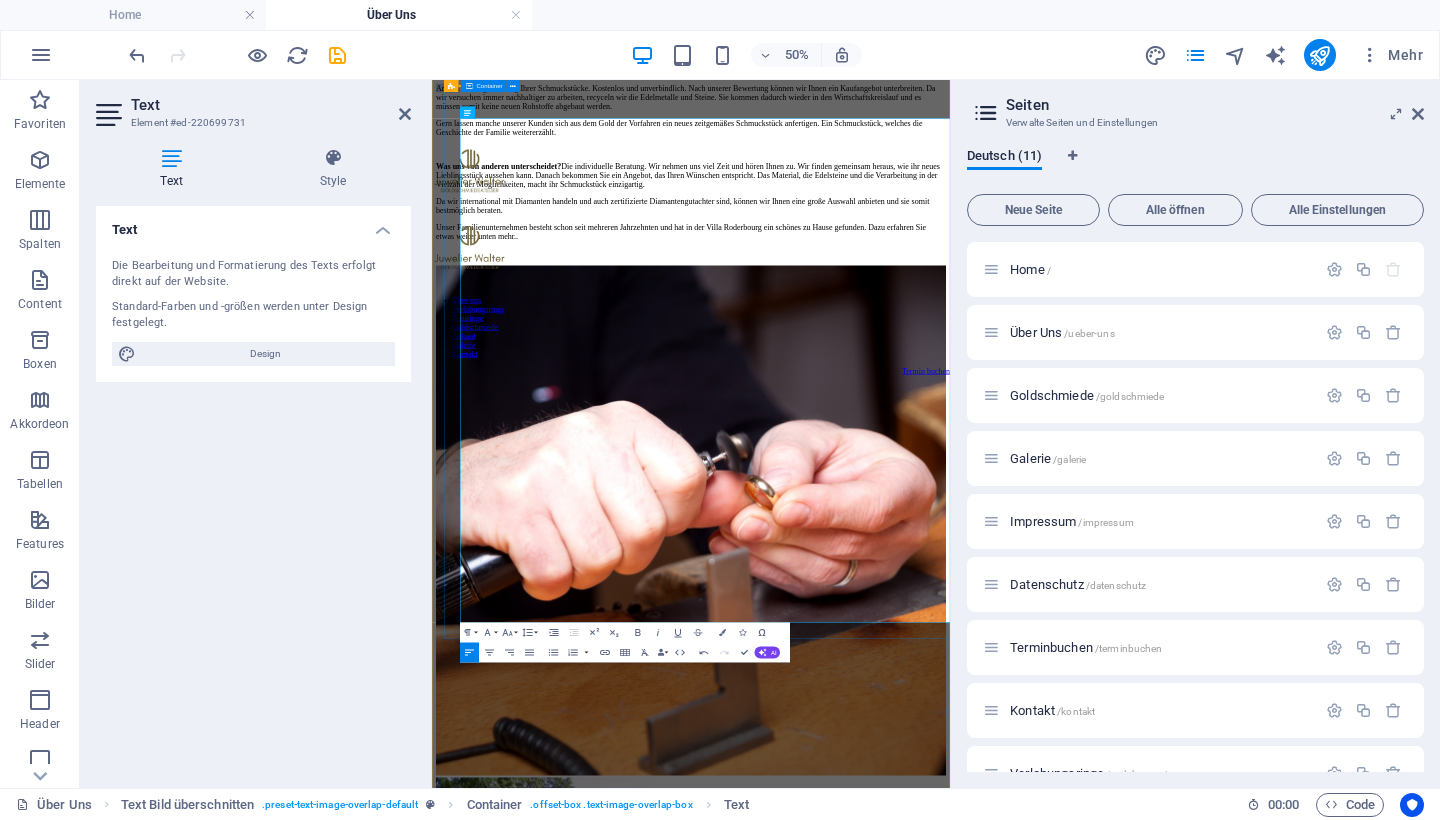 drag, startPoint x: 560, startPoint y: 610, endPoint x: 486, endPoint y: 602, distance: 74.431175 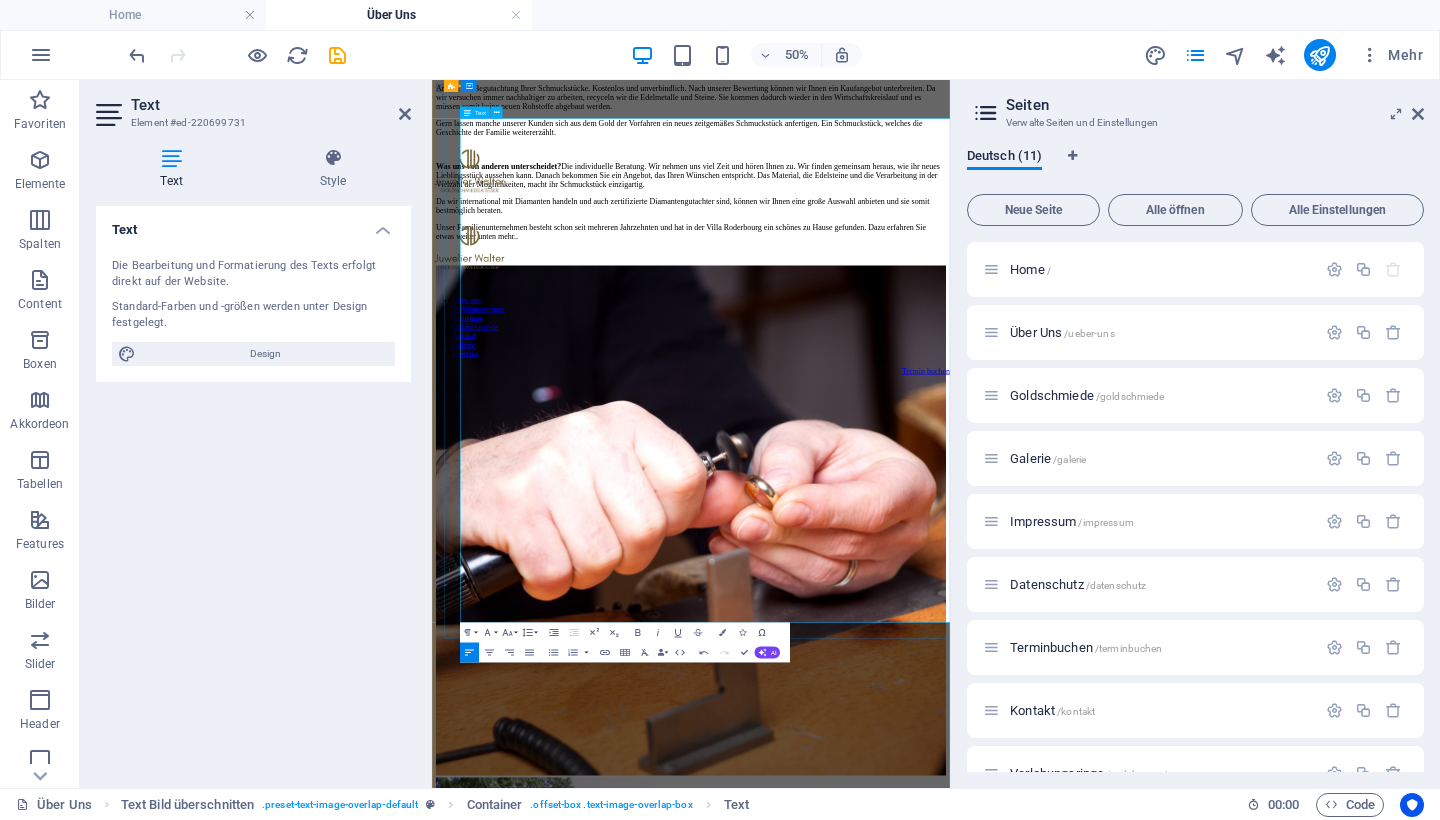 click on "Ankauf und  Begutachtung Ihrer Schmuckstücke. Kostenlos und unverbindlich. Nach unserer Bewertung können wir Ihnen ein Kaufangebot unterbreiten. Da wir versuchen immer nachhaltiger zu arbeiten, recyceln wir die Edelmetalle und Steine. Sie kommen dadurch wieder in den Wirtschaftskreislauf und es müssen somit keine neuen Rohstoffe abgebaut werden." at bounding box center (950, 115) 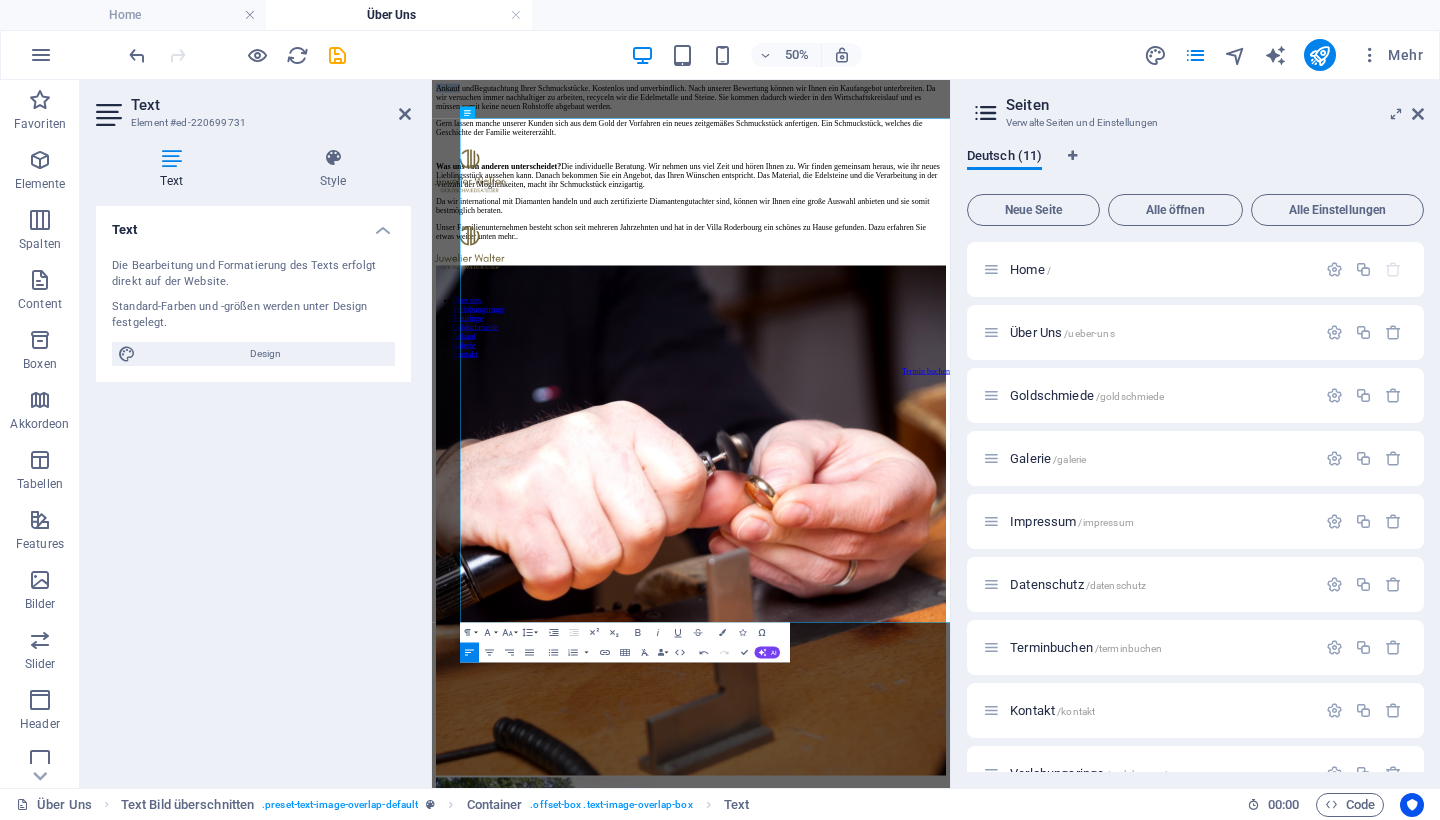 drag, startPoint x: 556, startPoint y: 610, endPoint x: 374, endPoint y: 604, distance: 182.09888 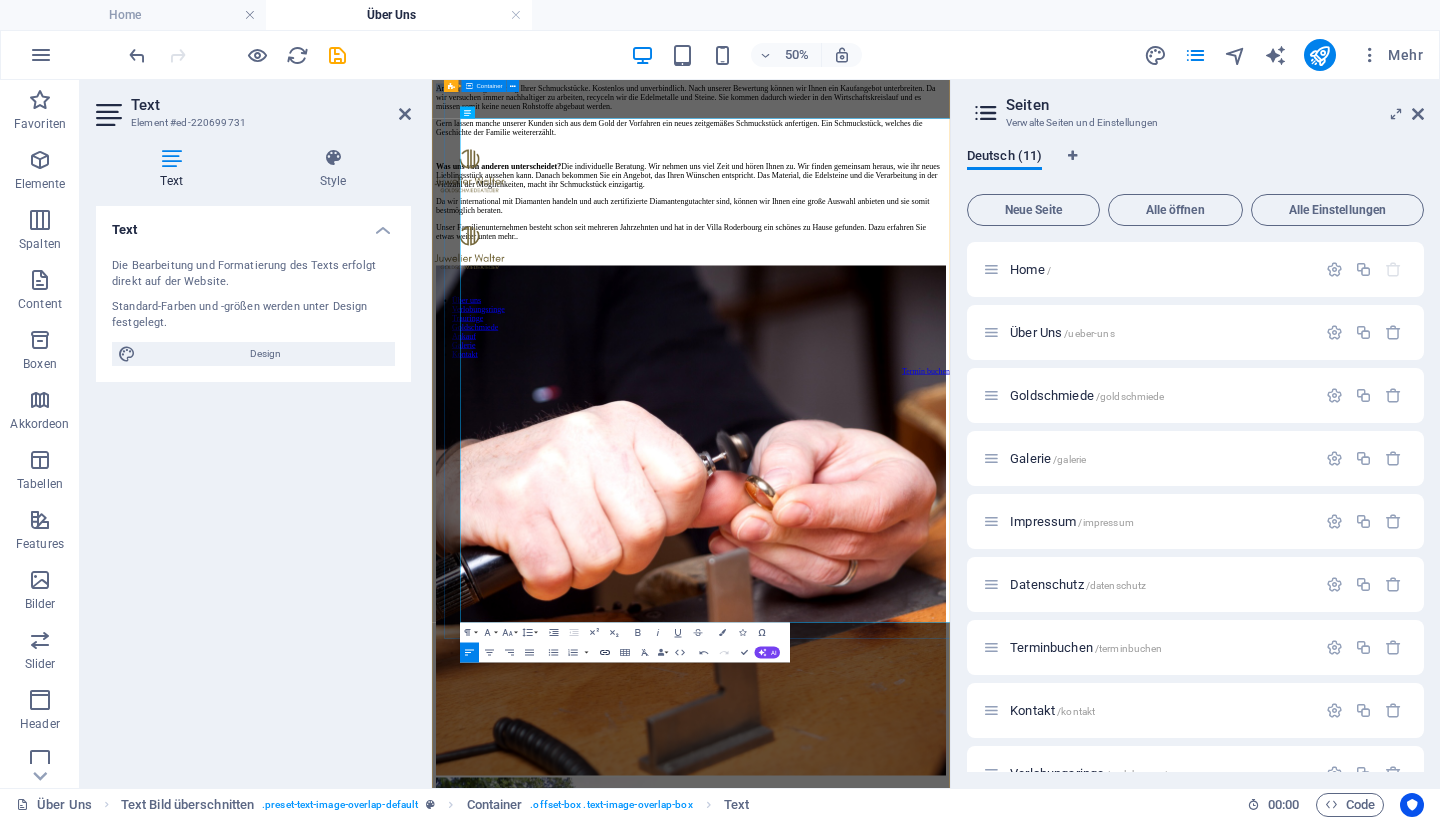 type on "Ankauf" 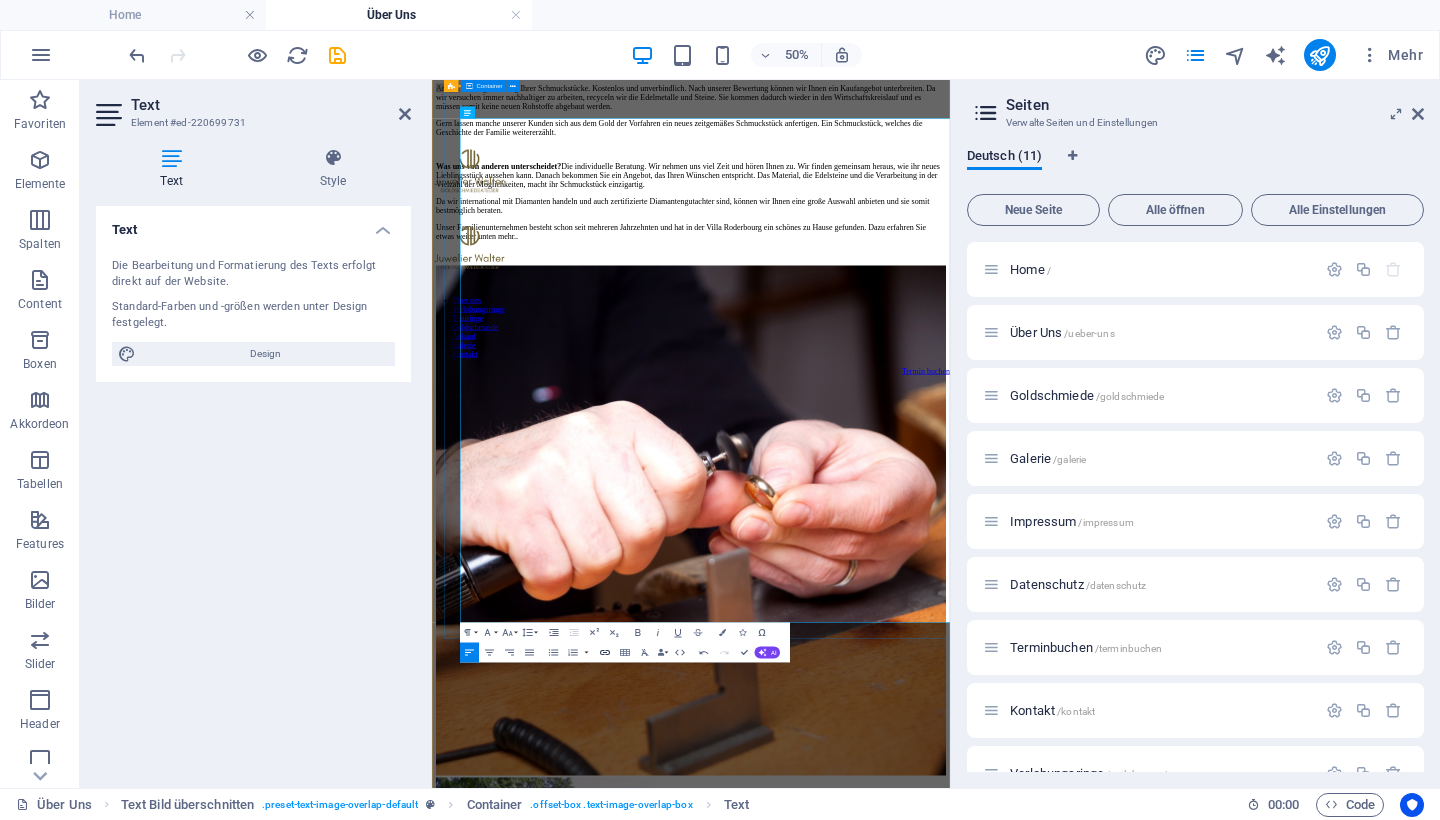 click 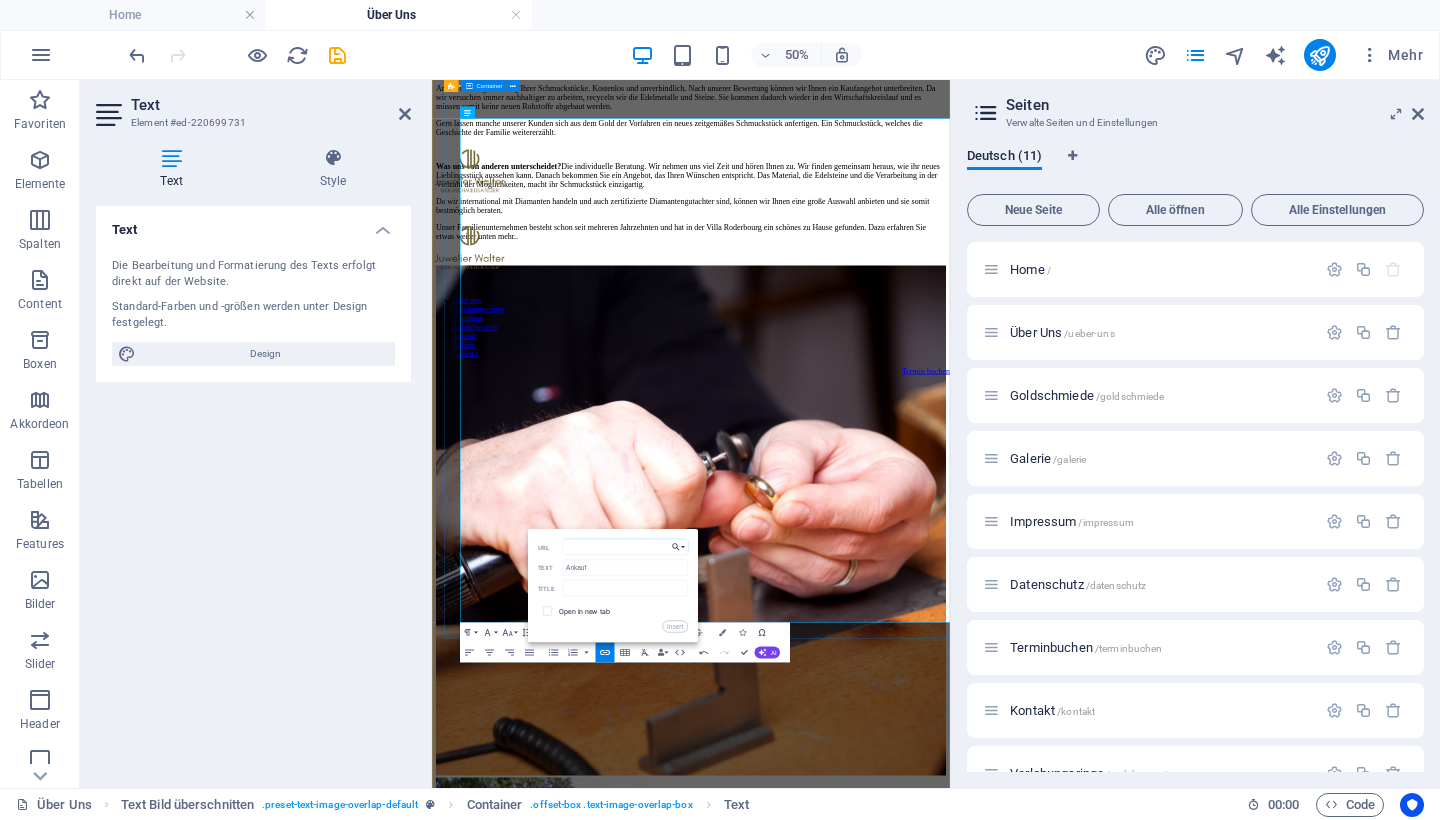 click on "Choose Link" at bounding box center (678, 547) 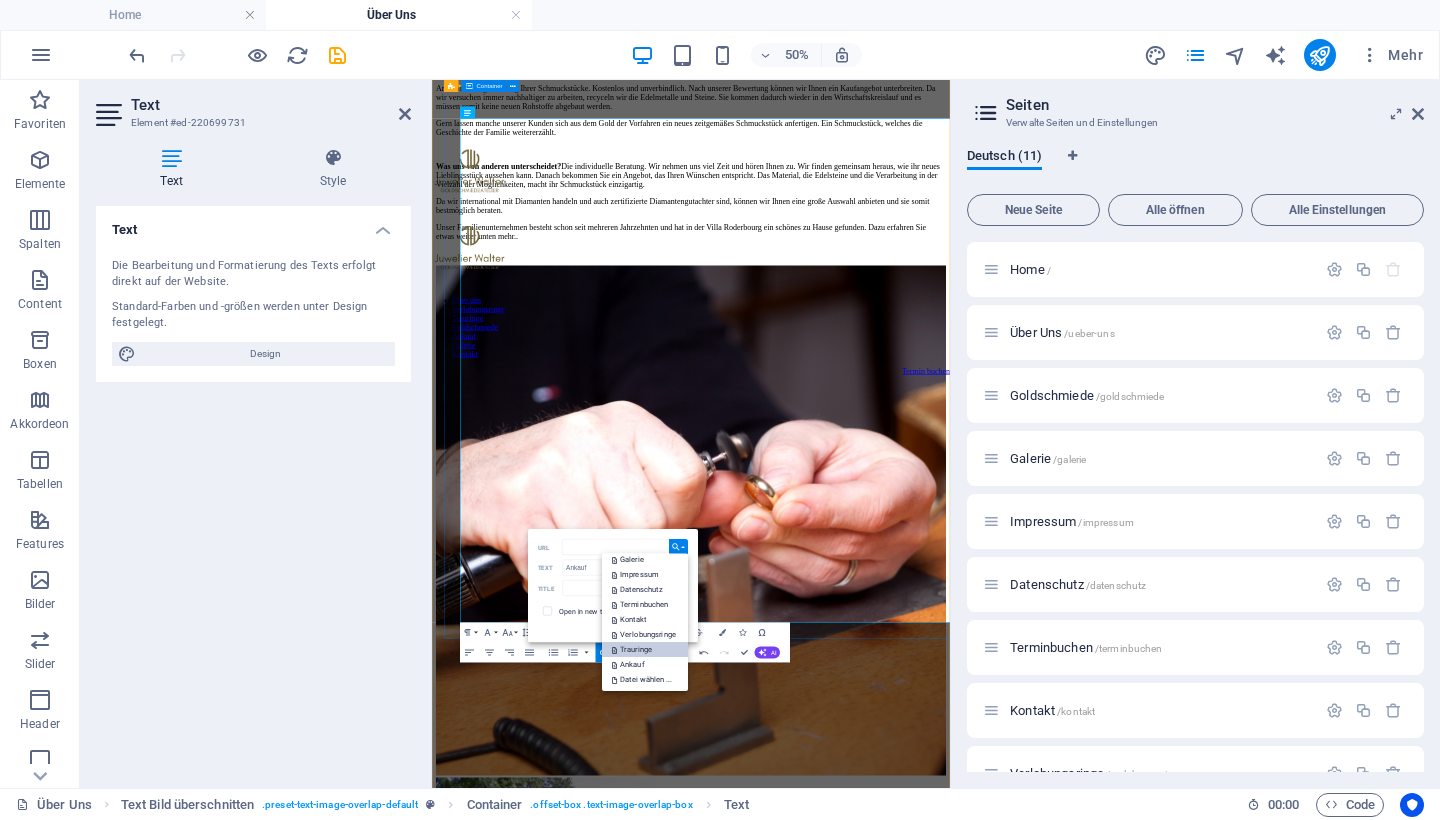 scroll, scrollTop: 101, scrollLeft: 0, axis: vertical 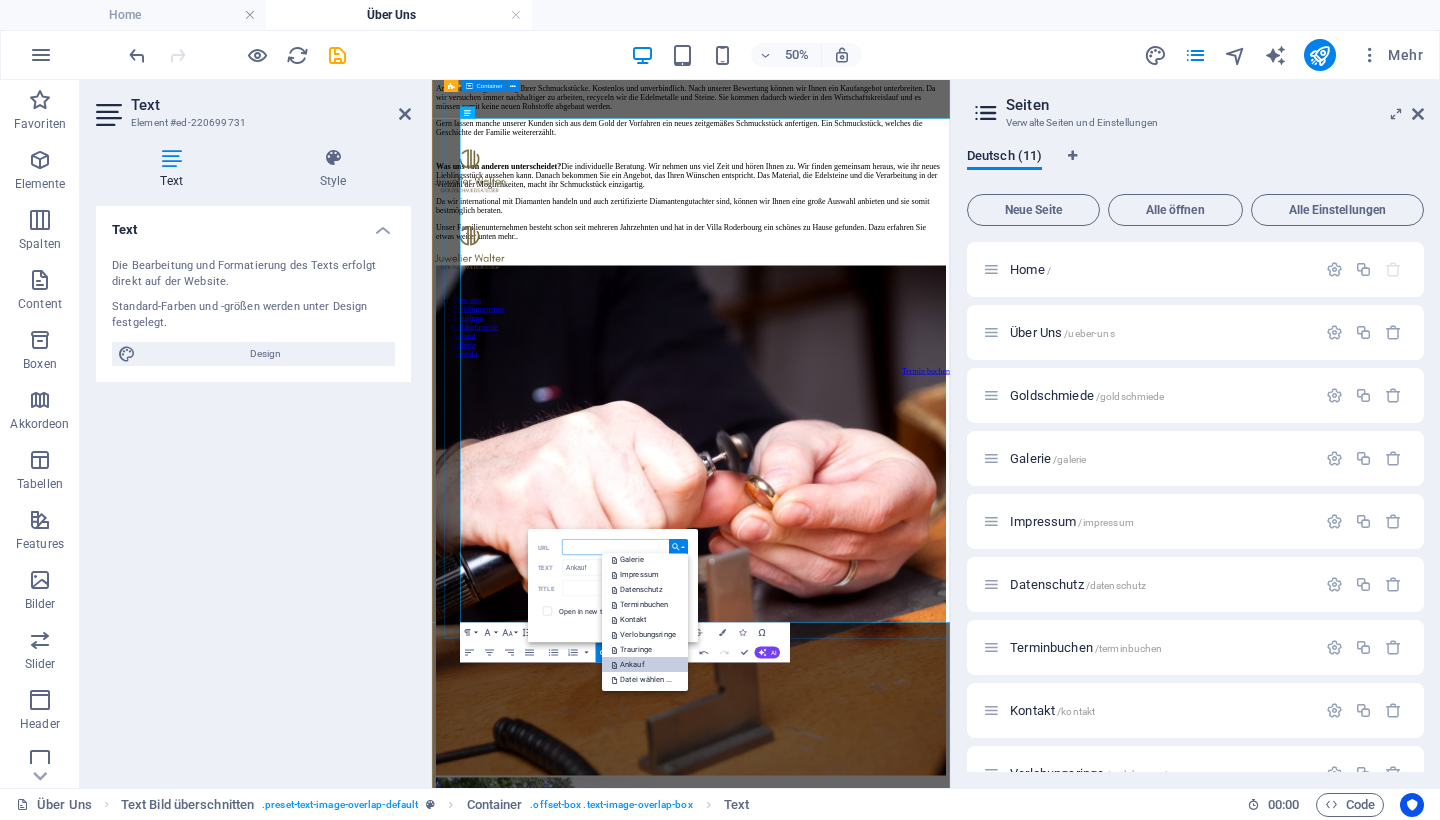 click on "Ankauf" at bounding box center [629, 664] 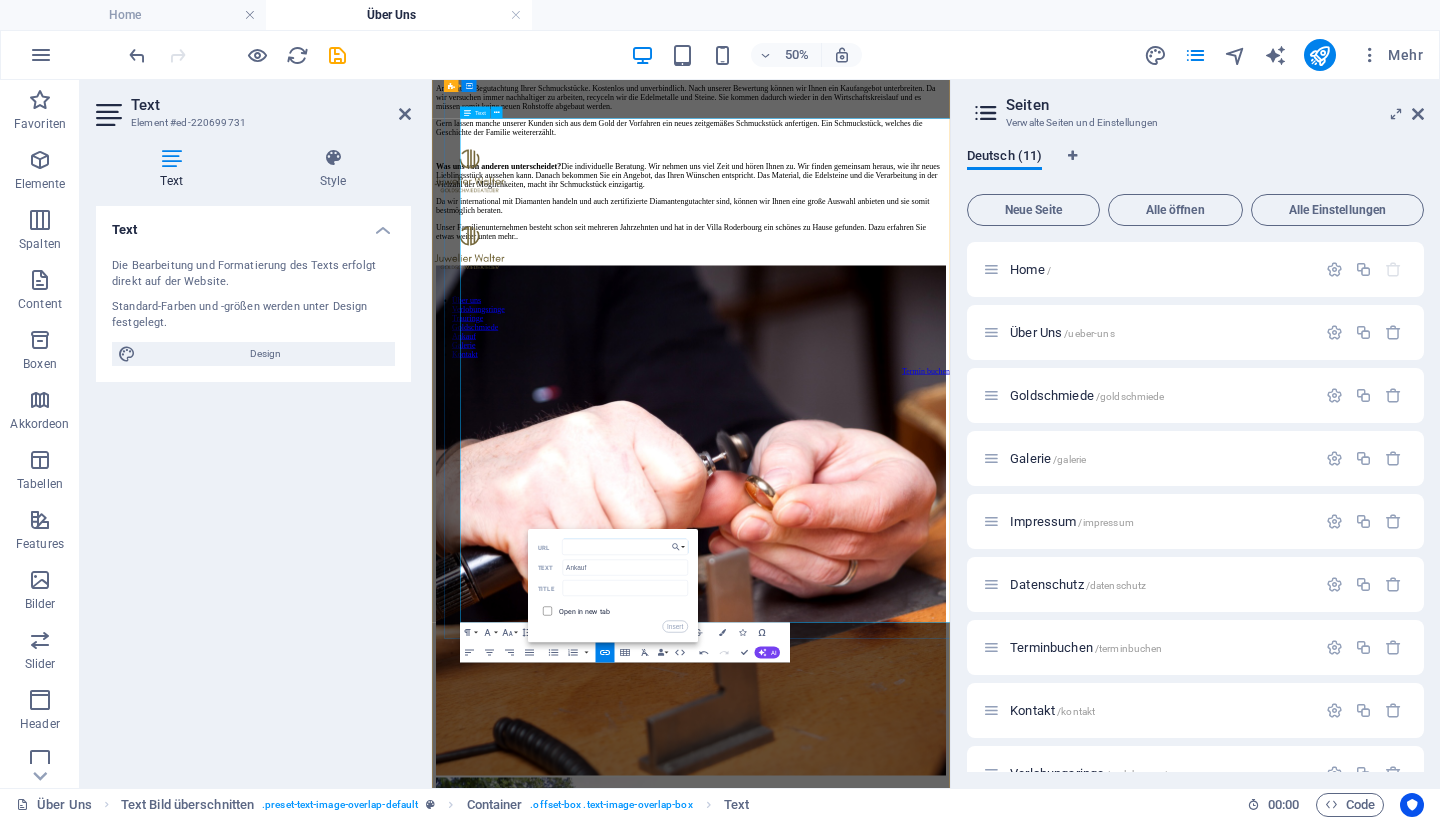 click at bounding box center [545, 609] 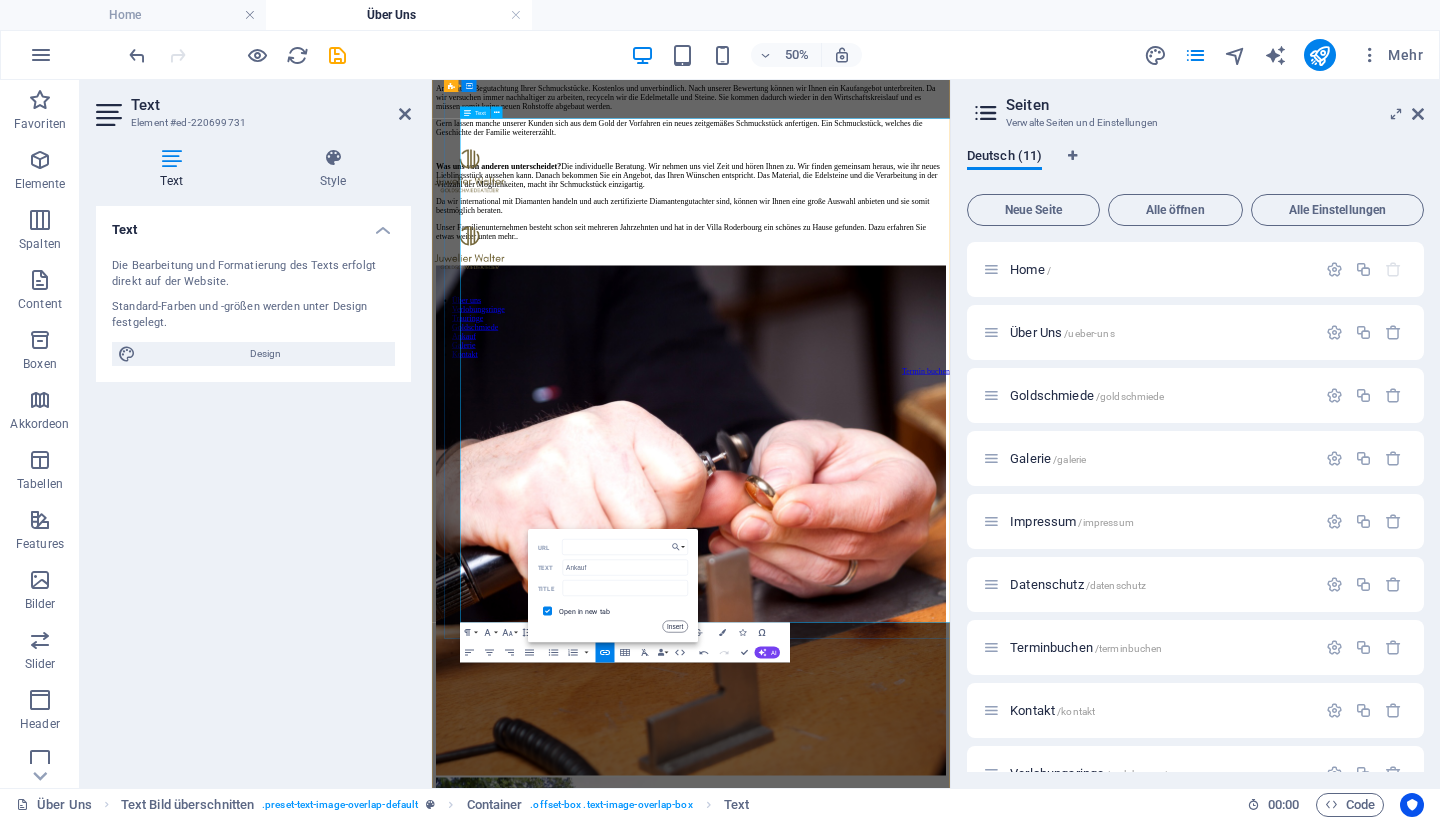 click on "Insert" at bounding box center (674, 627) 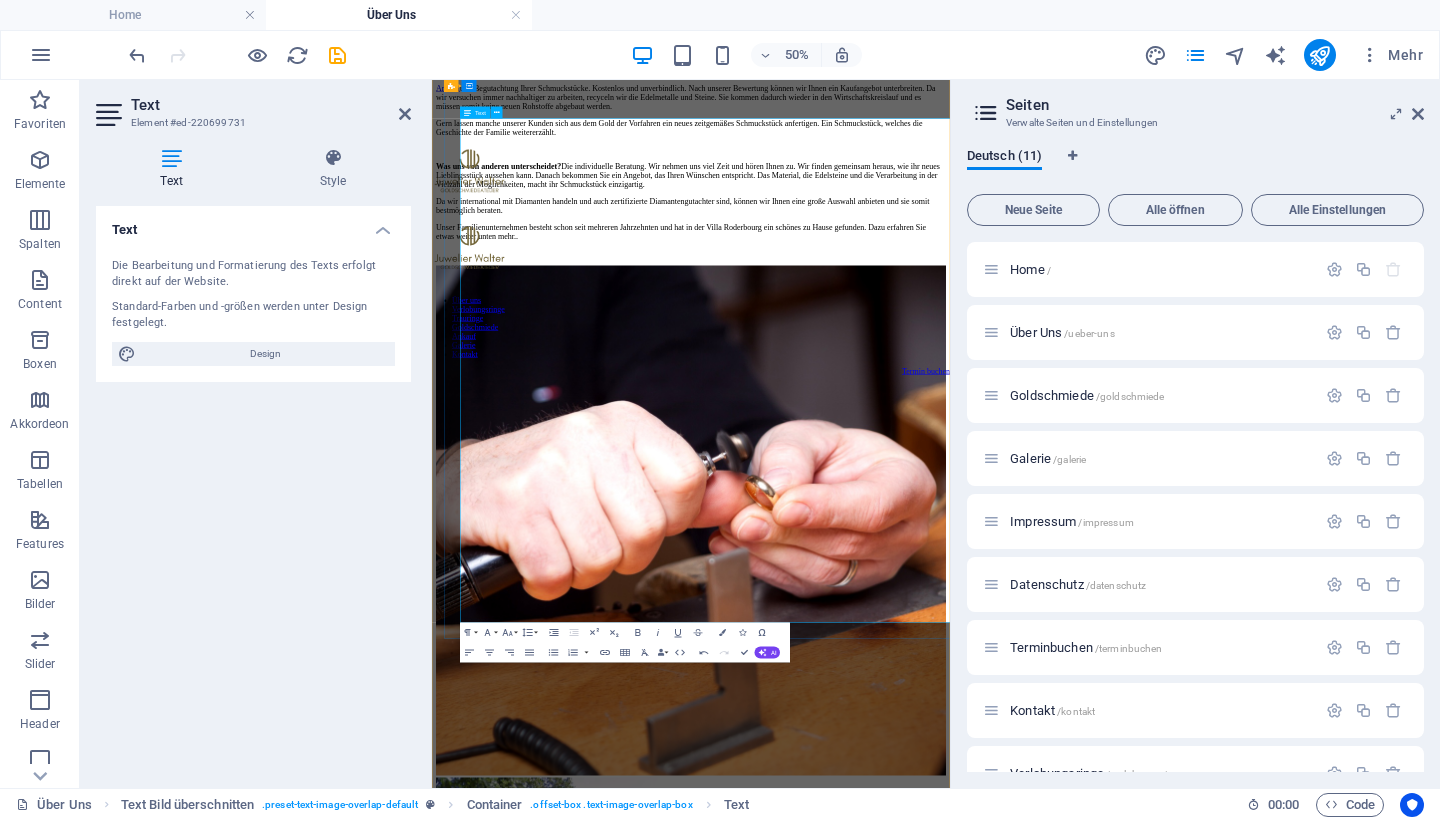 click on "Ankauf" at bounding box center [464, 96] 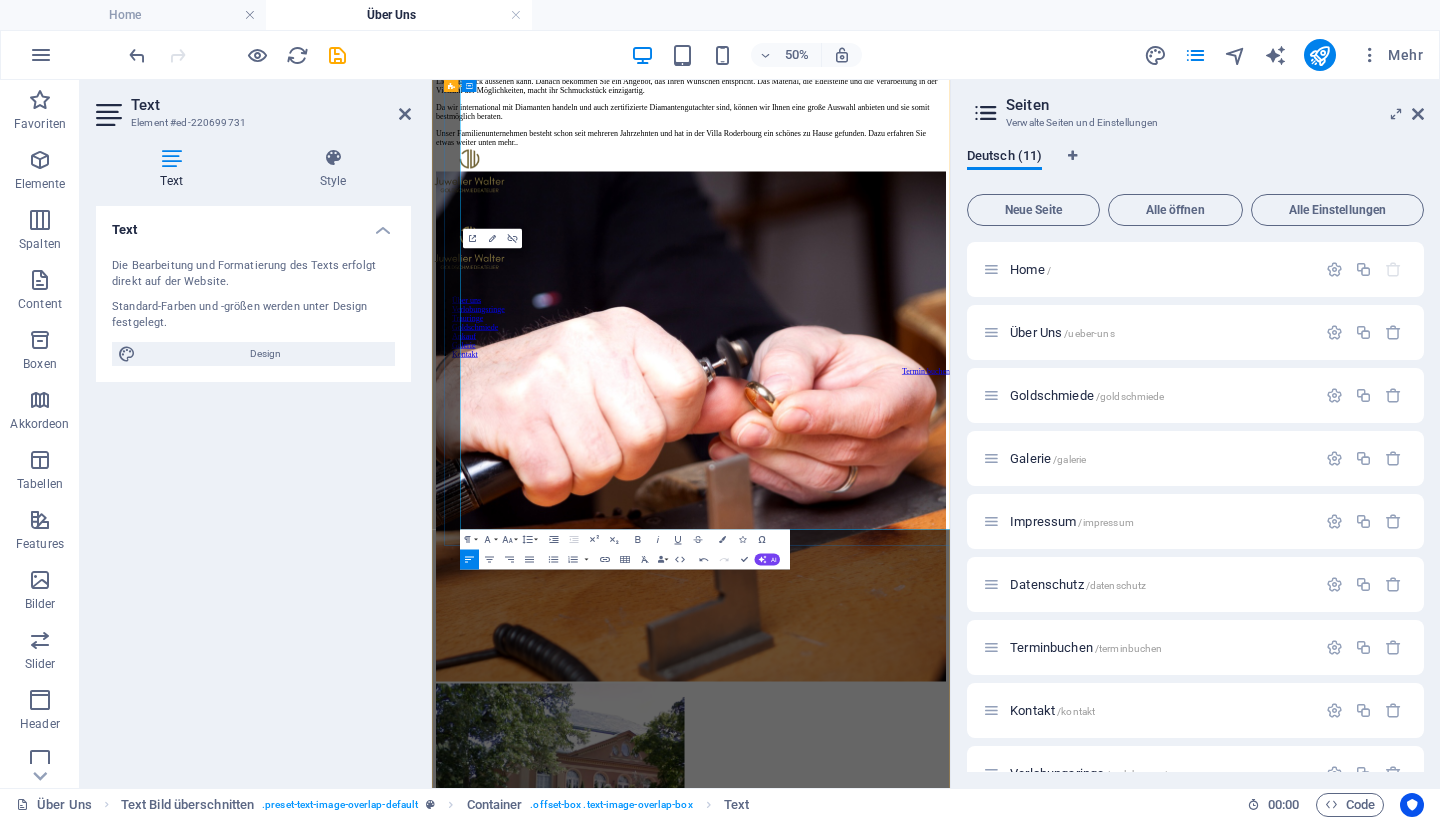 scroll, scrollTop: 764, scrollLeft: 0, axis: vertical 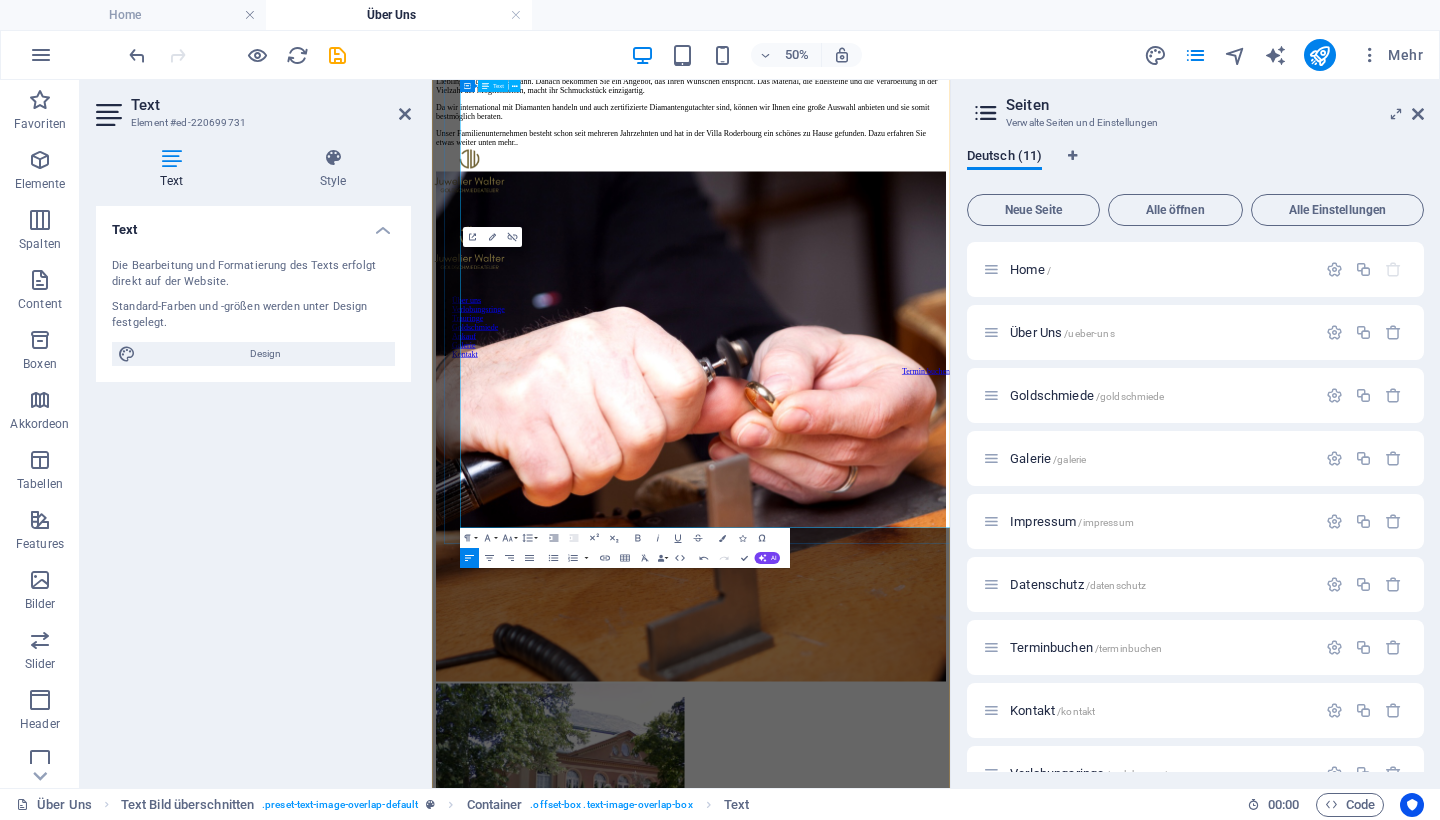 click on "Da wir international mit Diamanten handeln und auch zertifizierte Diamantengutachter sind, können wir Ihnen eine große Auswahl anbieten und sie somit bestmöglich beraten." at bounding box center (950, 143) 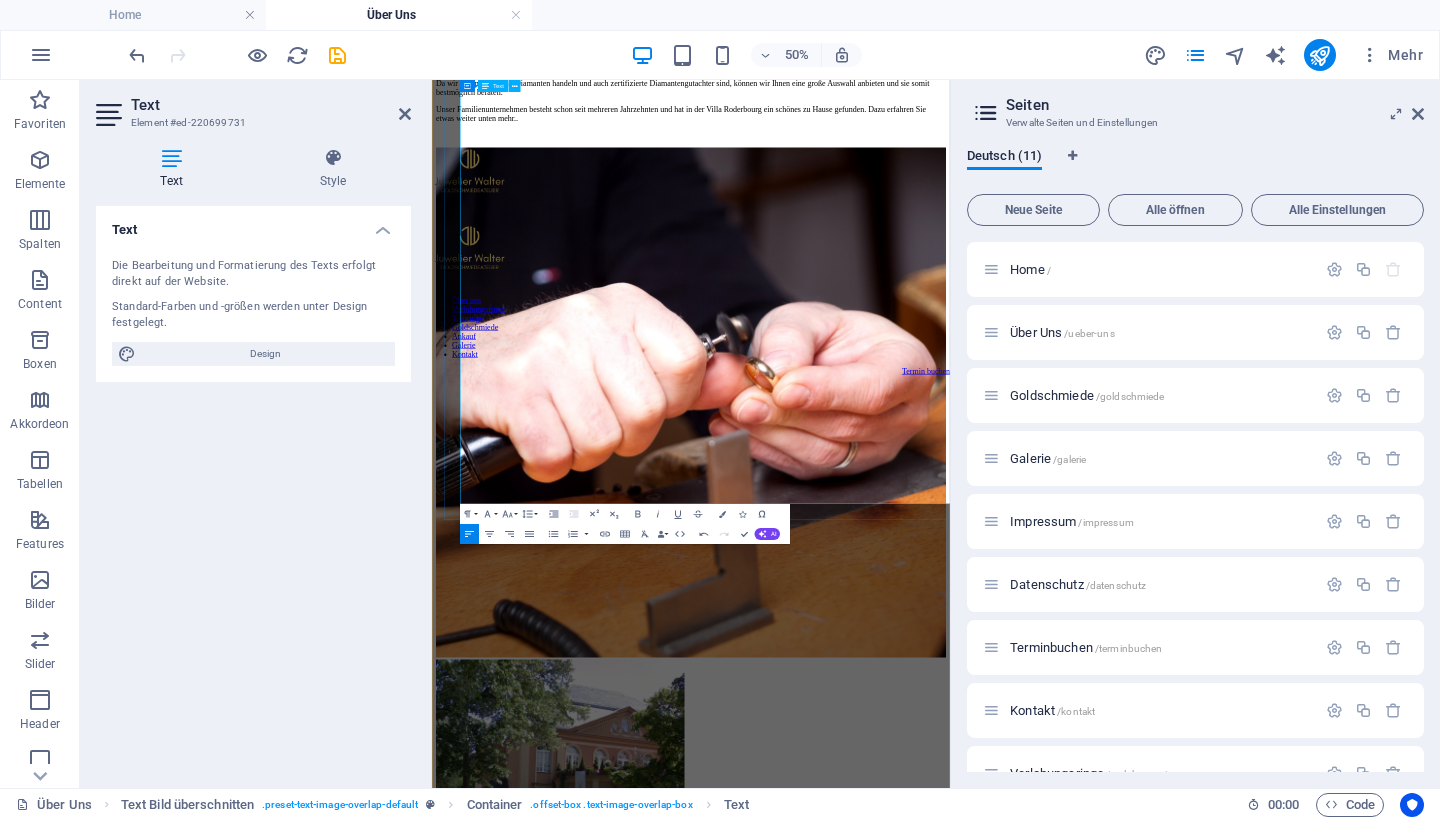 scroll, scrollTop: 816, scrollLeft: 0, axis: vertical 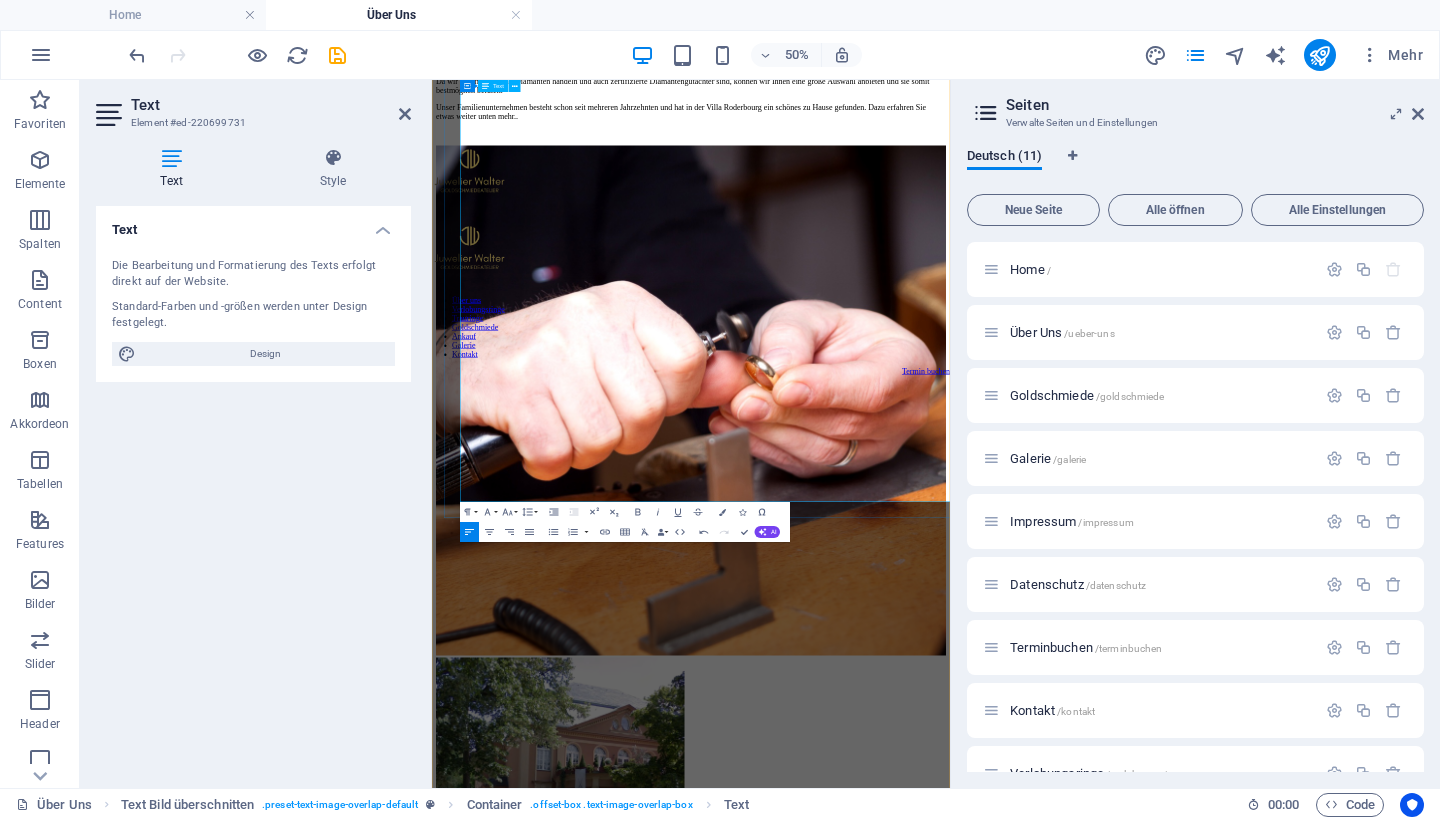 click on "Unser Familienunternehmen besteht schon seit mehreren Jahrzehnten und hat in der Villa Roderbourg ein schönes zu Hause gefunden. Dazu erfahren Sie etwas weiter unten mehr.." at bounding box center (950, 143) 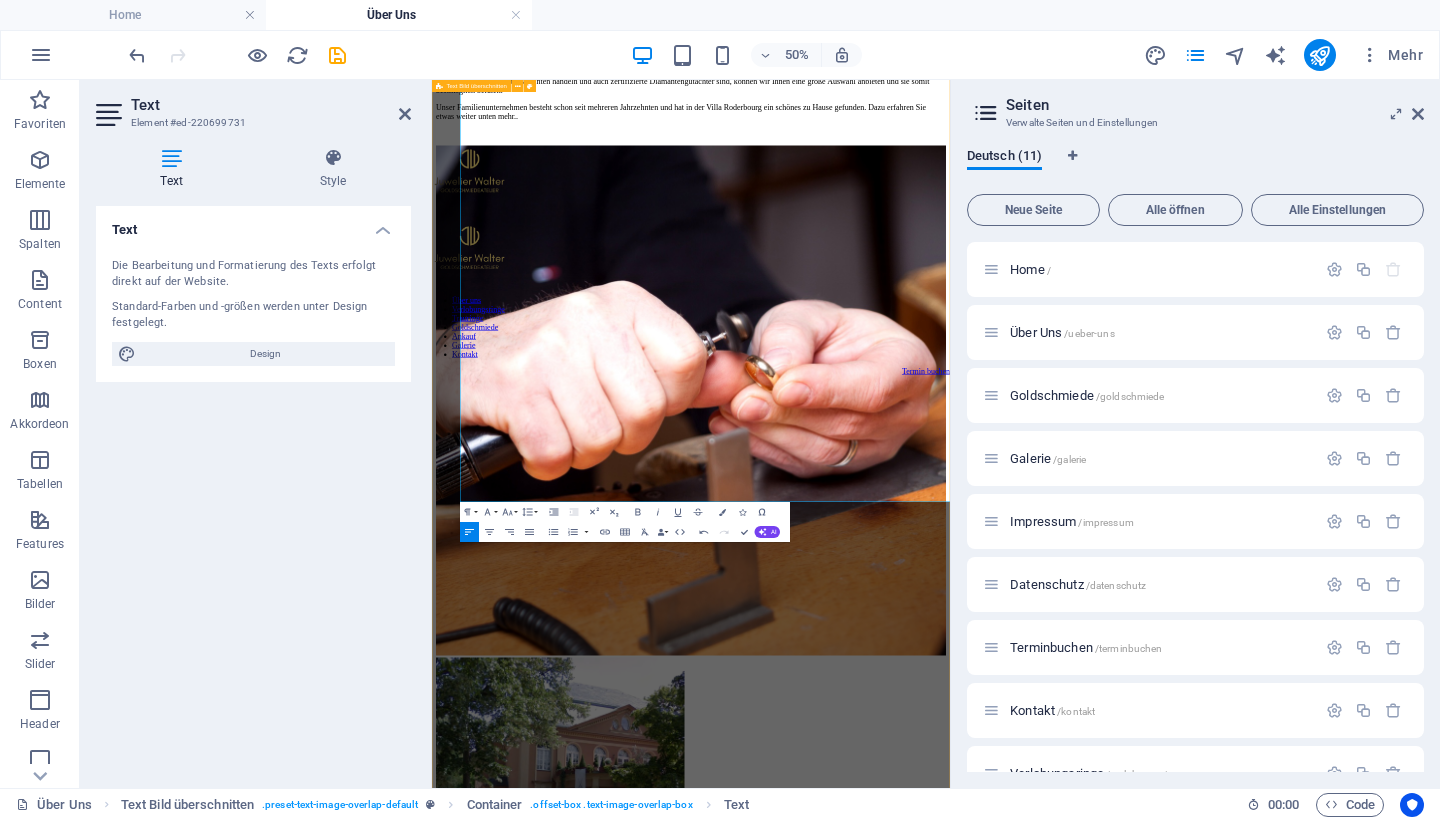 click on "Goldschmiedeatelier & Juwelier in Berlin Unsere Arbeit ist geprägt von der Verwendung hochwertiger Materialien und der Schaffung von Kunstwerken, die zeitlos und von höchster Qualität sind. Wir haben eine tiefe Leidenschaft für Handwerk und streben stets nach Perfektion in jedem Detail. „Qualität ist das höchste Detail“ – dieses Motto spiegelt sich in all unseren Arbeiten wieder. Was wir können! Anfertigung von  Verlobungsringen ,  Trauringen  und Einzelstücken in Handarbeit.  Aufarbeitung und  Reparatur  von Schmuckstücken und Uhren.  Persönliche  Gravuren  auf Schmuck, Bestecken,  Serviettenringen seien es Monogramme,  ein Fingerabdruck, Texte.  Reinigung und Aufarbeitung von Perlenketten Ankauf Gern lassen manche unserer Kunden sich aus dem Gold der Vorfahren ein neues zeitgemäßes Schmuckstück anfertigen. Ein Schmuckstück,  welches die Geschichte der Familie weitererzählt. Was uns von anderen unterscheidet?" at bounding box center [950, 278] 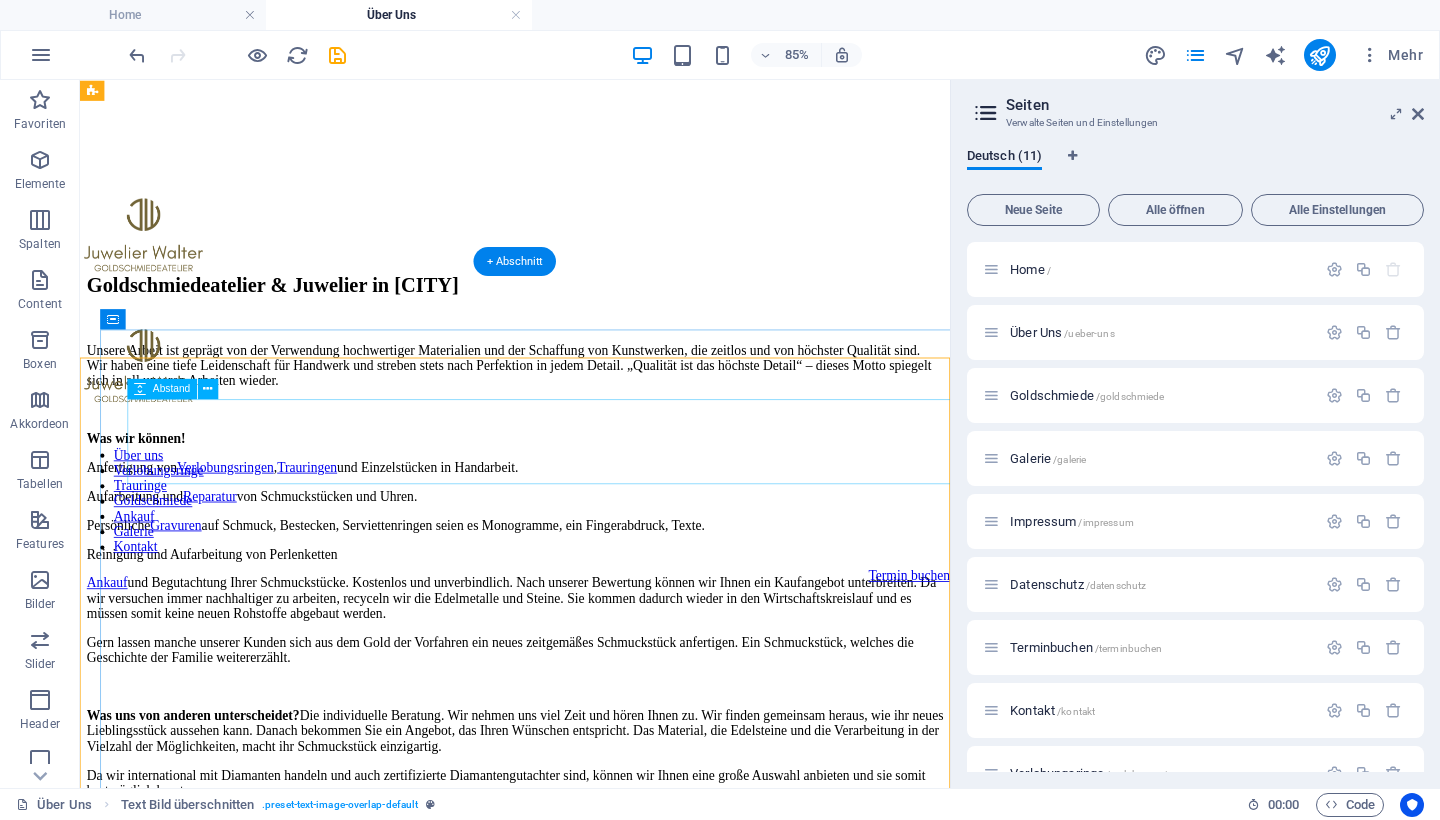 scroll, scrollTop: 0, scrollLeft: 0, axis: both 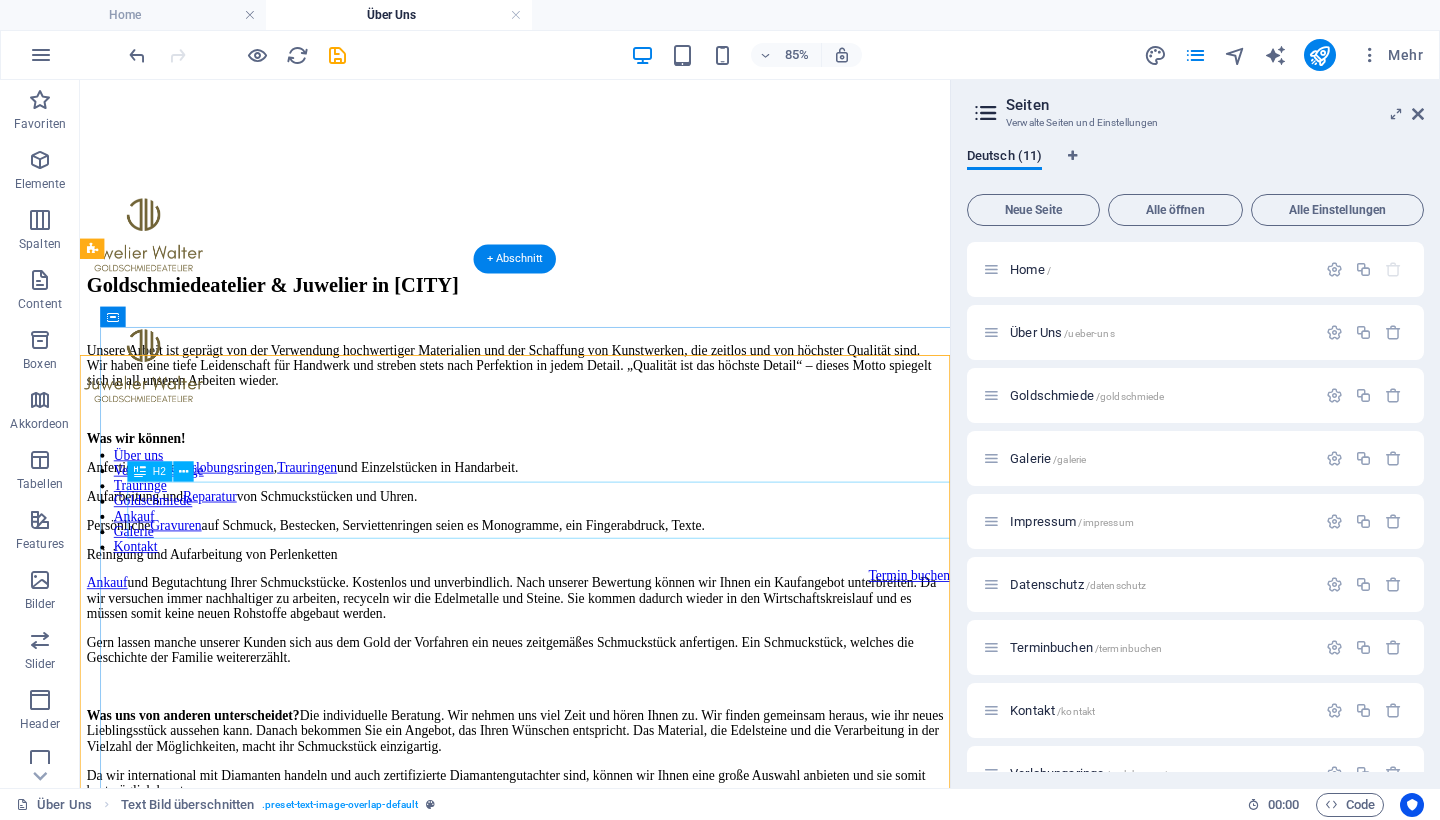 click on "Goldschmiedeatelier & Juwelier in Berlin" at bounding box center [592, 321] 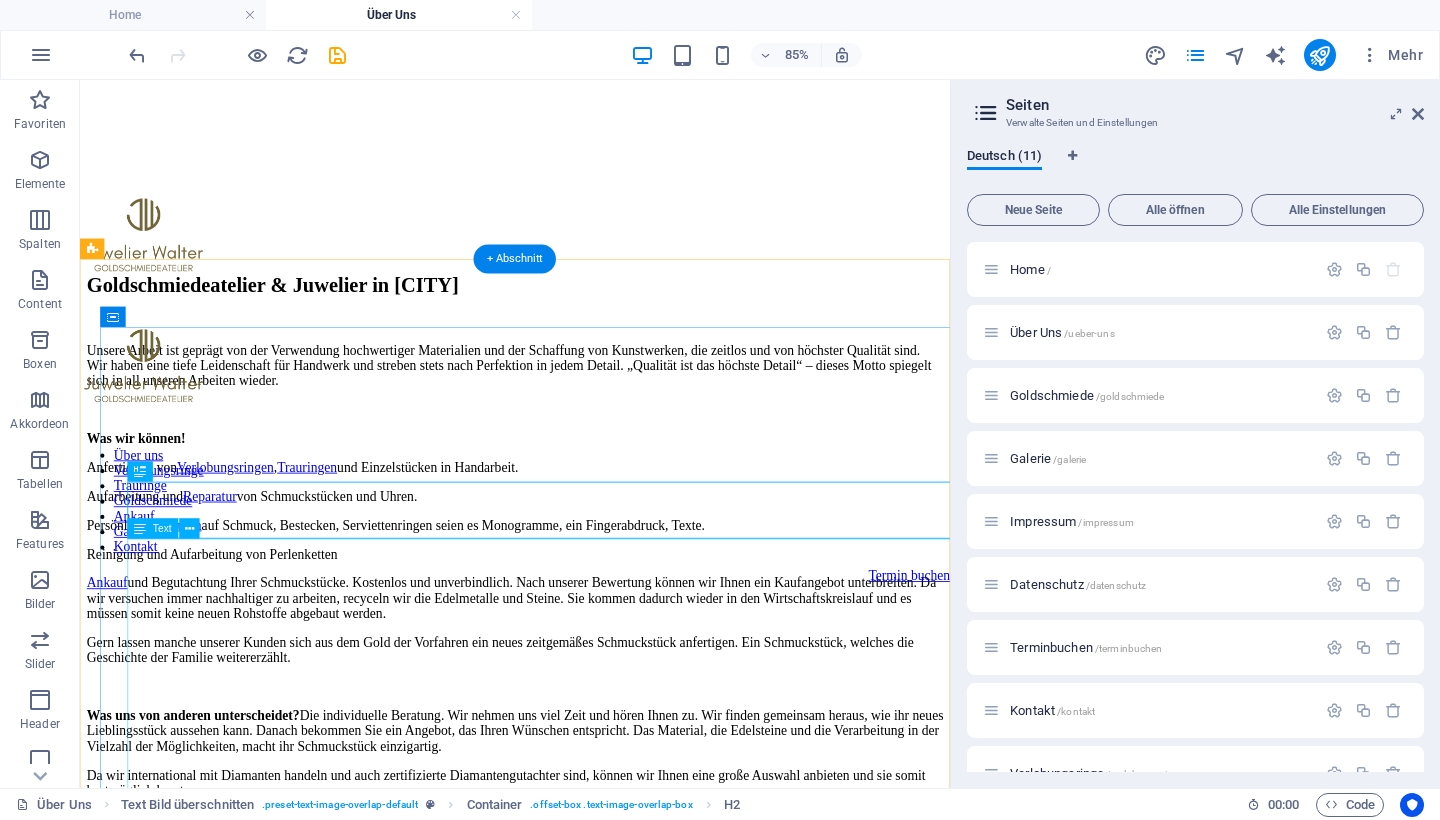 click on "Unsere Arbeit ist geprägt von der Verwendung hochwertiger Materialien und der Schaffung von Kunstwerken, die zeitlos und von höchster Qualität sind. Wir haben eine tiefe Leidenschaft für Handwerk und streben stets nach Perfektion in jedem Detail. „Qualität ist das höchste Detail“ – dieses Motto spiegelt sich in all unseren Arbeiten wieder. Was wir können! Anfertigung von  Verlobungsringen ,  Trauringen  und Einzelstücken in Handarbeit.  Aufarbeitung und  Reparatur  von Schmuckstücken und Uhren.  Persönliche  Gravuren  auf Schmuck, Bestecken,  Serviettenringen seien es Monogramme,  ein Fingerabdruck, Texte.  Reinigung und Aufarbeitung von Perlenketten Ankauf Gern lassen manche unserer Kunden sich aus dem Gold der Vorfahren ein neues zeitgemäßes Schmuckstück anfertigen. Ein Schmuckstück,  welches die Geschichte der Familie weitererzählt. Was uns von anderen unterscheidet?" at bounding box center [592, 683] 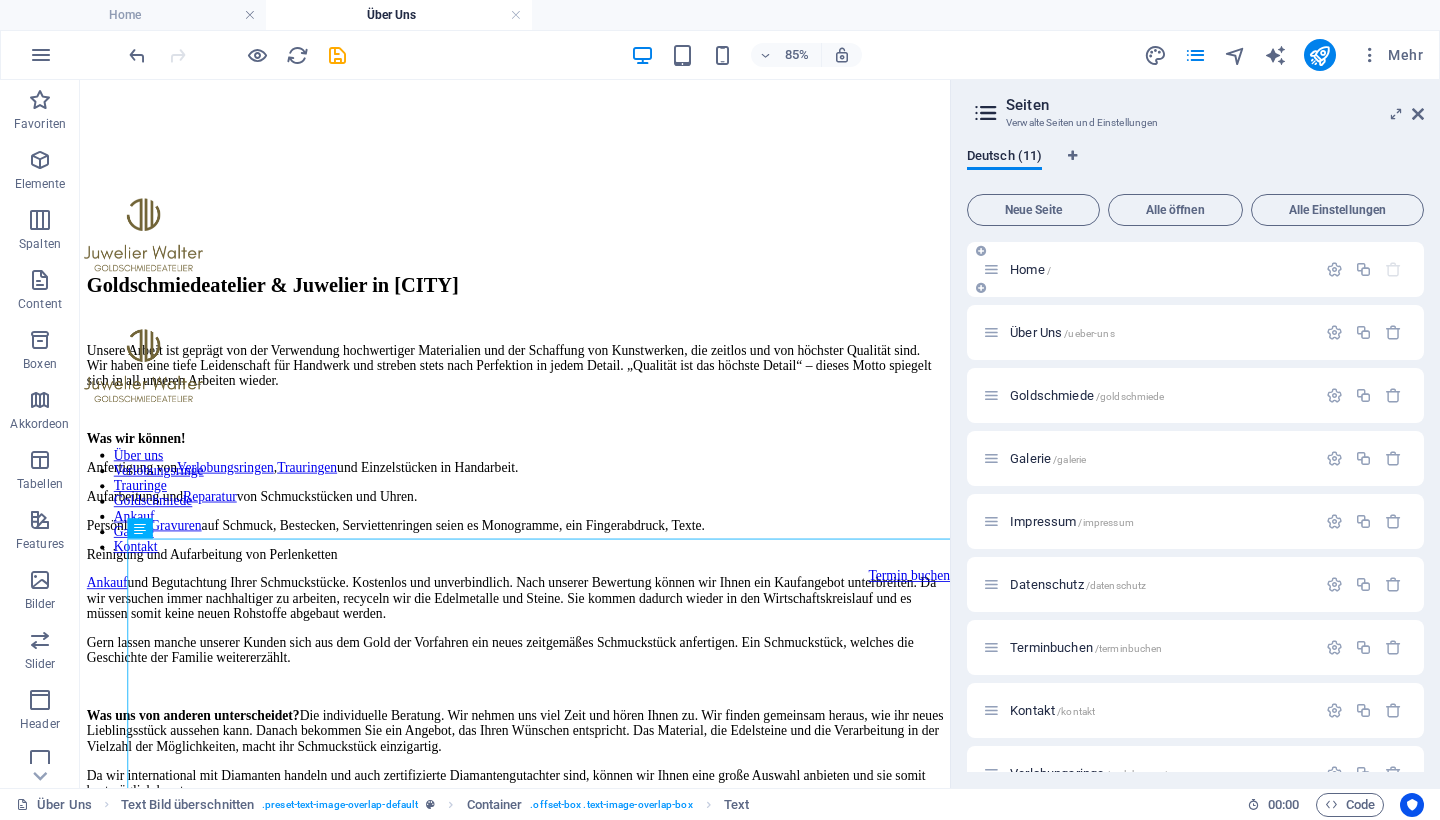 click on "Home /" at bounding box center [1030, 269] 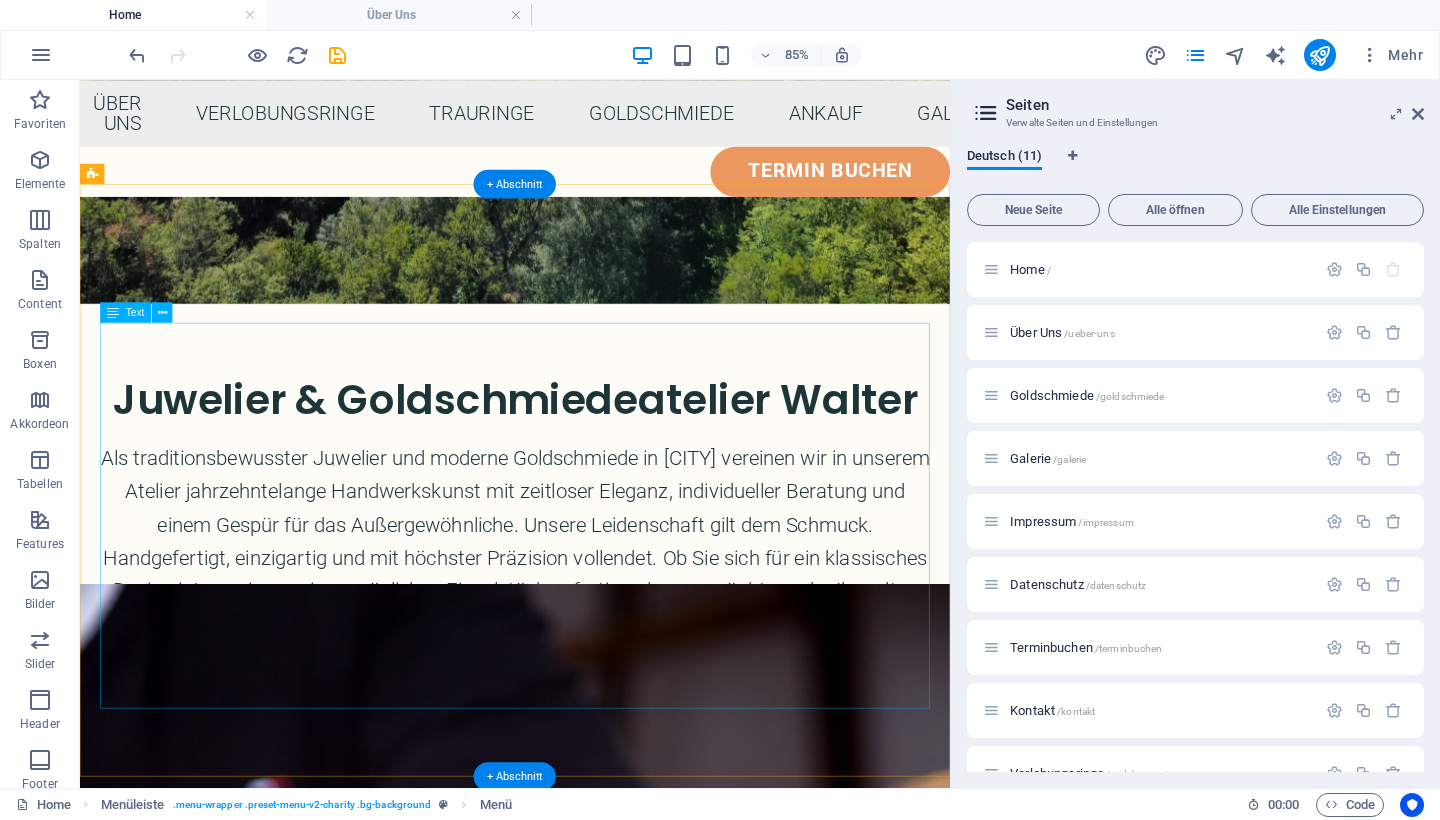 scroll, scrollTop: 1218, scrollLeft: 0, axis: vertical 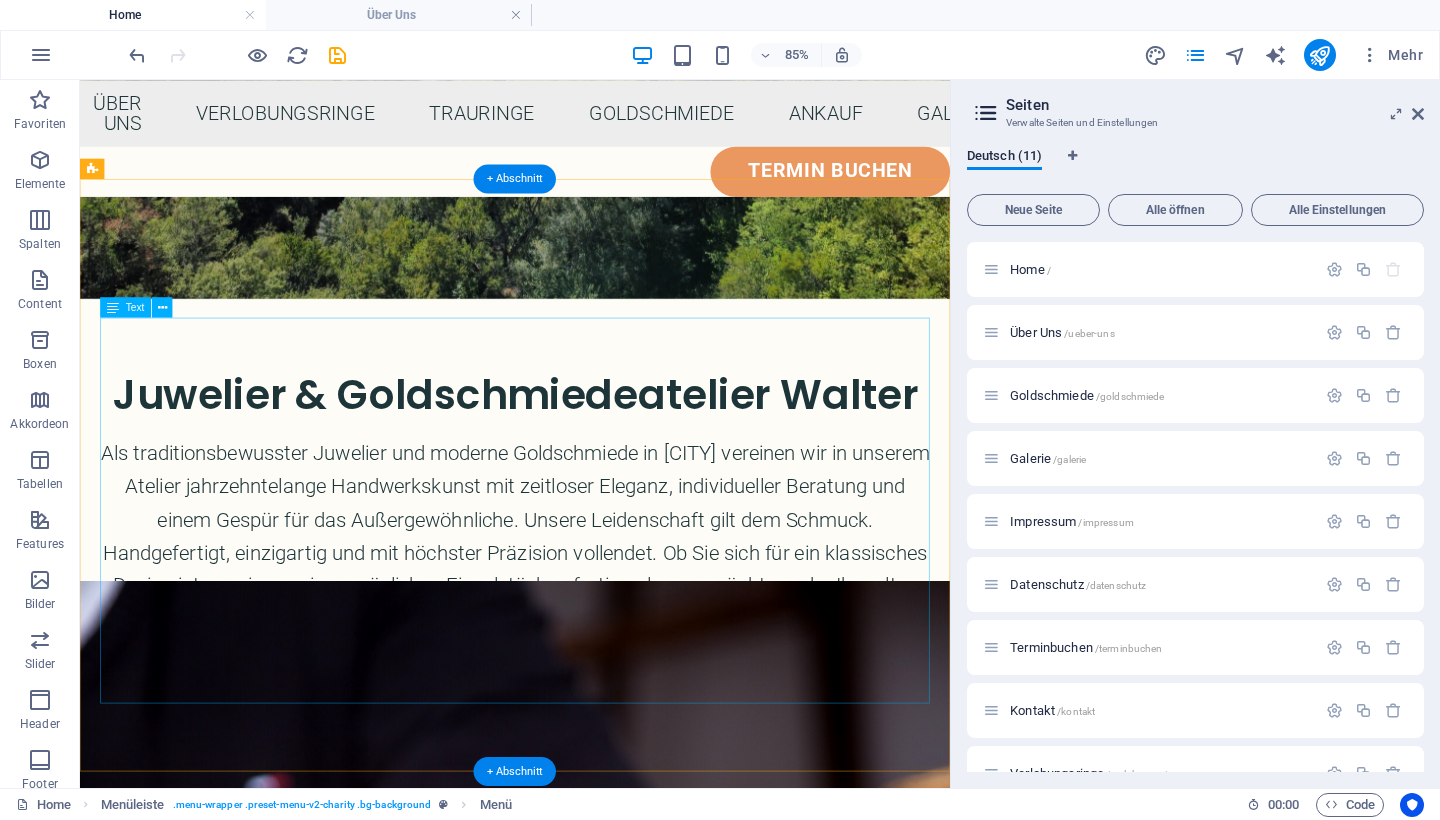 click on "Als traditionsbewusster Juwelier und moderne Goldschmiede in Berlin vereinen wir in unserem Atelier jahrzehntelange Handwerkskunst mit zeitloser Eleganz, individueller Beratung und einem Gespür für das Außergewöhnliche. Unsere Leidenschaft gilt dem Schmuck. Handgefertigt, einzigartig und mit höchster Präzision vollendet. Ob Sie sich für ein klassisches Design interessieren, ein persönliches Einzelstück anfertigen lassen möchten oder Ihre alten Schätze restaurieren lassen wollen – bei uns sind Sie in den besten Händen. In unserem stilvollen Geschäft im Herzen von Berlin Grunewald erwartet Sie eine erlesene Auswahl an Ringen, Ketten, Armbändern und Ohrringen, gefertigt aus edelsten Materialien wie Gold, Platin, Silber sowie mit Diamanten und Farbsteinen höchster Qualität. Wir nehmen uns die Zeit um Ihre Wünsche bis ins kleinste Detail zu verstehen und gemeinsam mit Ihnen das perfekte Schmuckstück zu finden oder zu gestalten." at bounding box center [592, 732] 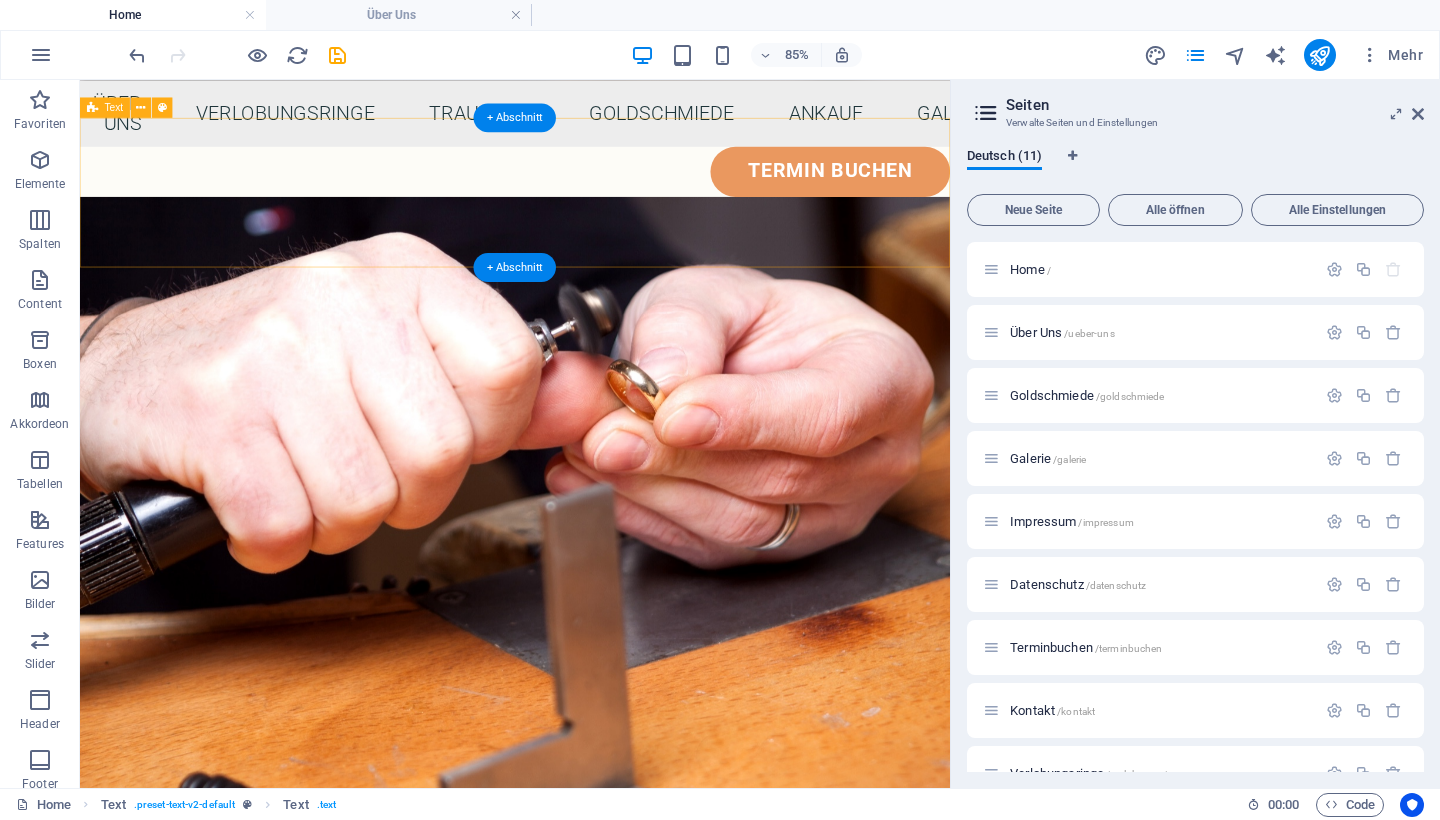 scroll, scrollTop: 1989, scrollLeft: 0, axis: vertical 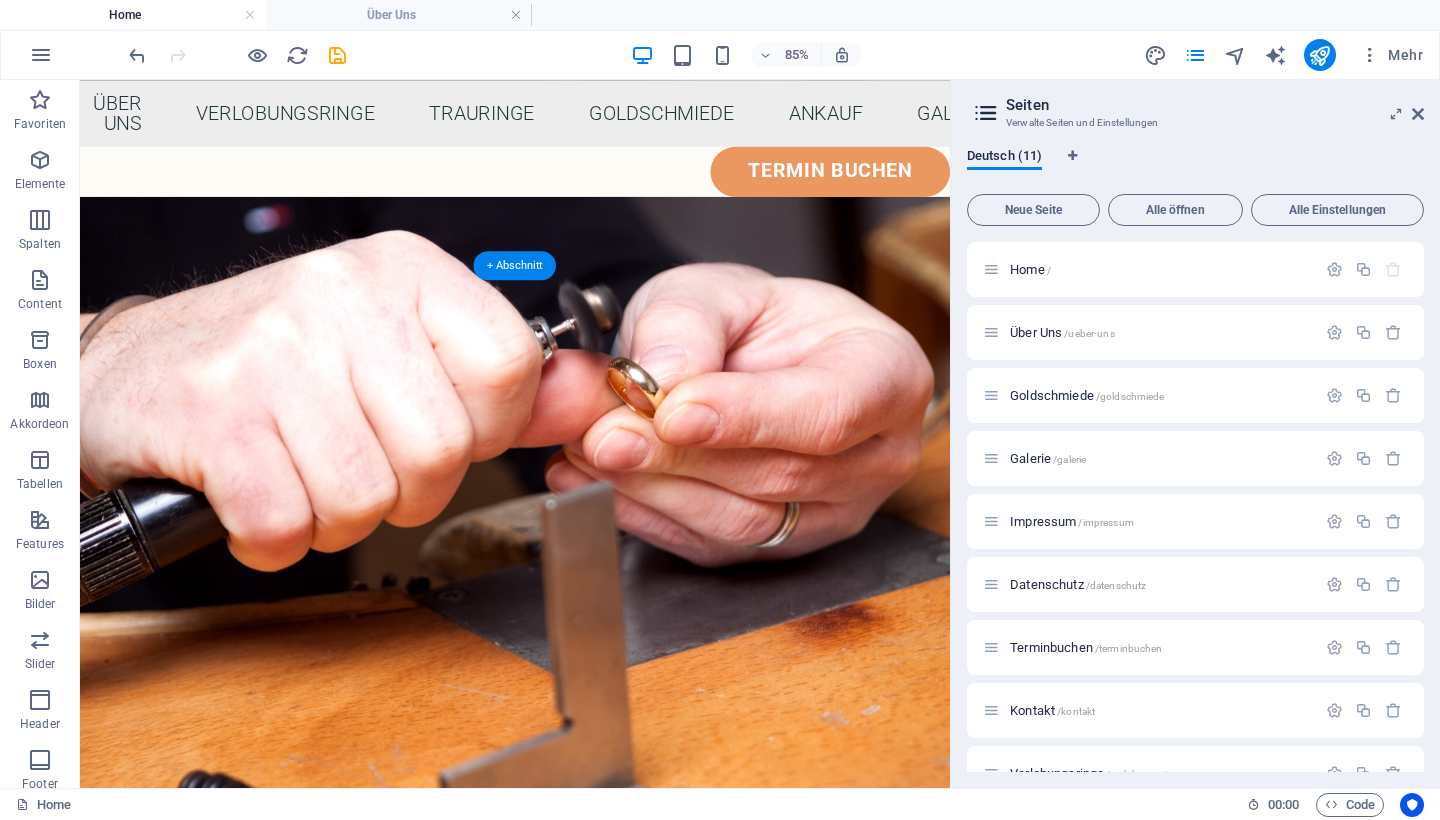 click on "Trauringe" at bounding box center (592, 546) 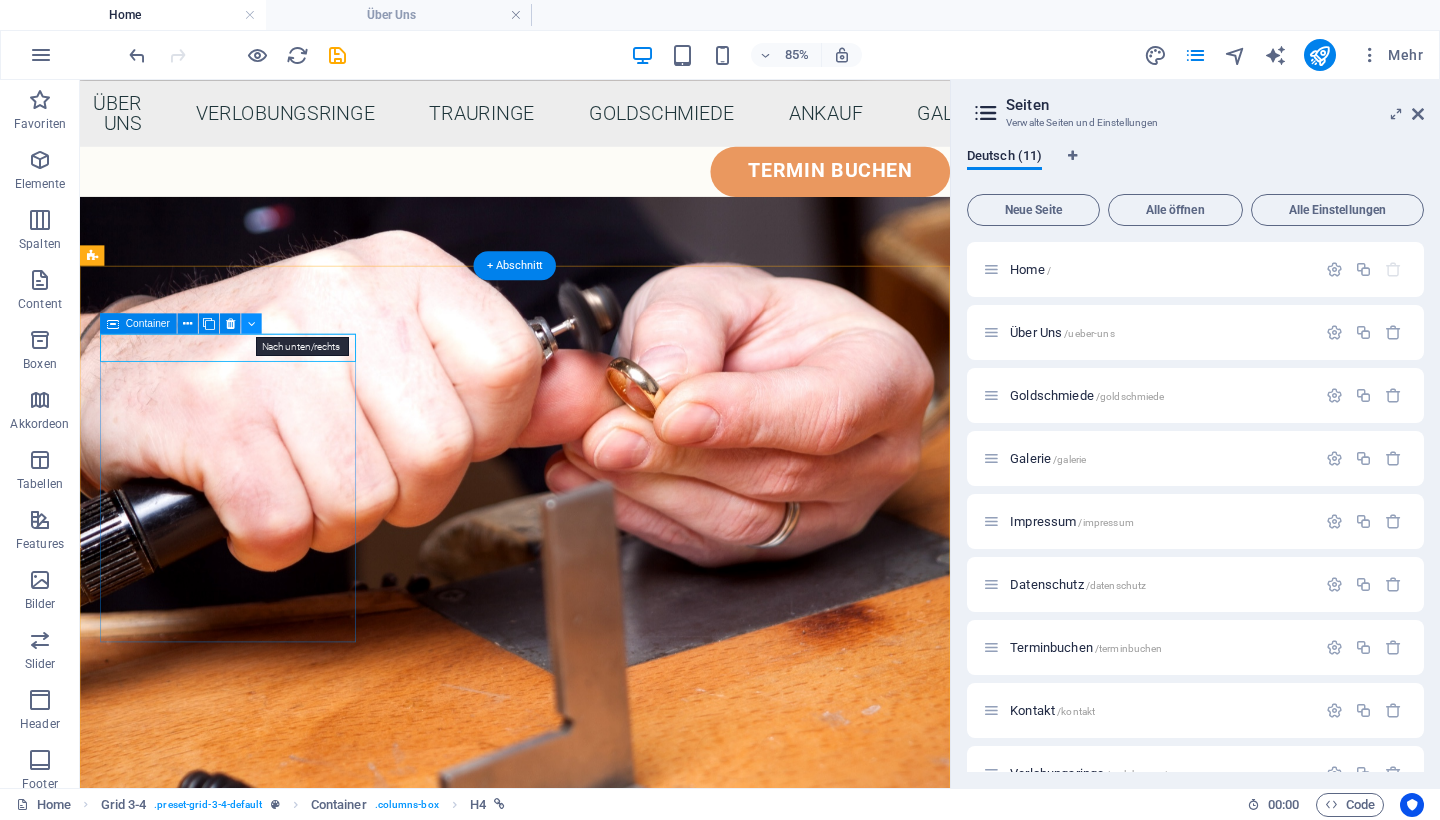 click at bounding box center [252, 323] 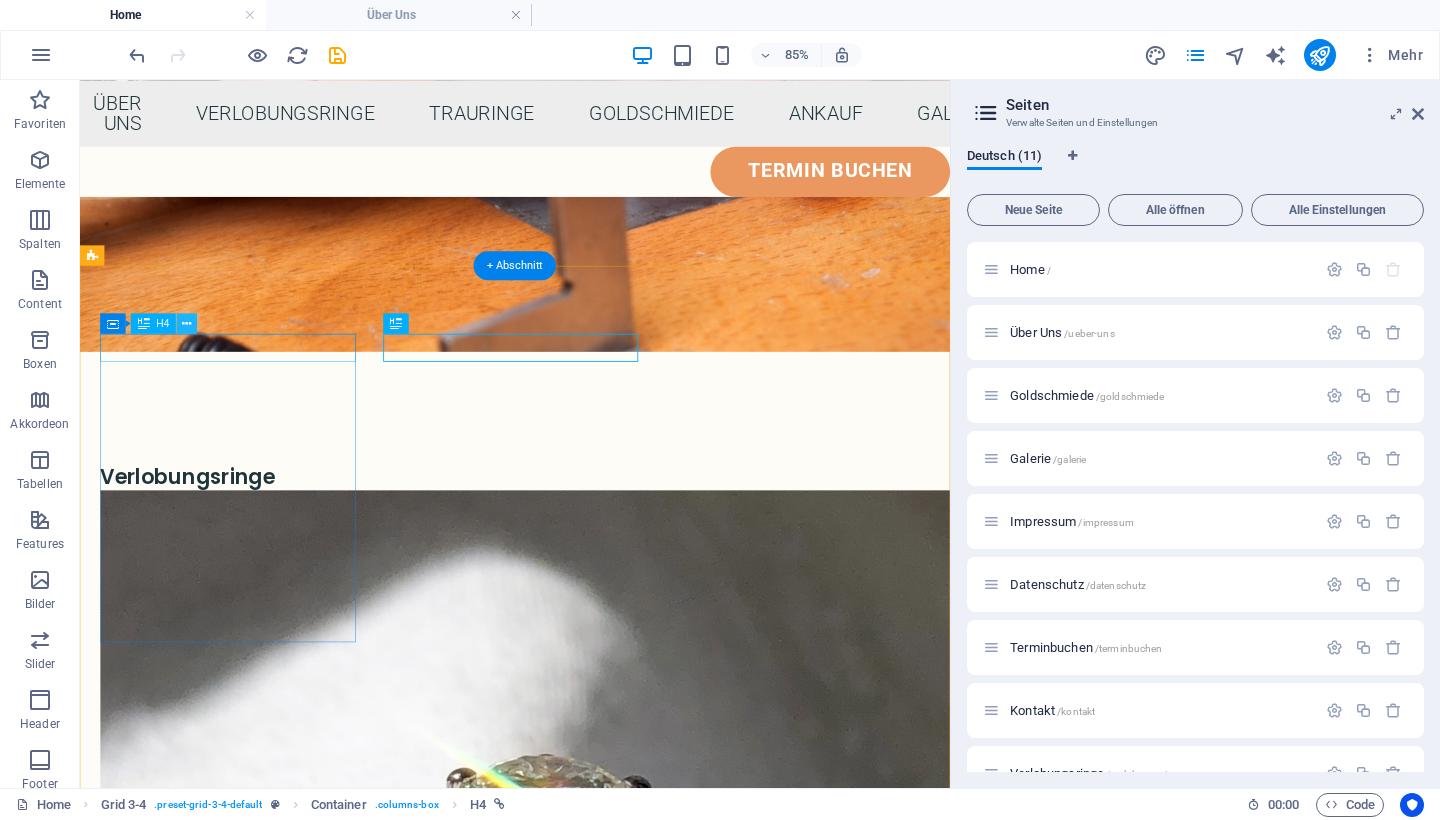 click at bounding box center [187, 323] 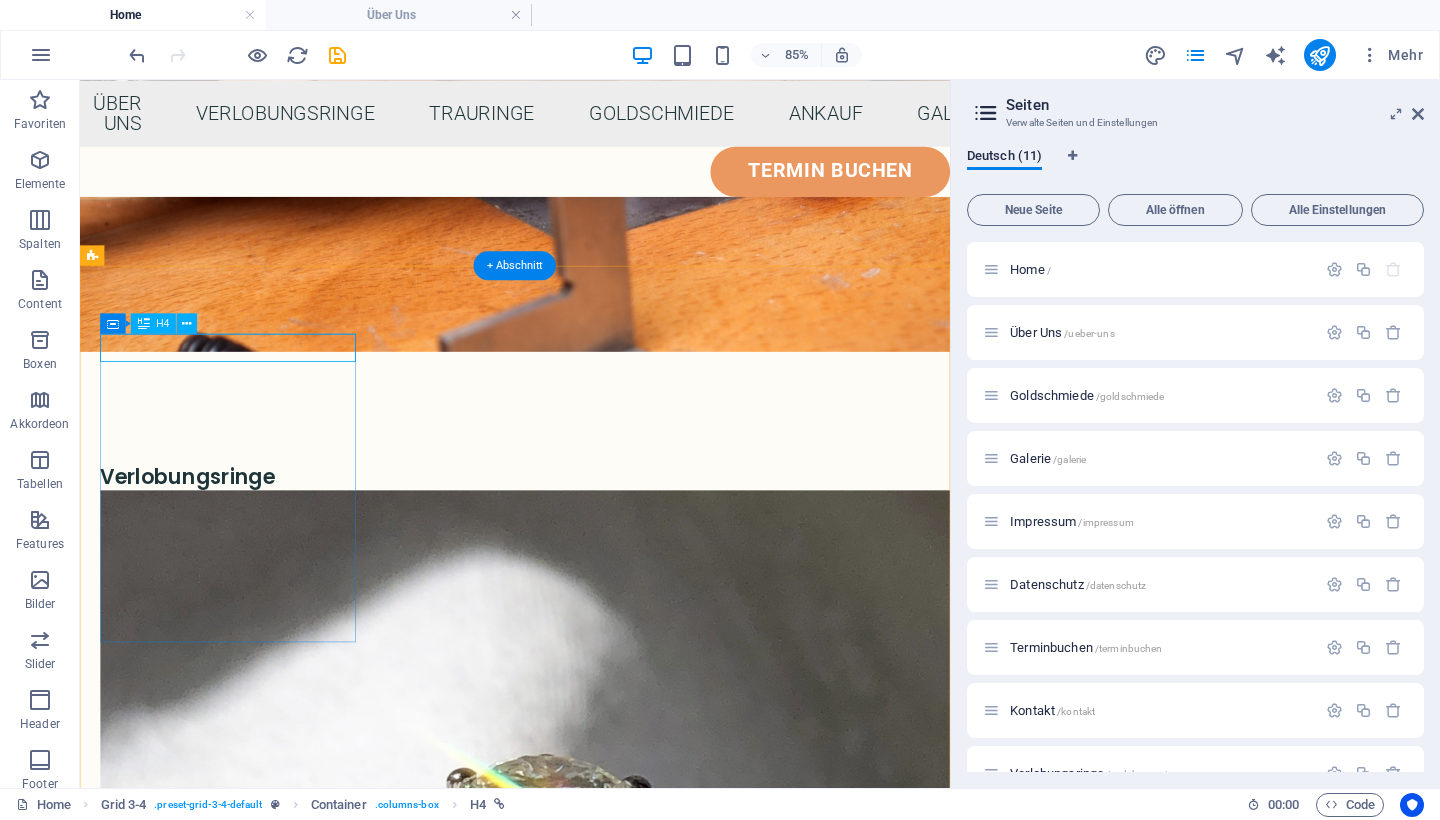 click on "Verlobungsringe" at bounding box center [592, 546] 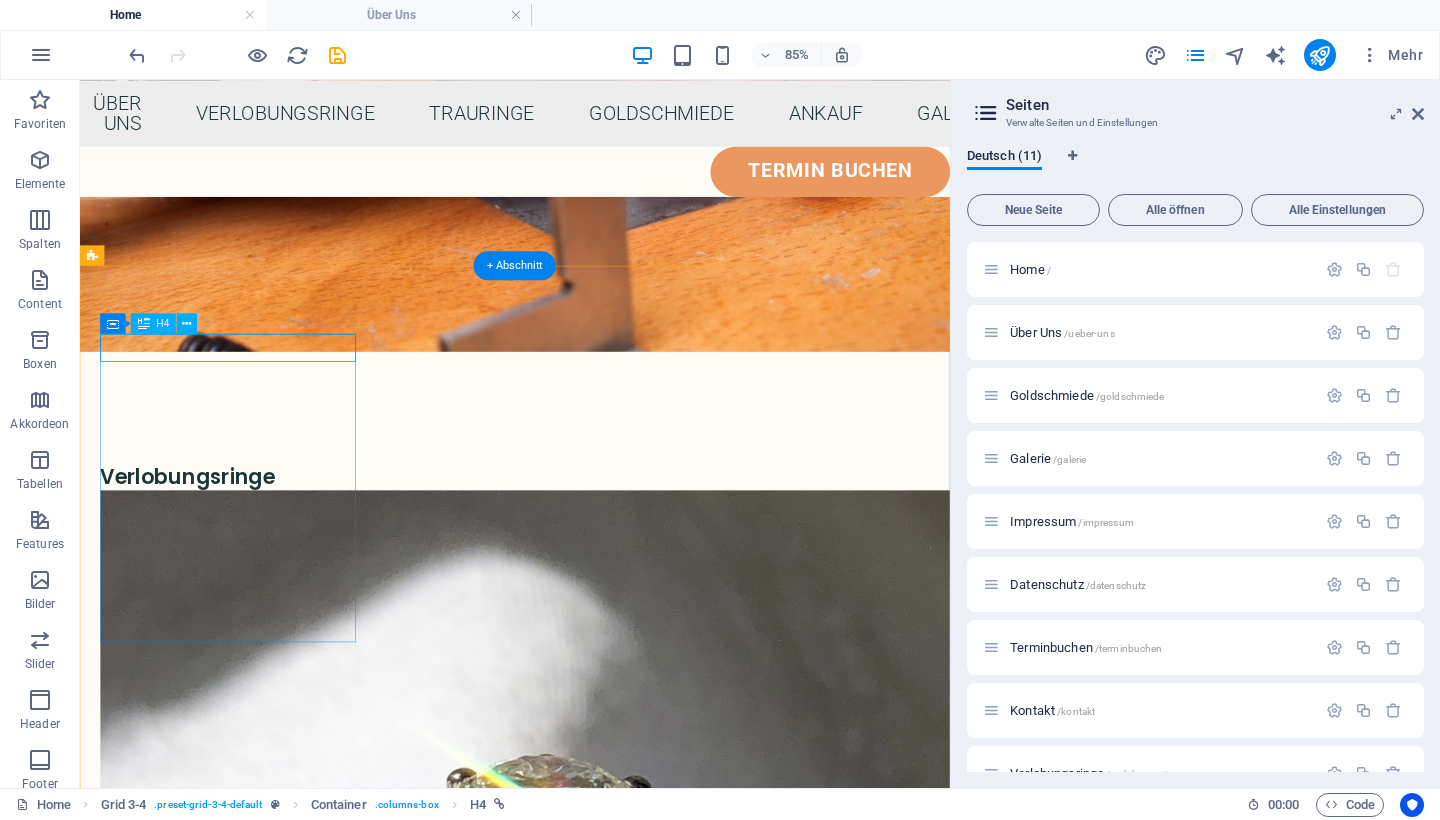 select on "8" 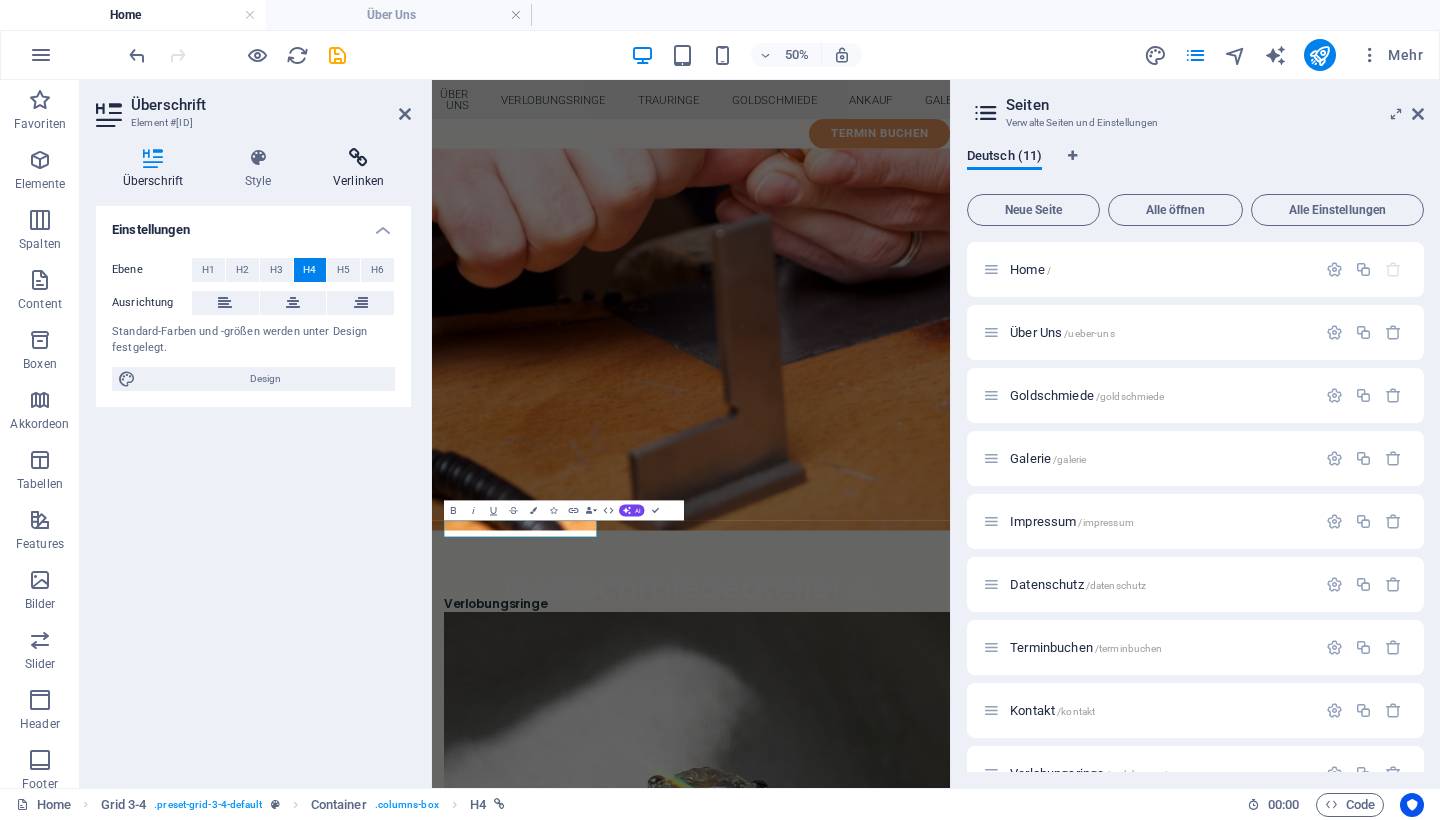 click at bounding box center (358, 158) 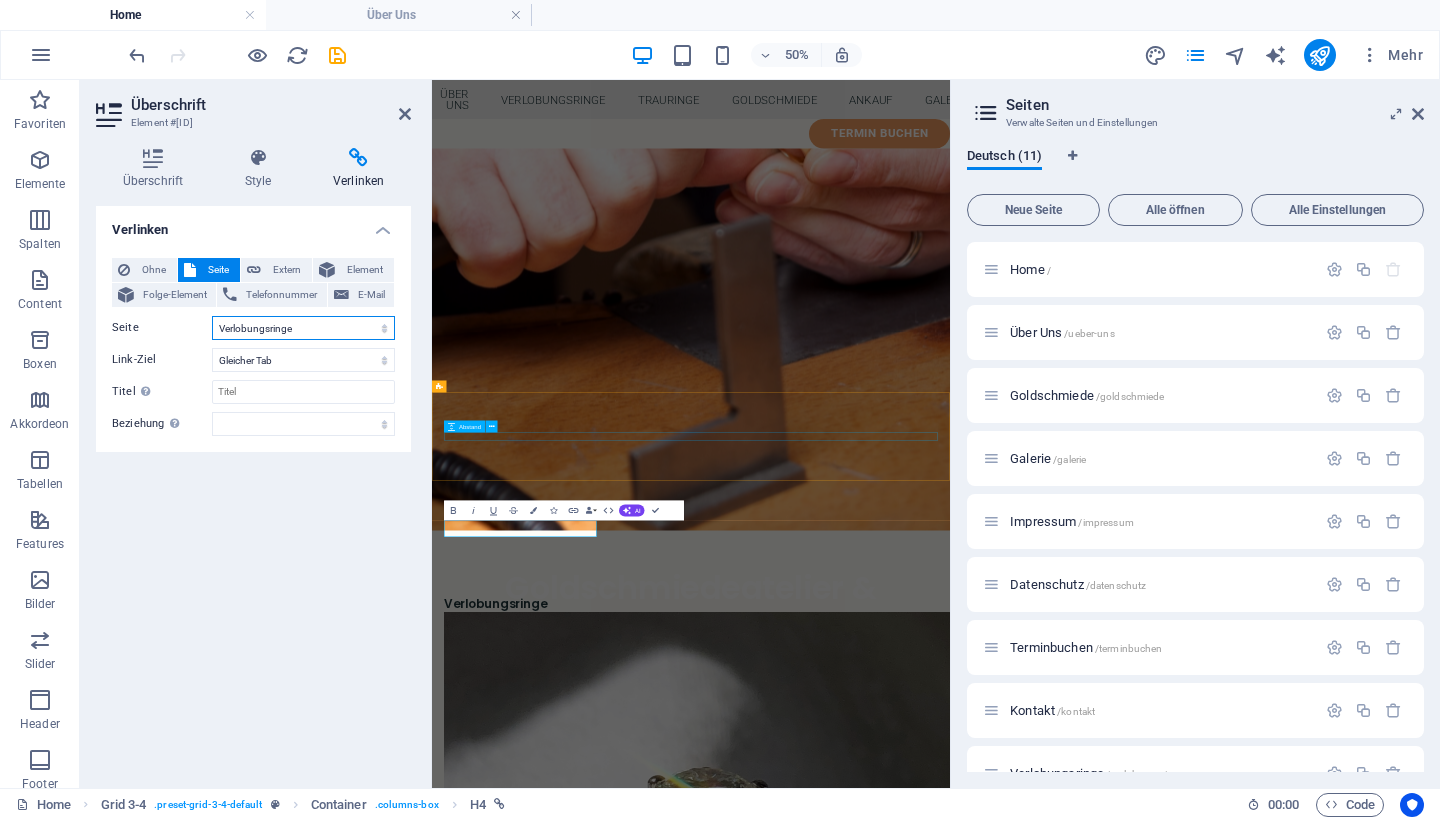 drag, startPoint x: 385, startPoint y: 325, endPoint x: 52, endPoint y: 700, distance: 501.51172 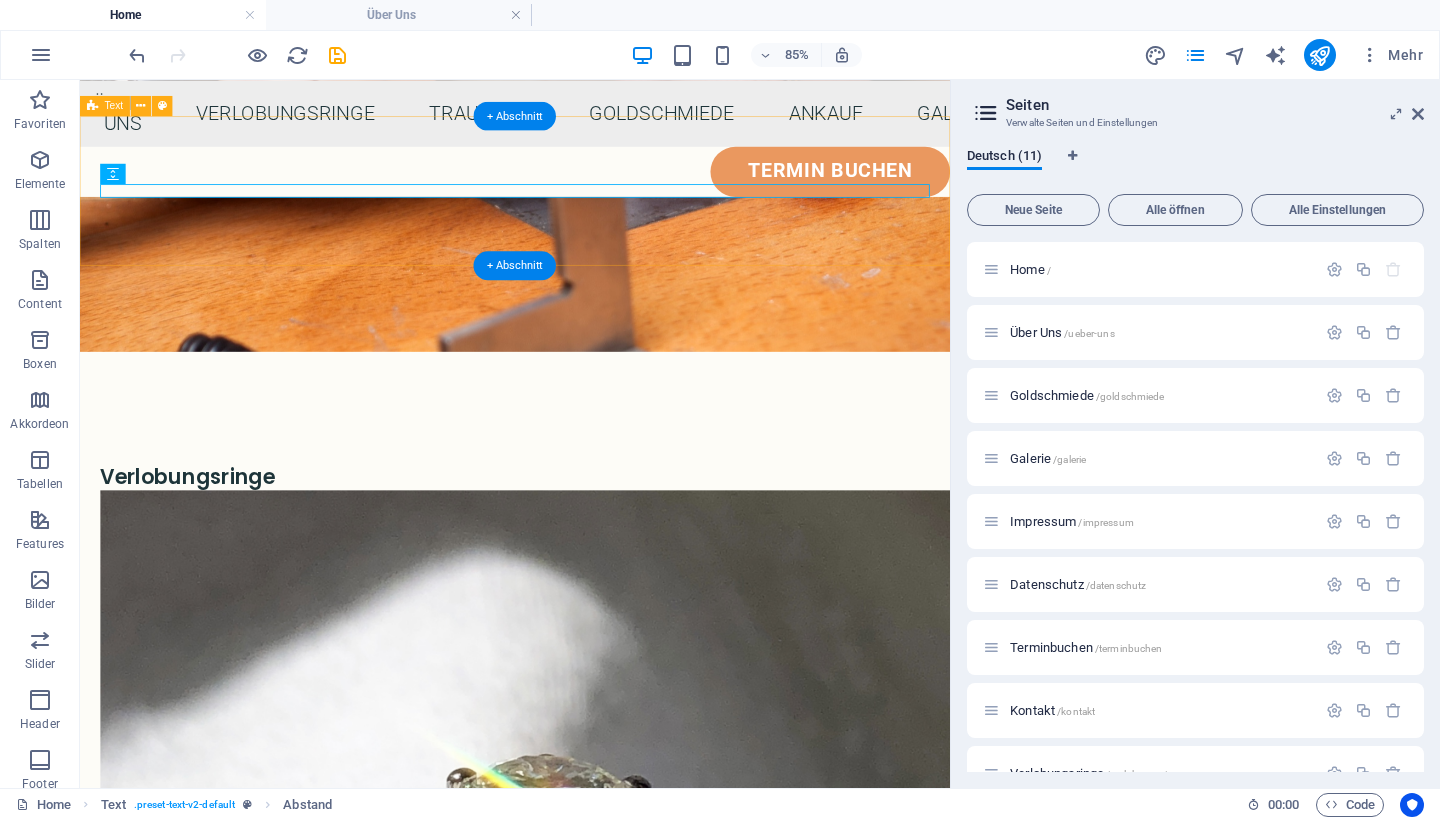 click at bounding box center [592, 361] 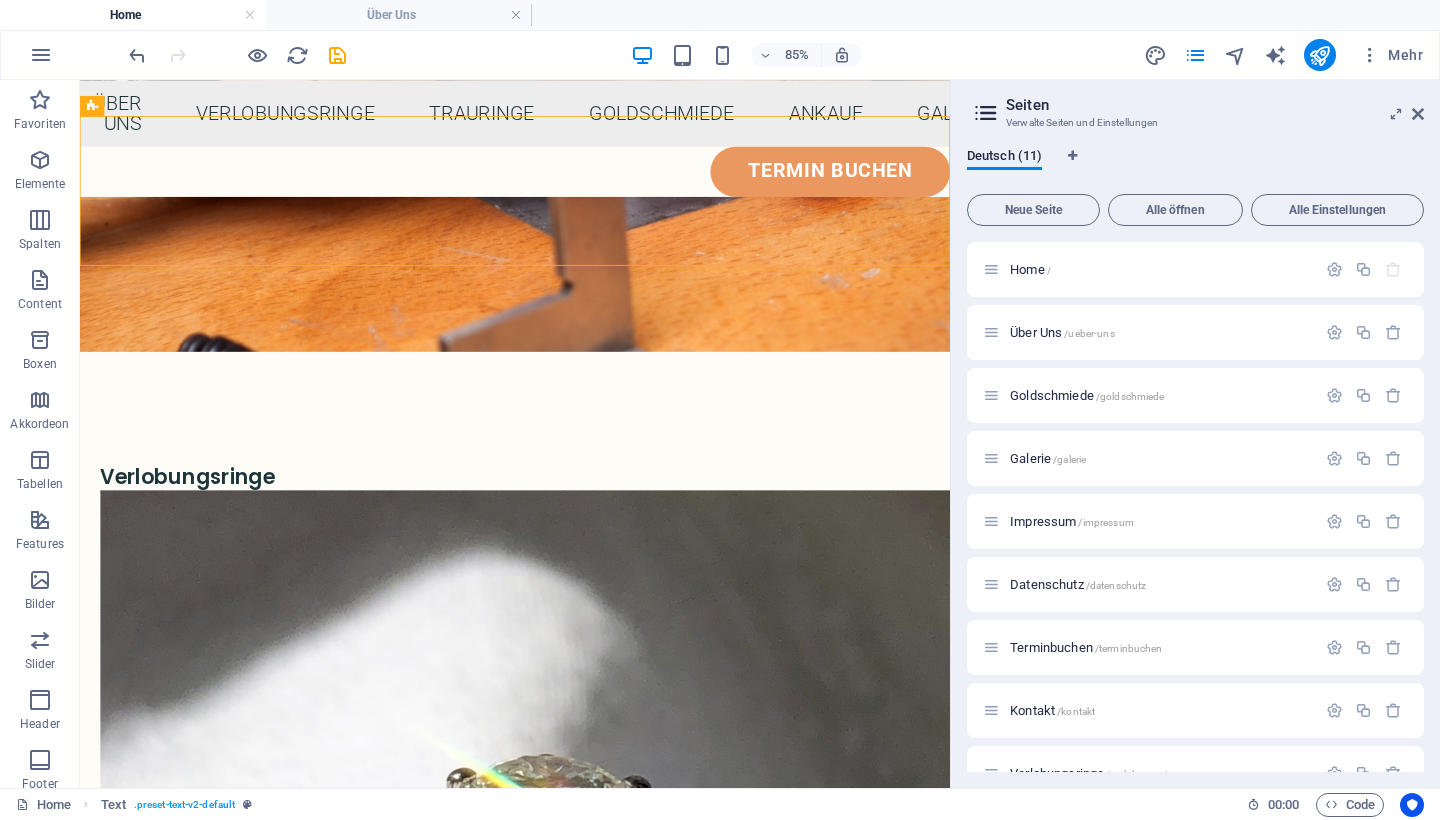 click on "Verwalte Seiten und Einstellungen" at bounding box center [1195, 123] 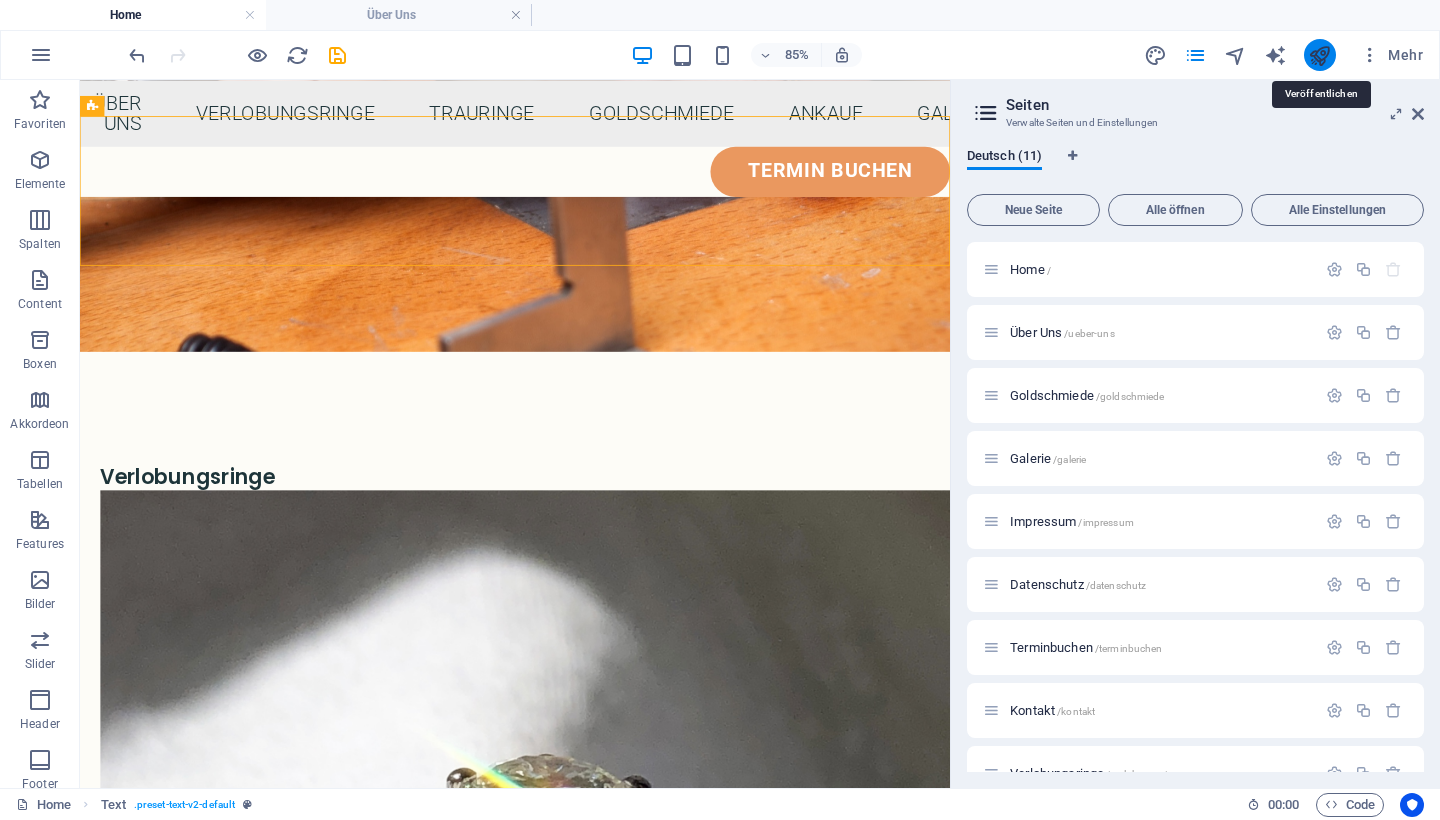 click at bounding box center [1319, 55] 